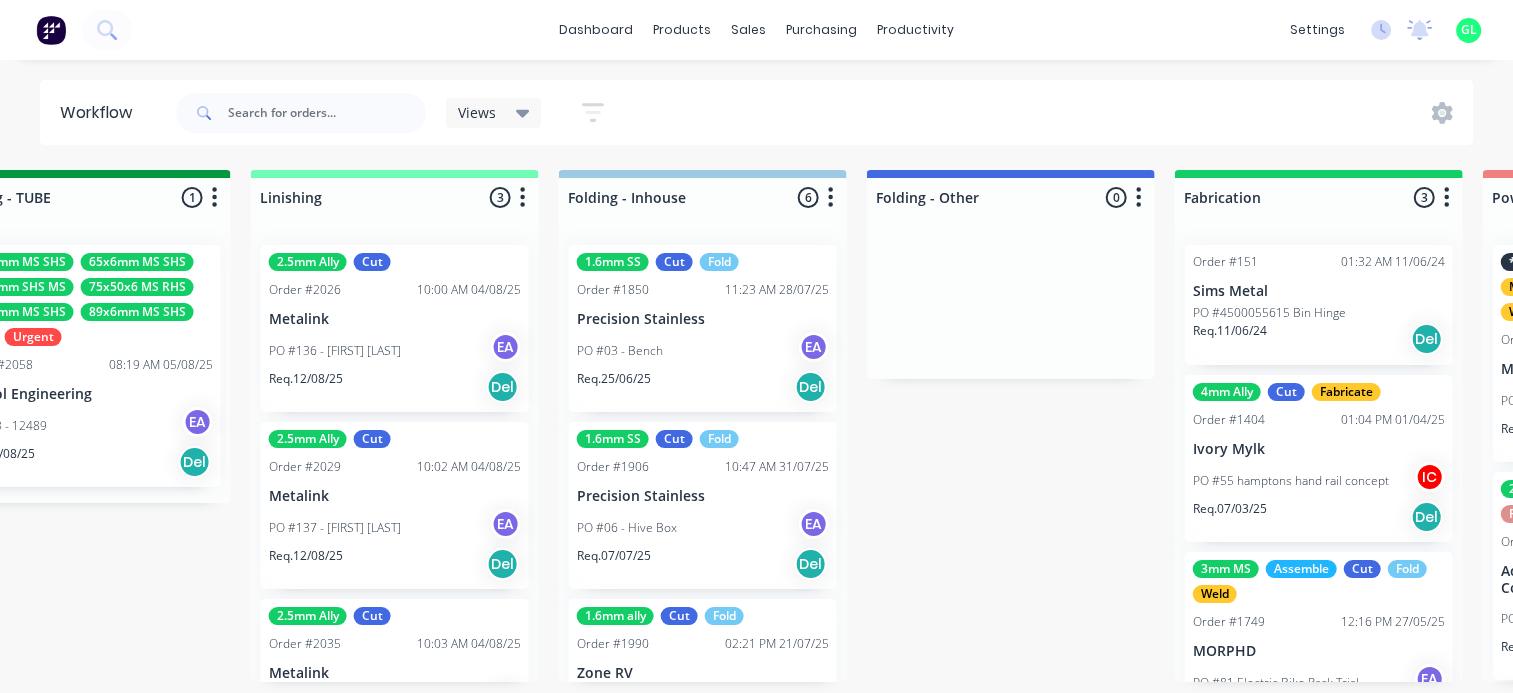 scroll, scrollTop: 4, scrollLeft: 4104, axis: both 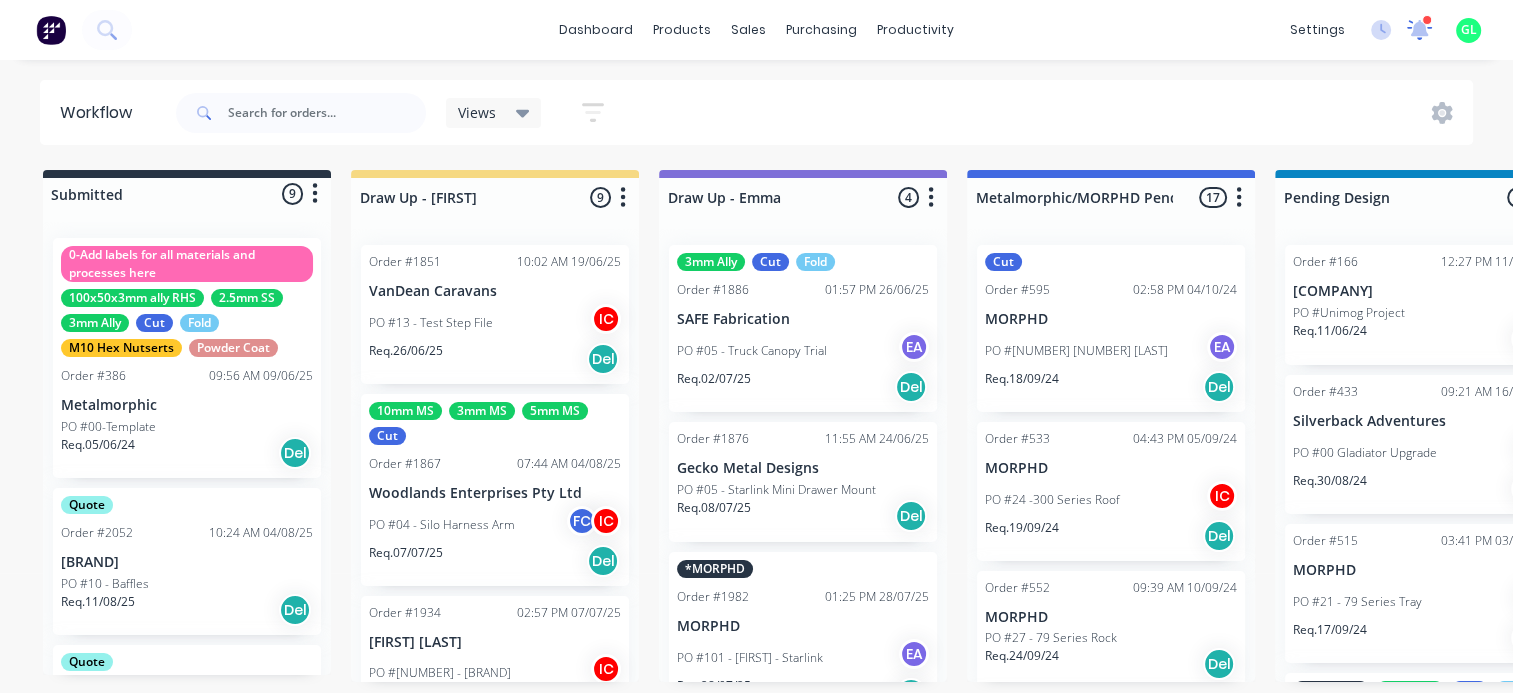 click 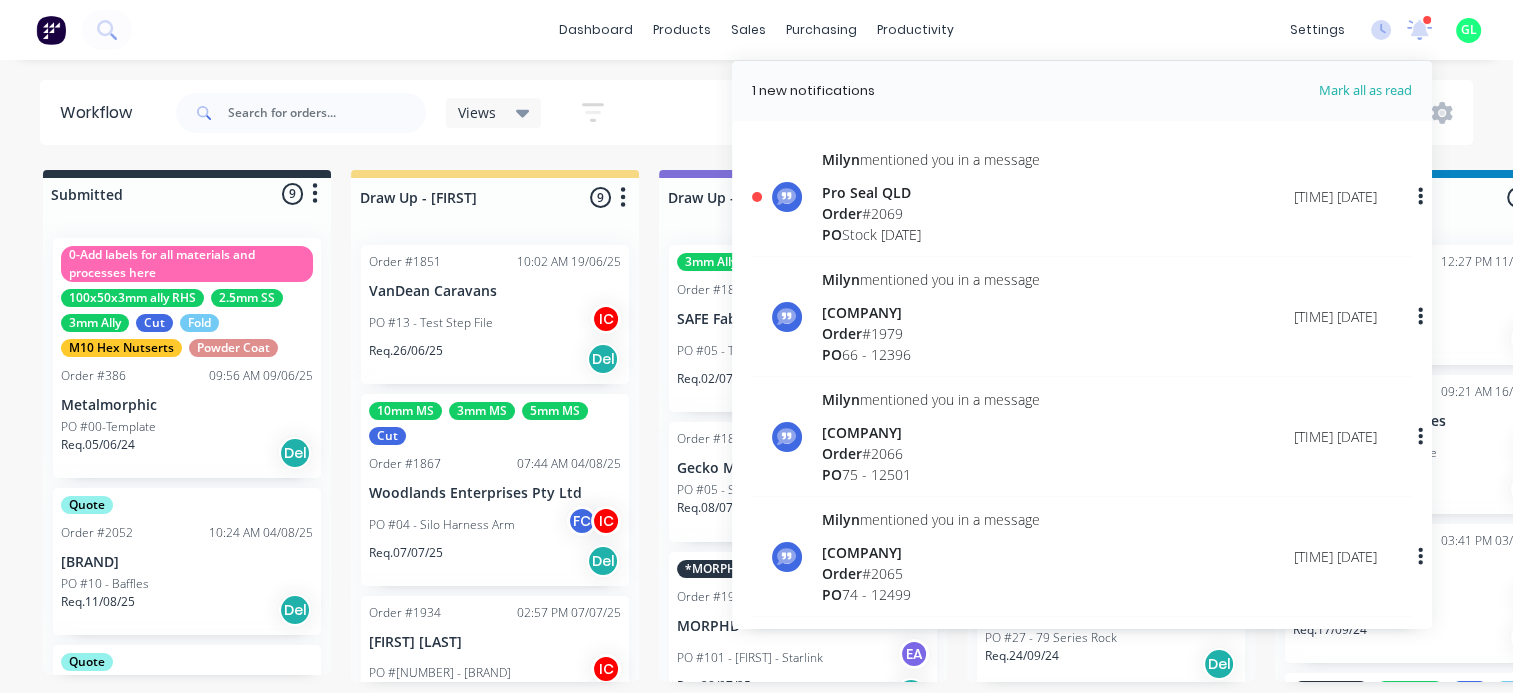 click on "Order  # 2069" at bounding box center (931, 213) 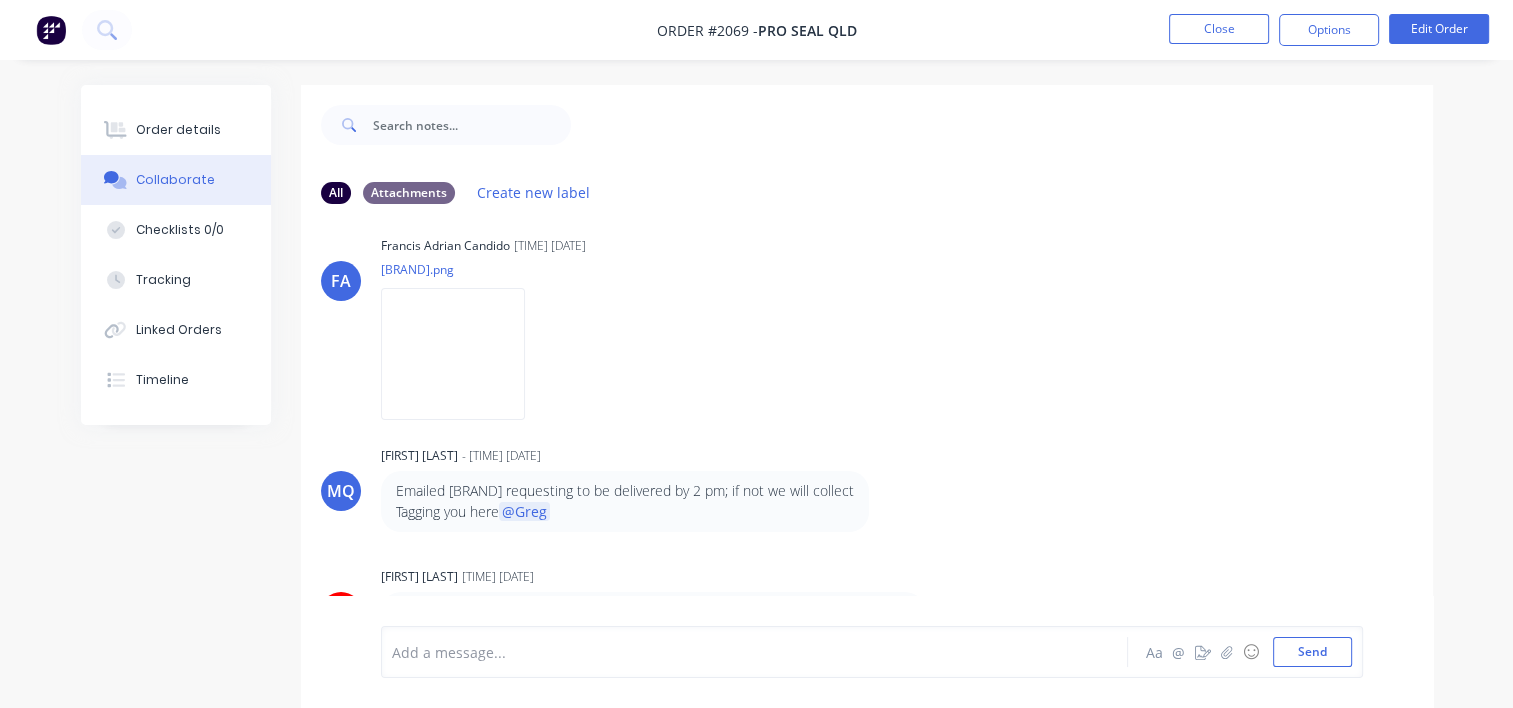 scroll, scrollTop: 24, scrollLeft: 0, axis: vertical 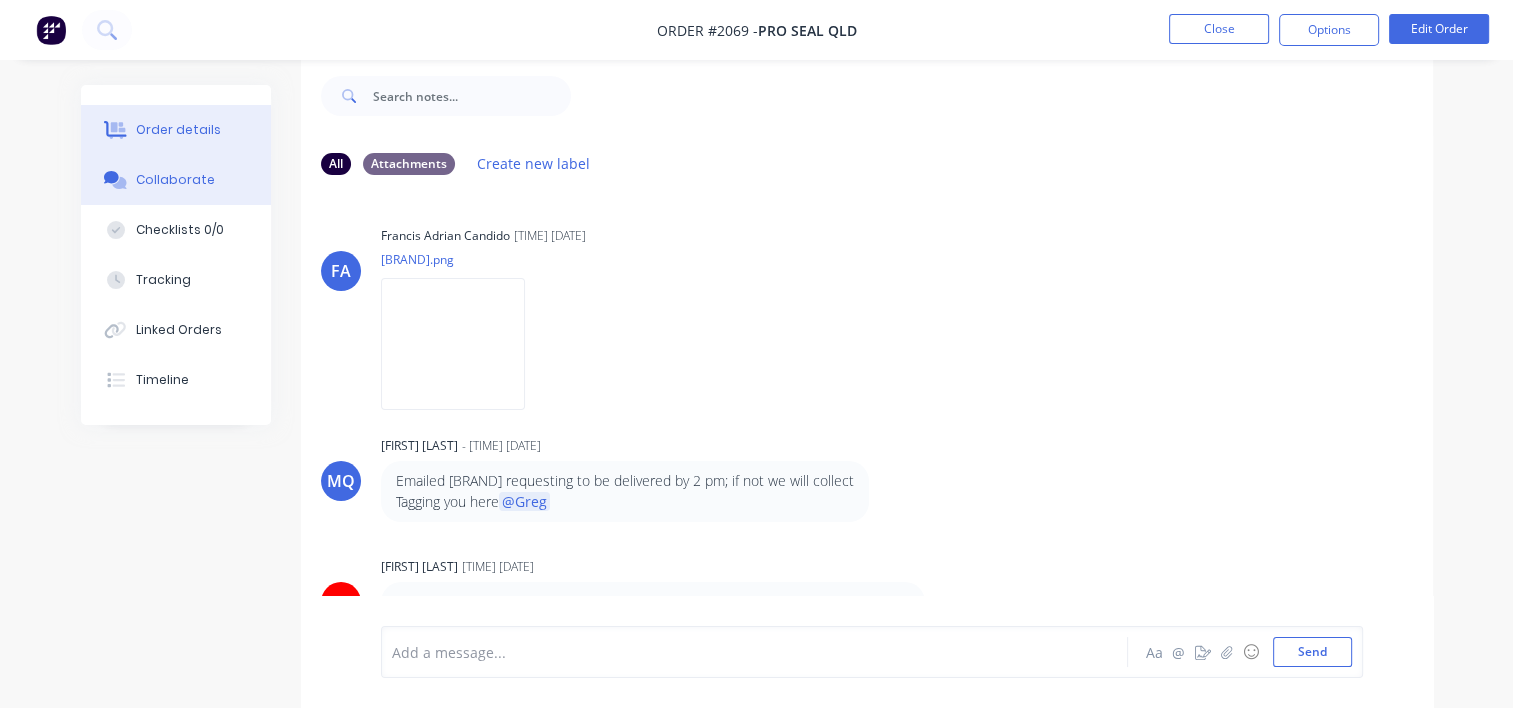 click on "Order details" at bounding box center (176, 130) 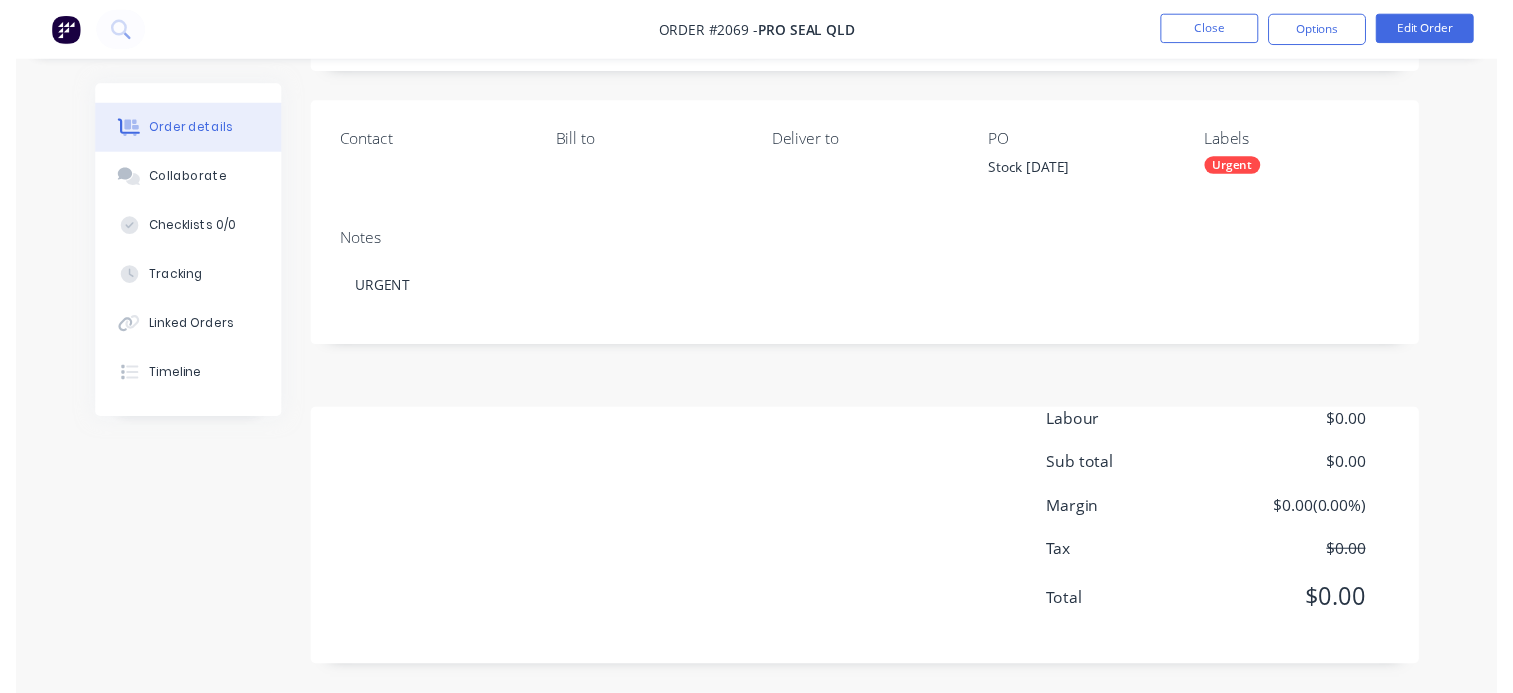 scroll, scrollTop: 0, scrollLeft: 0, axis: both 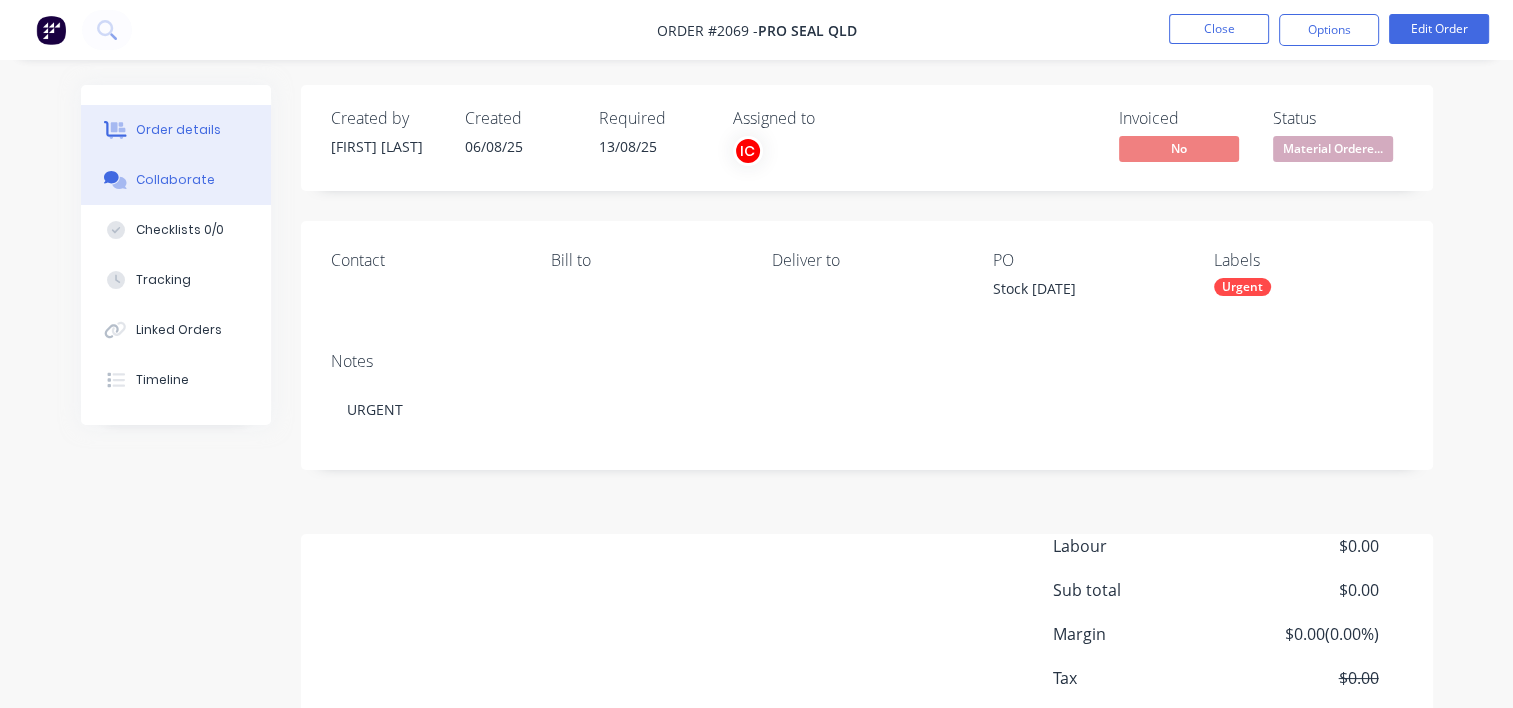 click on "Collaborate" at bounding box center [175, 180] 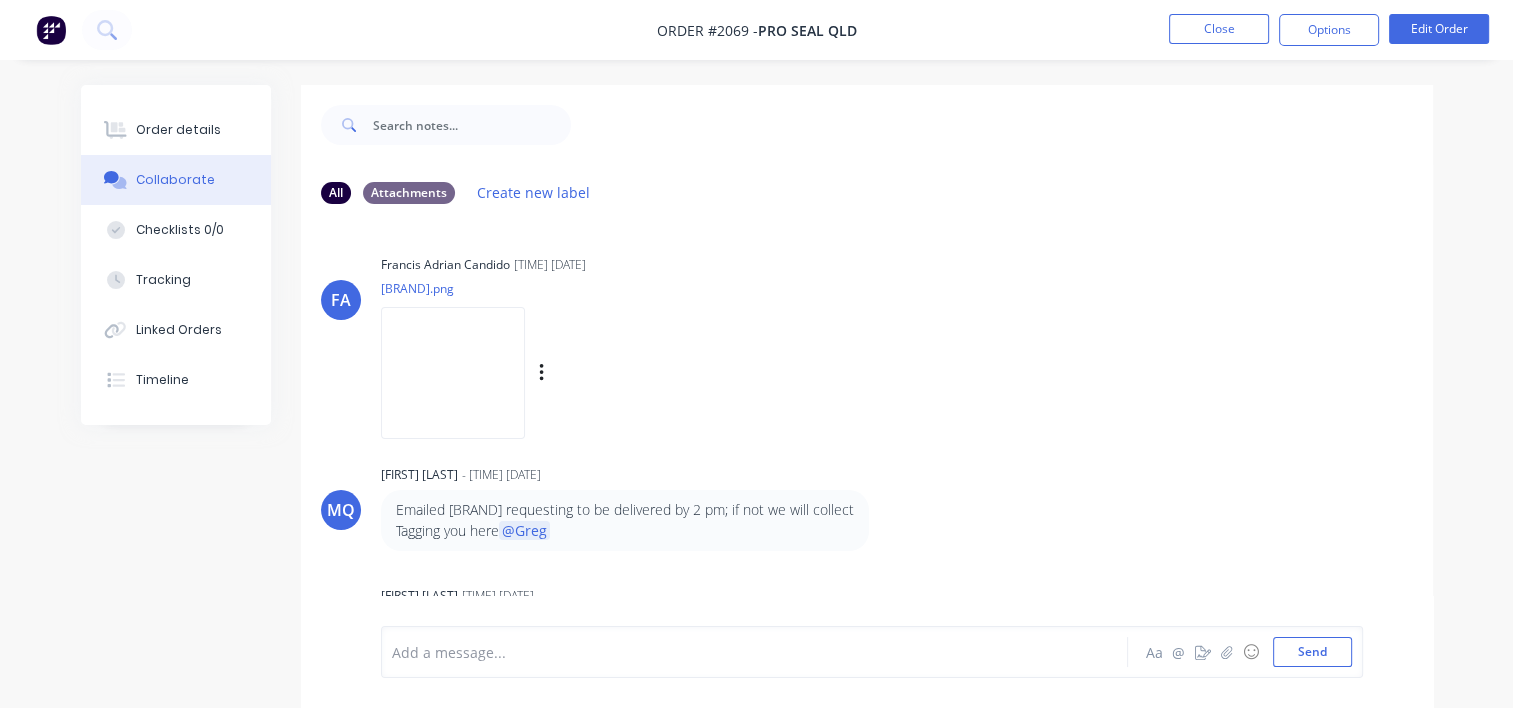 click at bounding box center [453, 372] 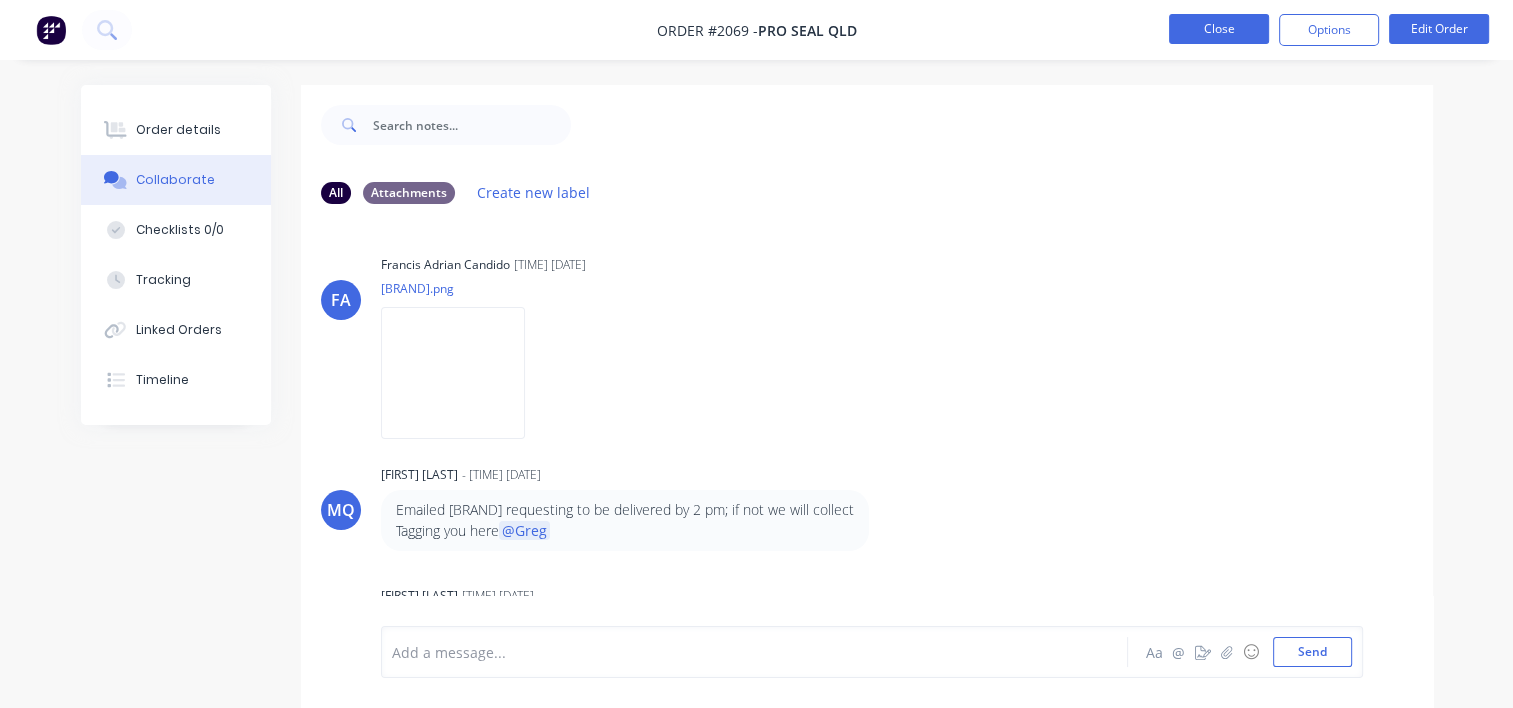 click on "Close" at bounding box center (1219, 29) 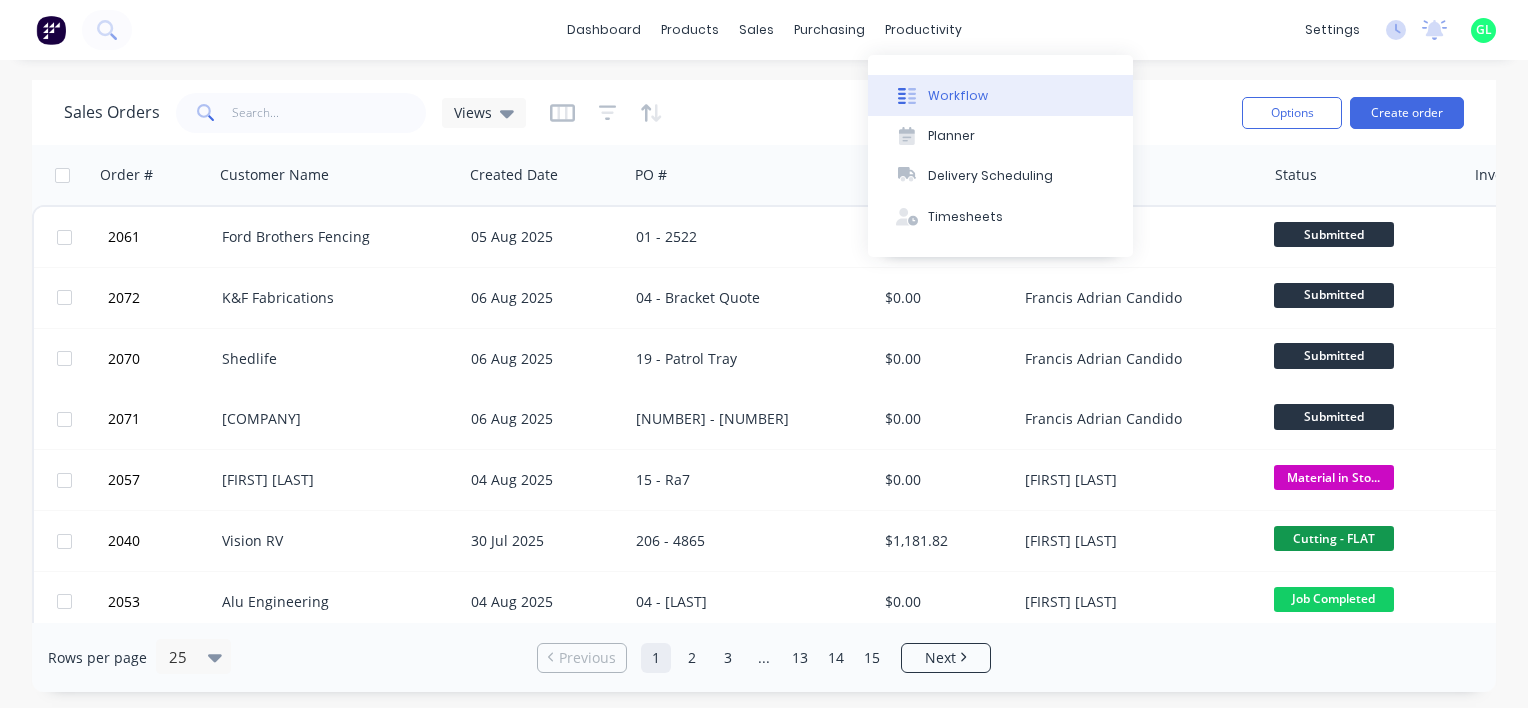 click on "Workflow" at bounding box center (958, 96) 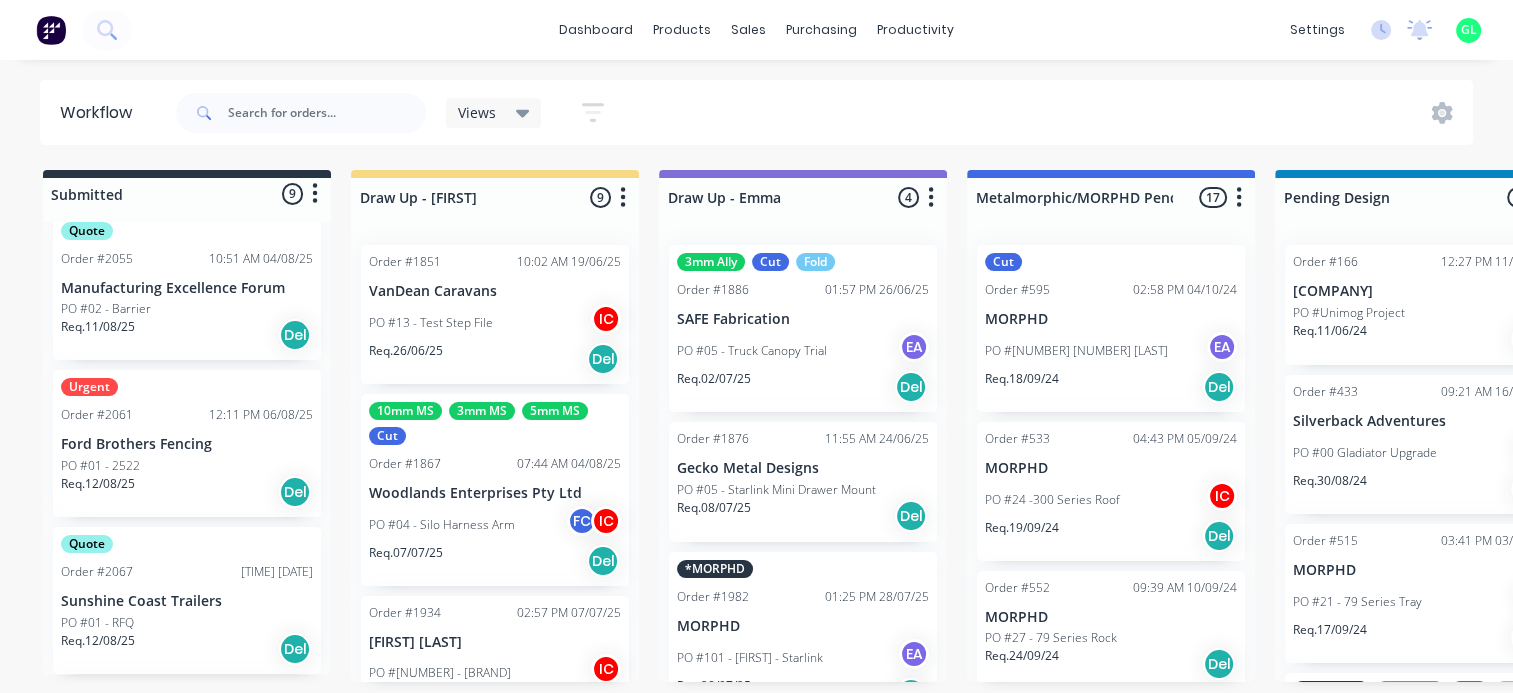 scroll, scrollTop: 331, scrollLeft: 0, axis: vertical 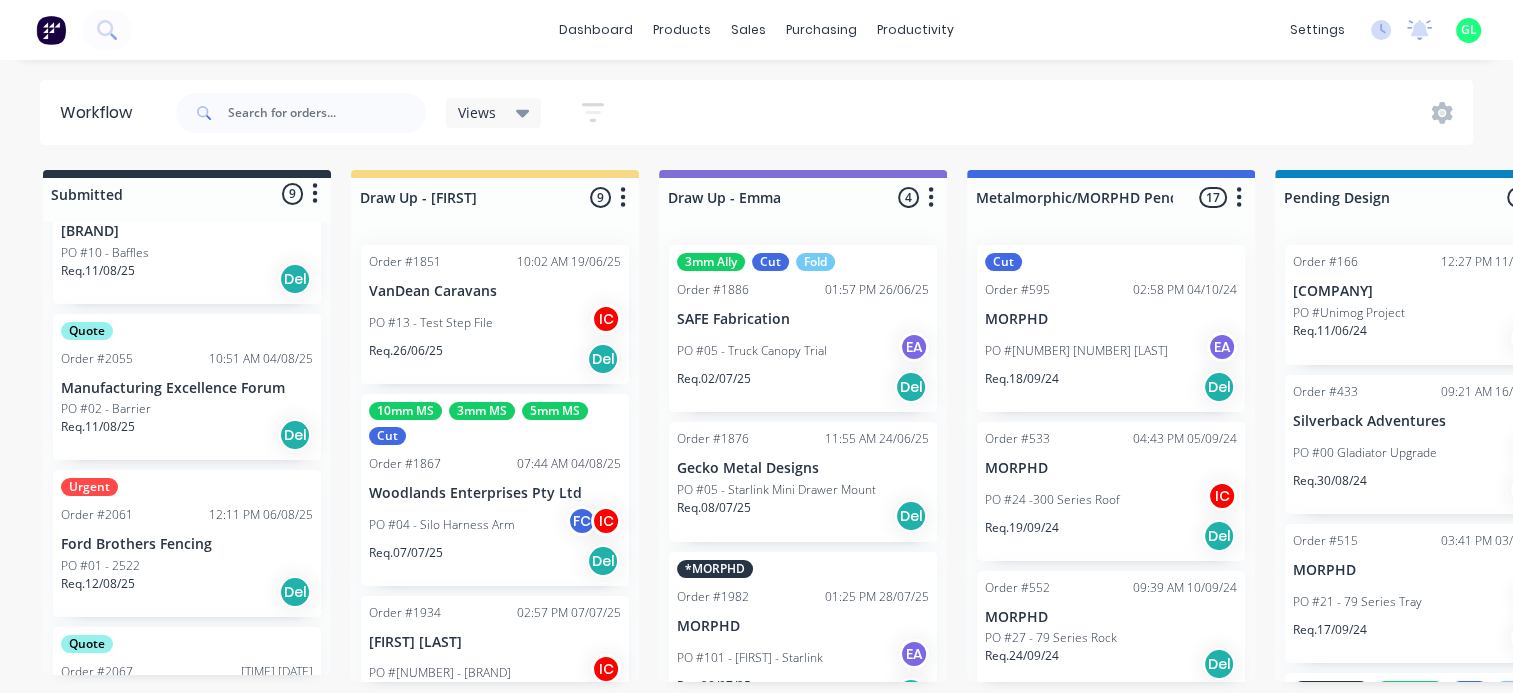 click on "Req. 12/08/25 Del" at bounding box center [187, 592] 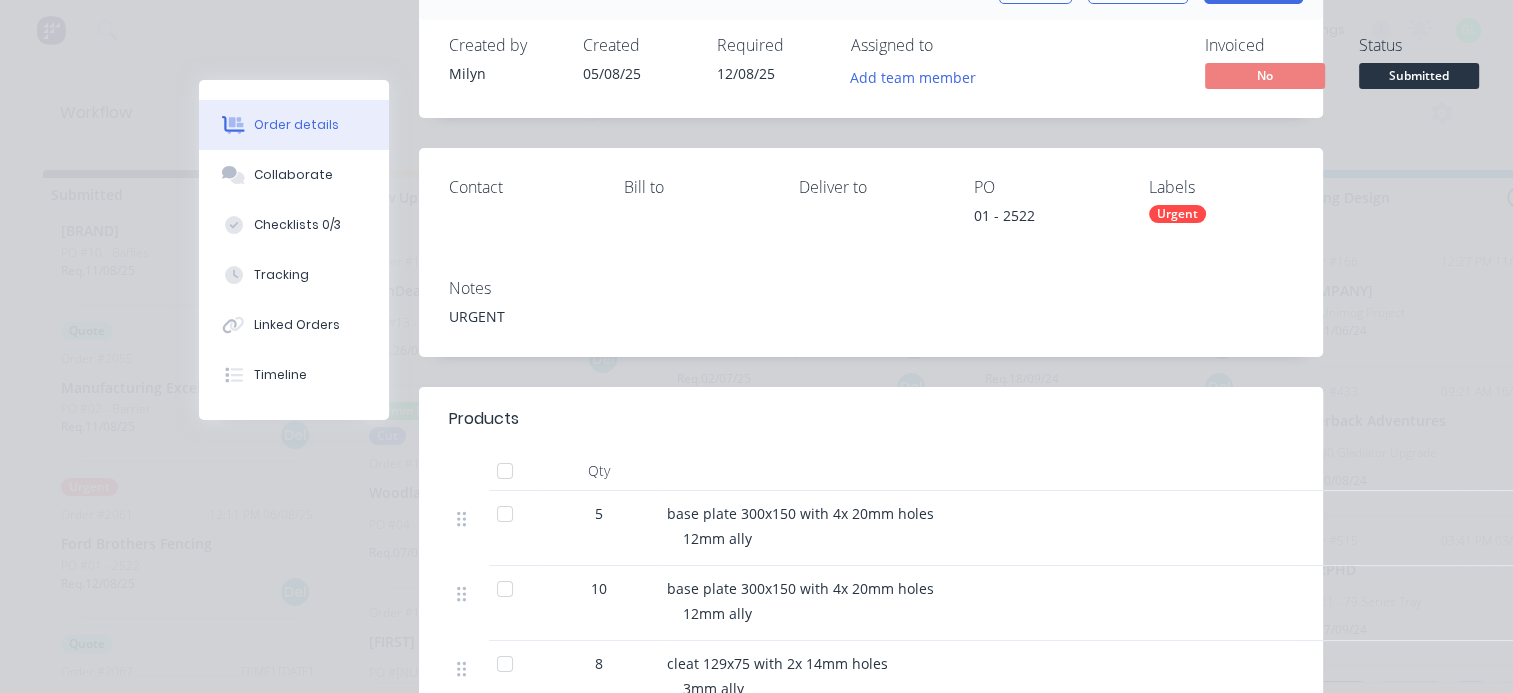 scroll, scrollTop: 300, scrollLeft: 0, axis: vertical 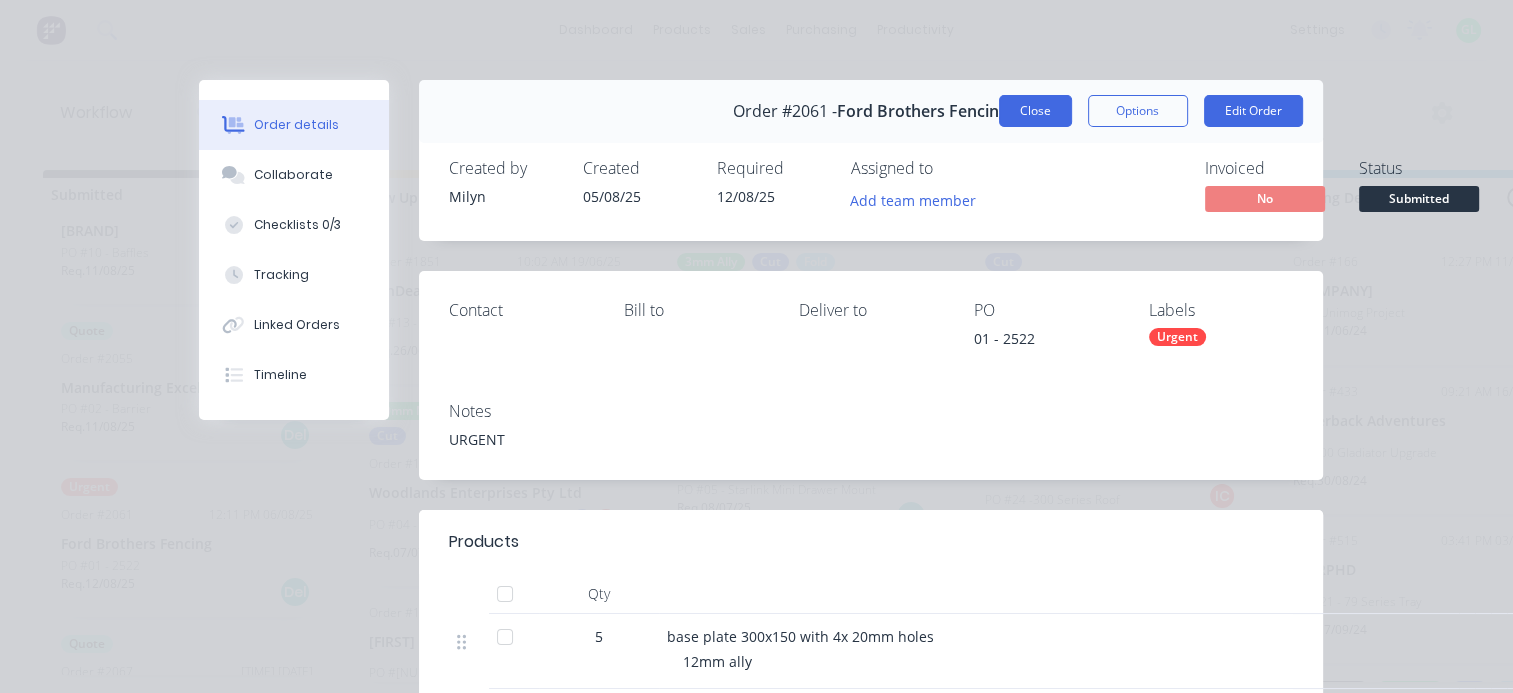click on "Close" at bounding box center (1035, 111) 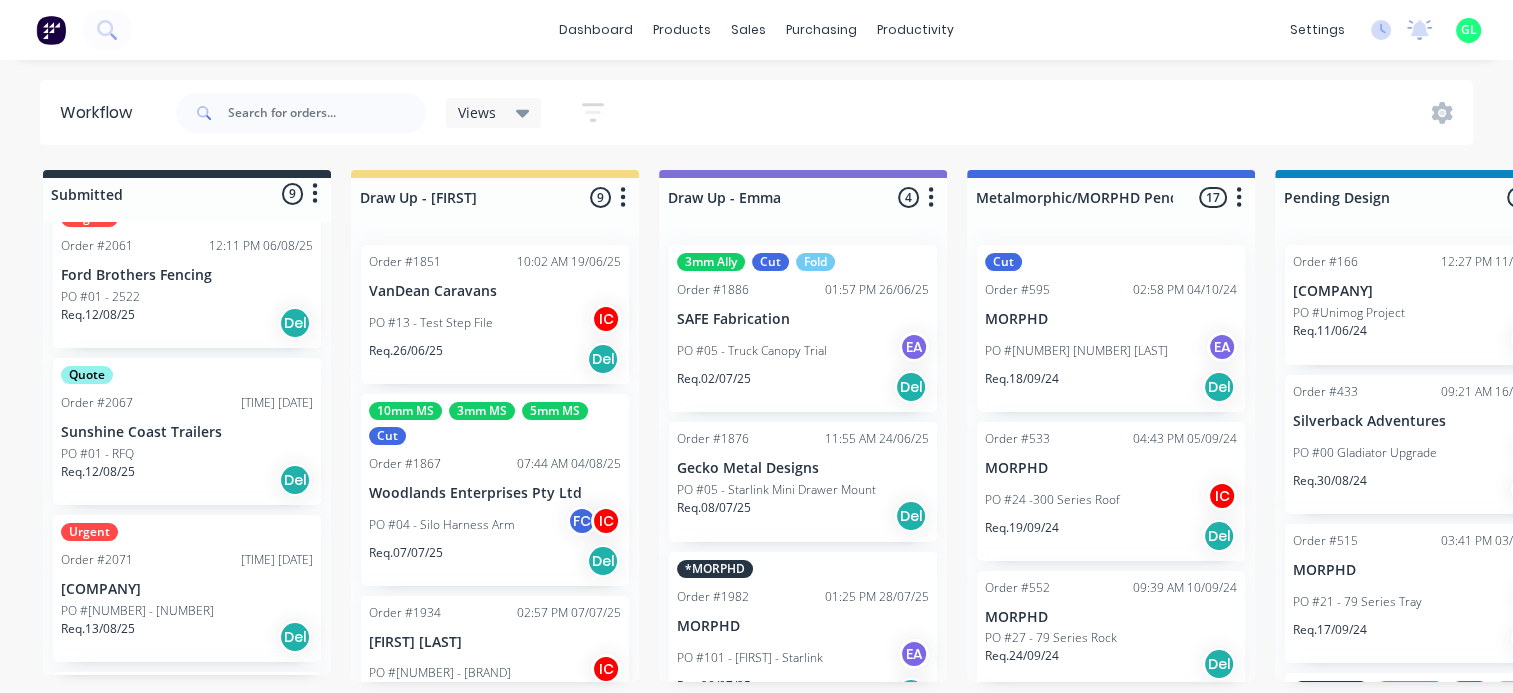 scroll, scrollTop: 700, scrollLeft: 0, axis: vertical 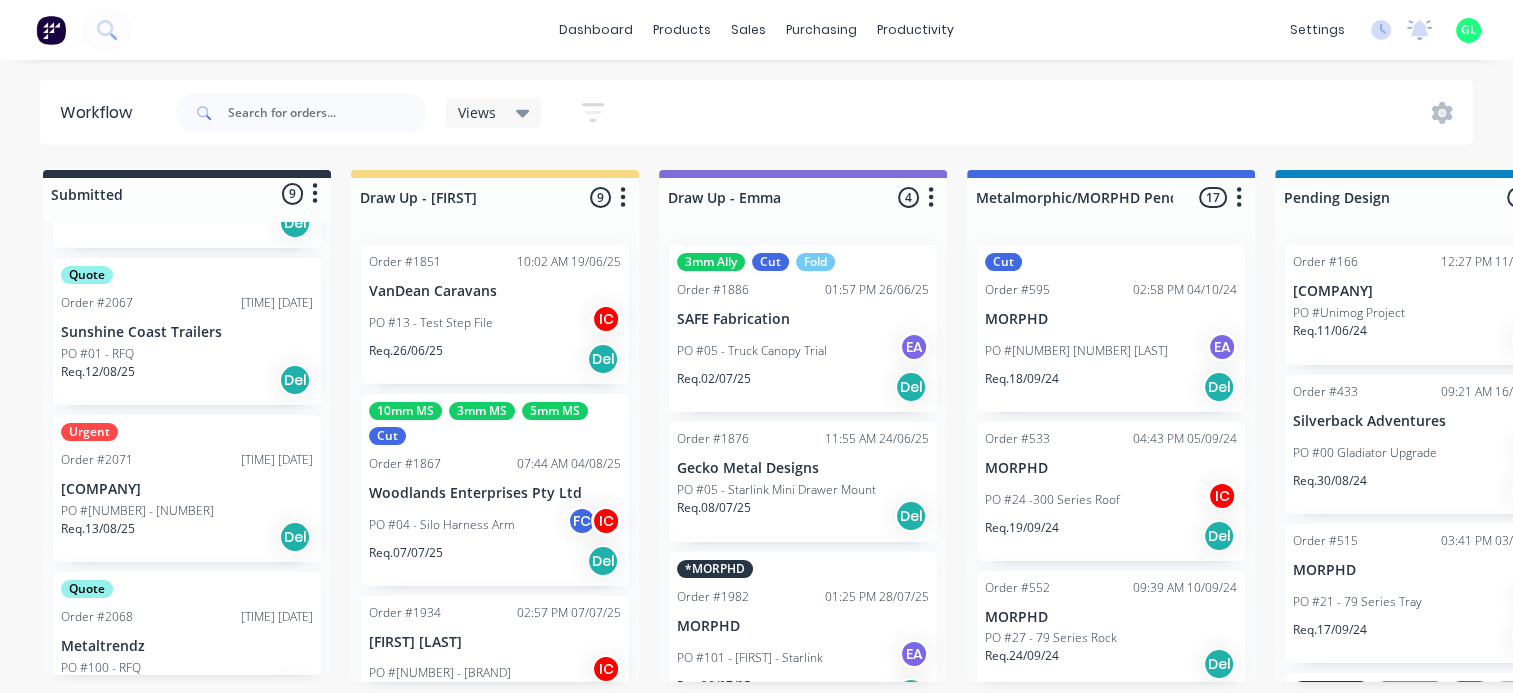 click on "PO #76 - 12506" at bounding box center [187, 511] 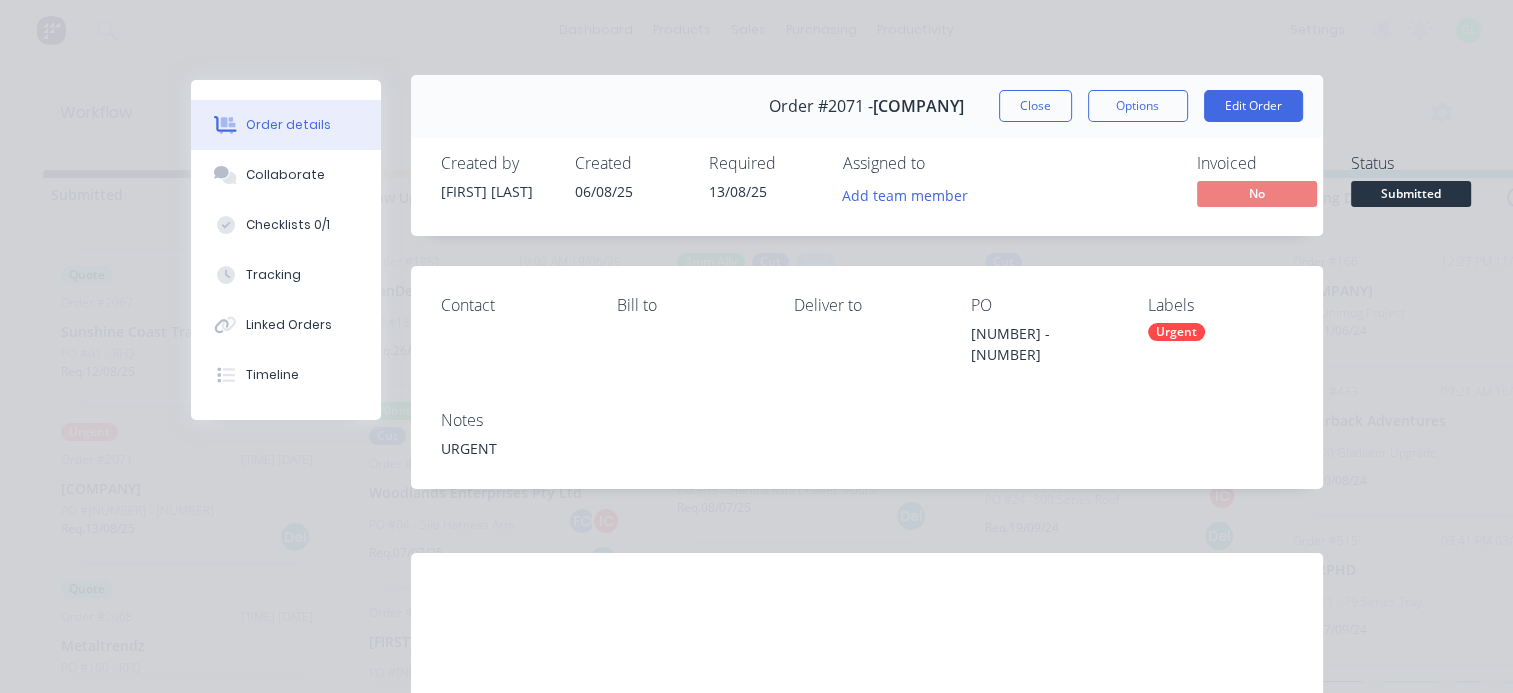 scroll, scrollTop: 0, scrollLeft: 0, axis: both 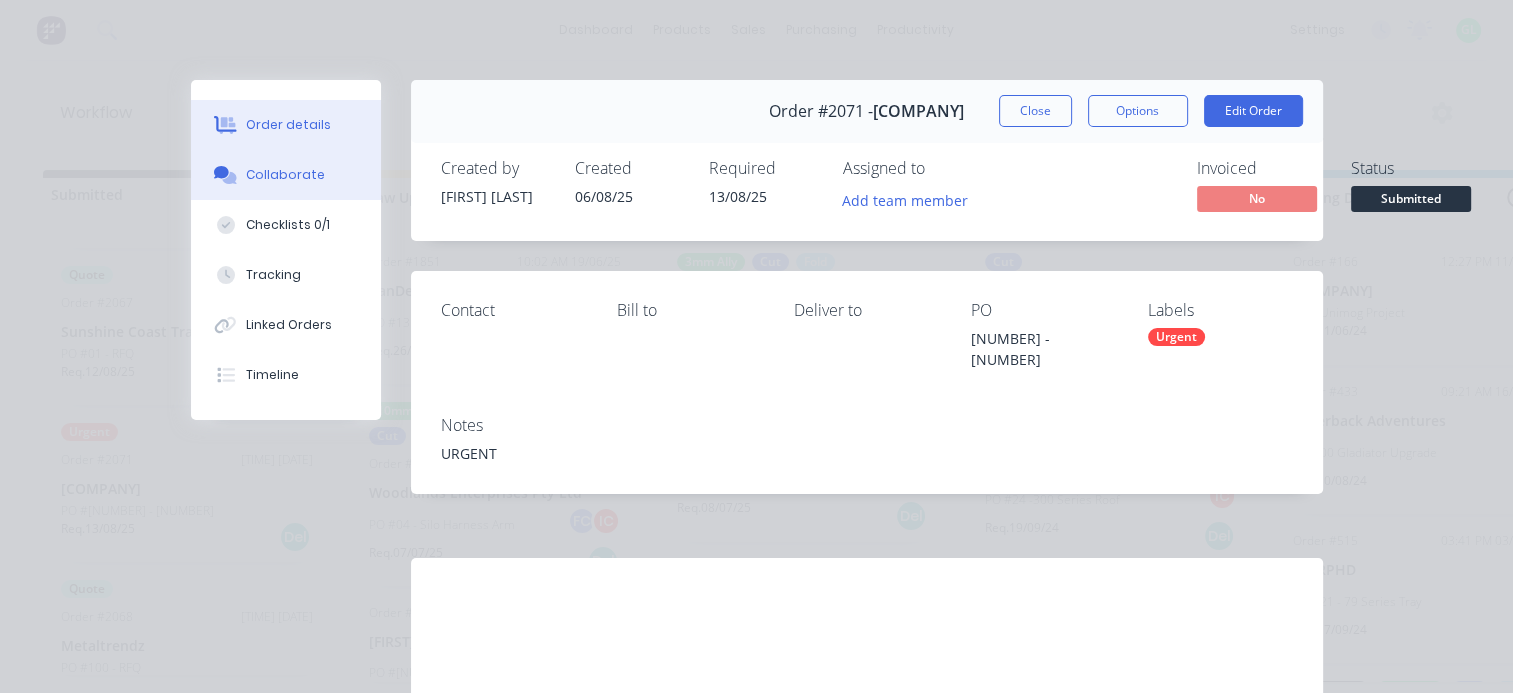 click on "Collaborate" at bounding box center (285, 175) 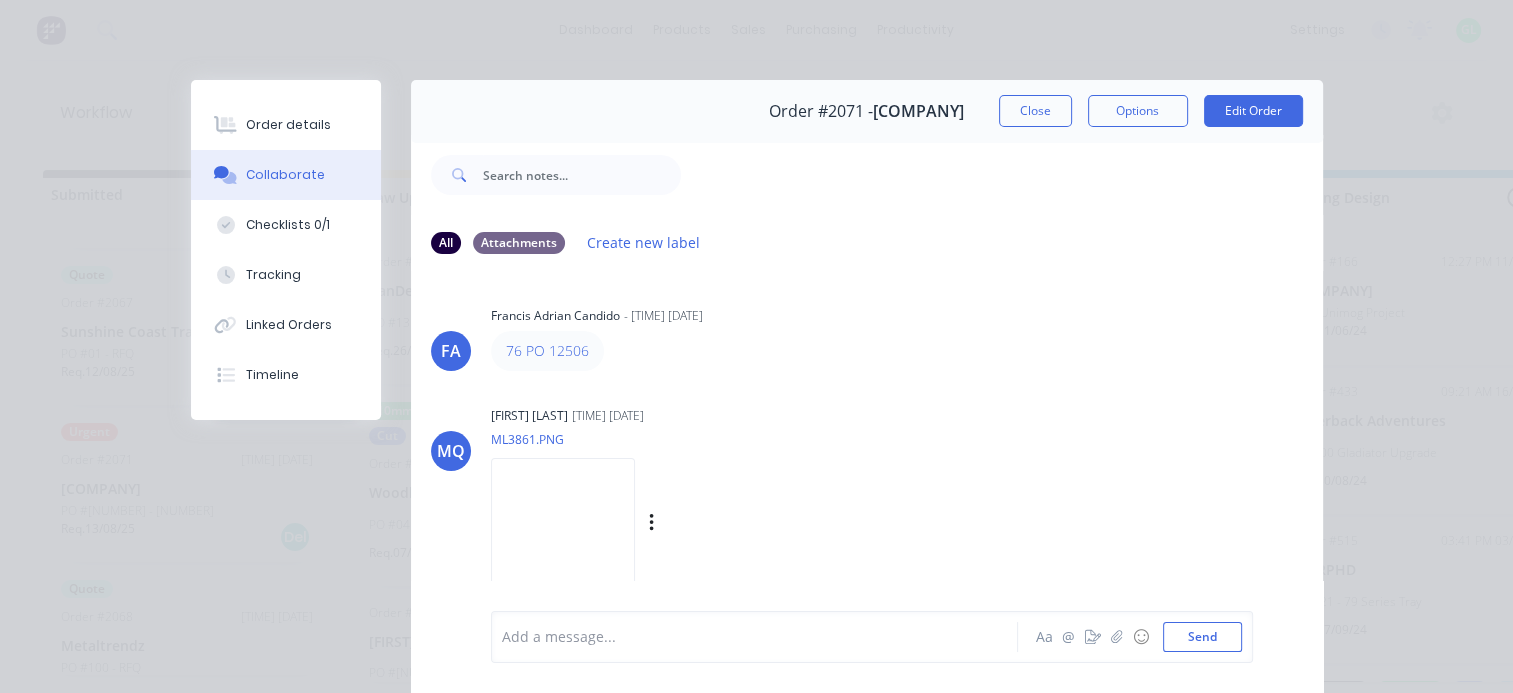 scroll, scrollTop: 104, scrollLeft: 0, axis: vertical 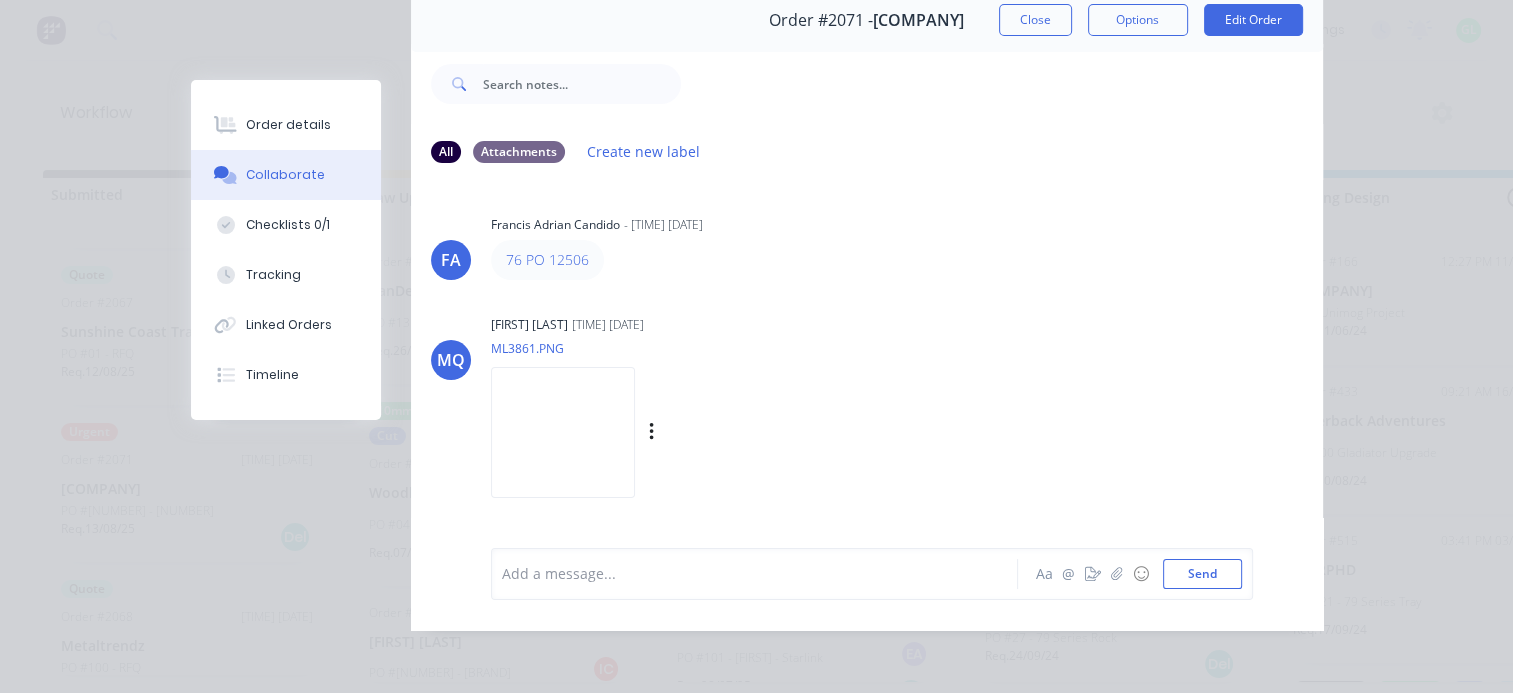 click at bounding box center (563, 432) 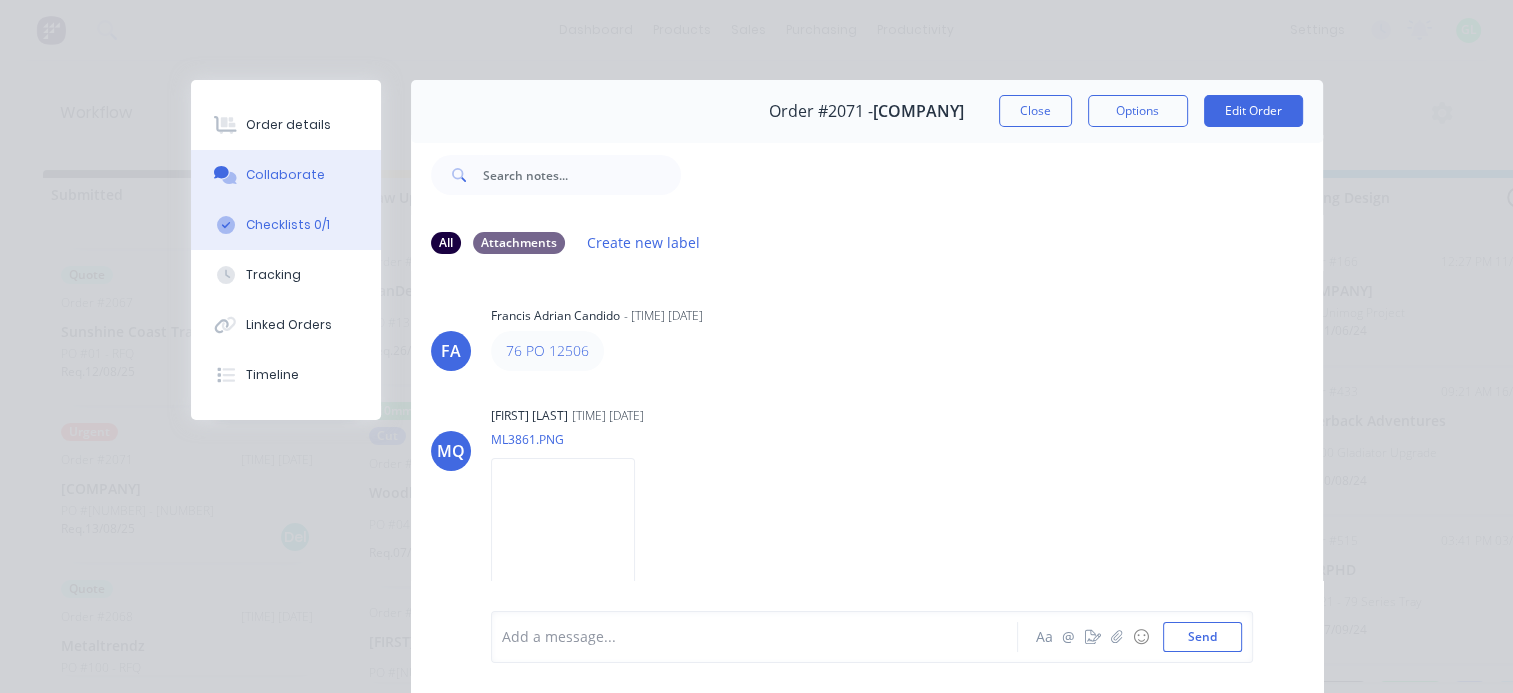click on "Checklists 0/1" at bounding box center [288, 225] 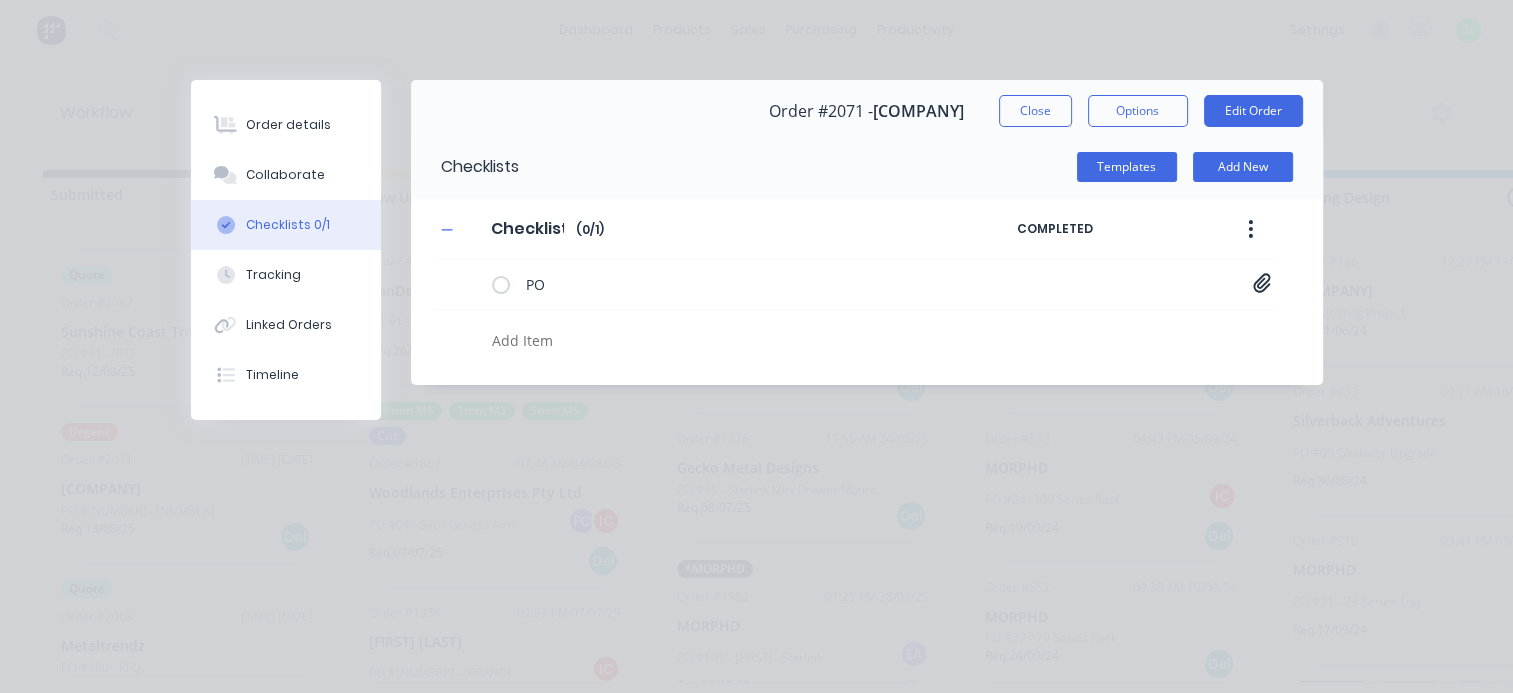 click at bounding box center [738, 340] 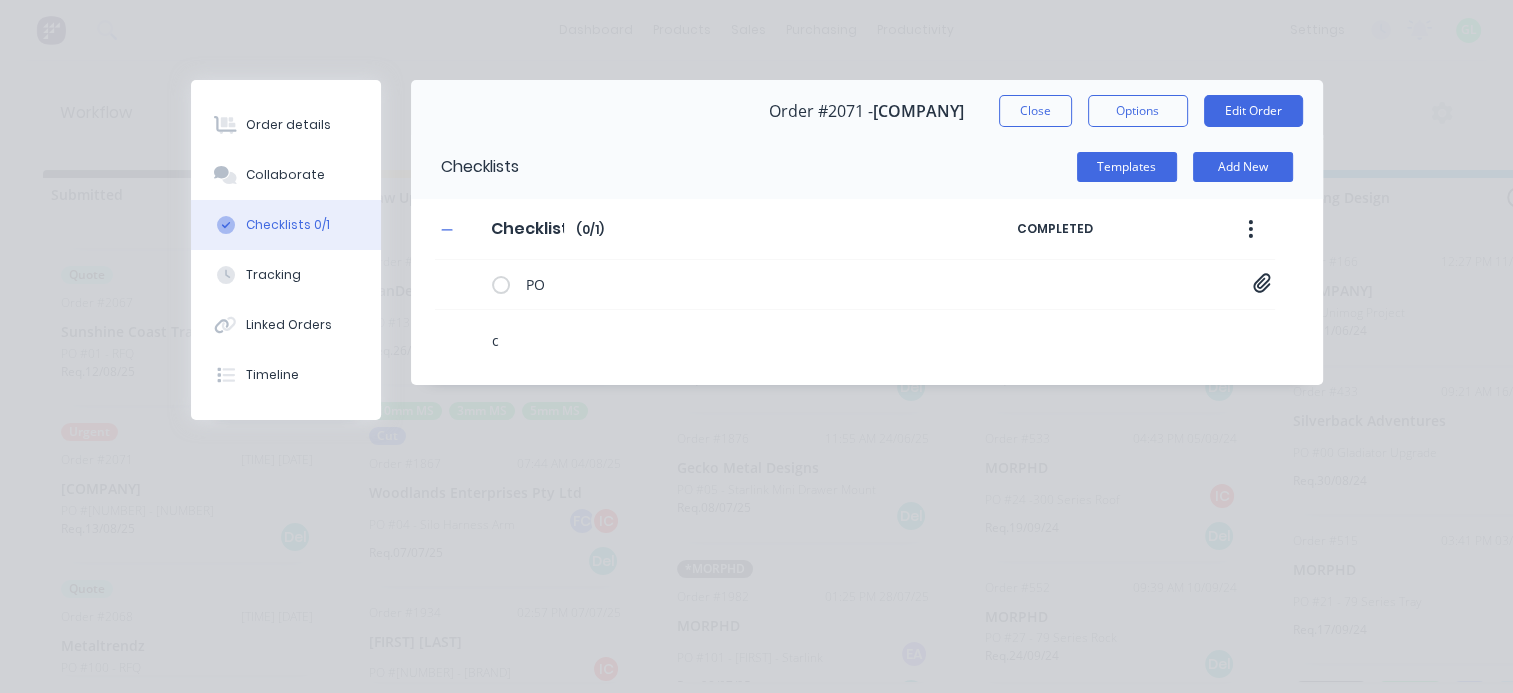 type on "x" 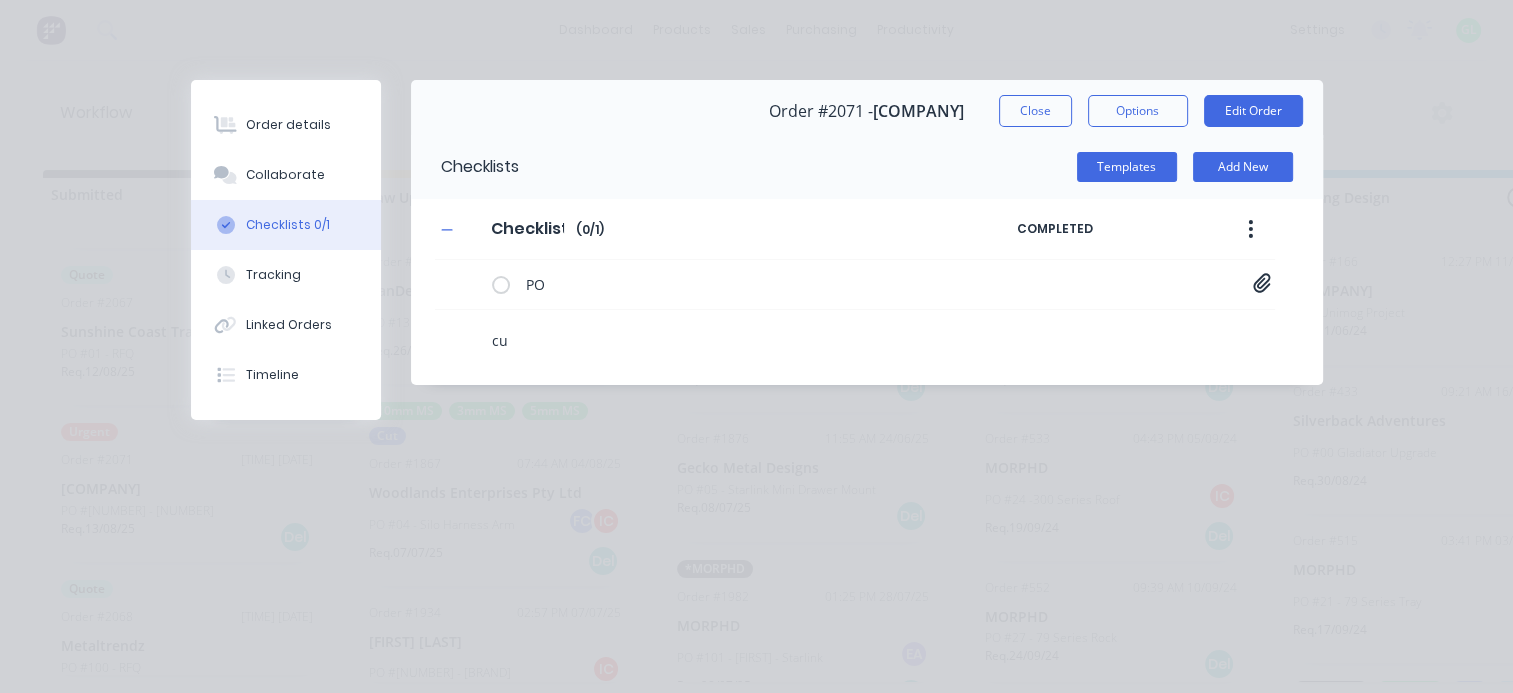 type on "x" 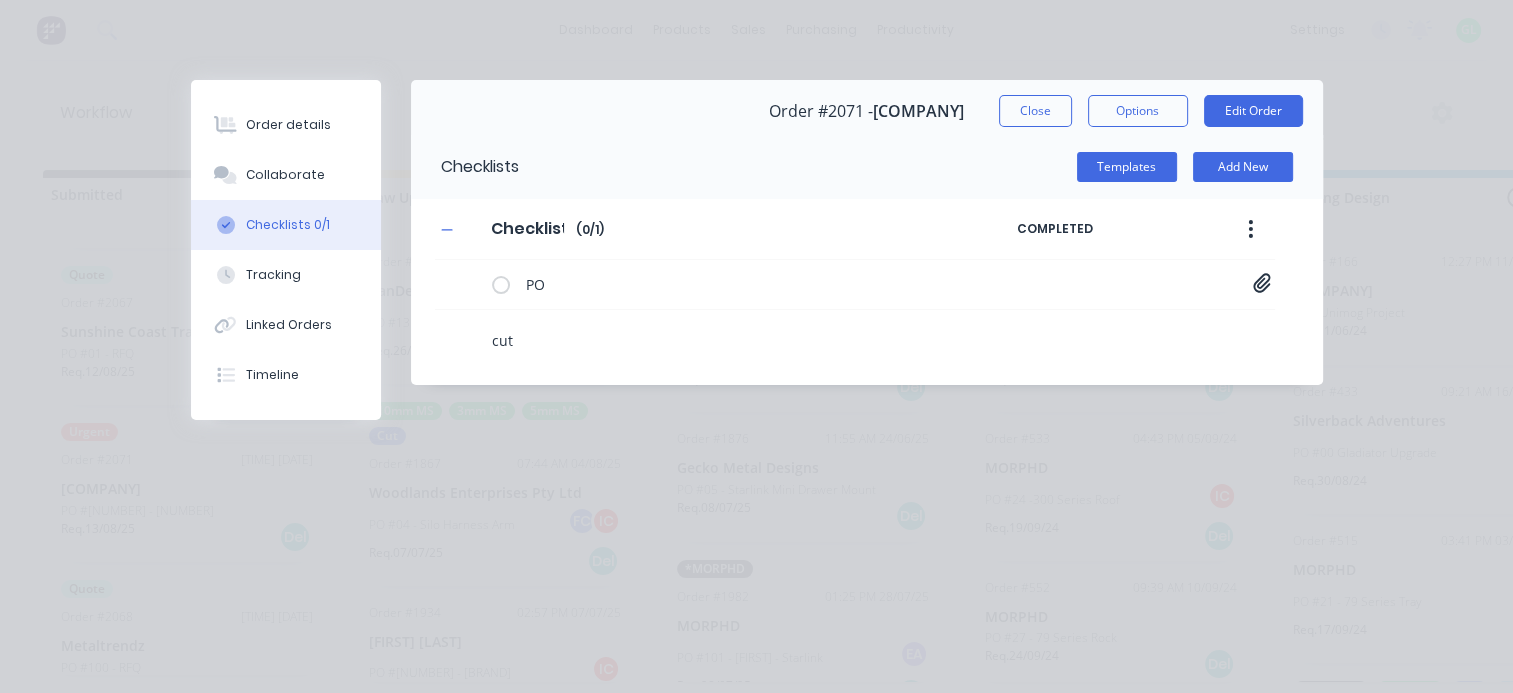 type on "x" 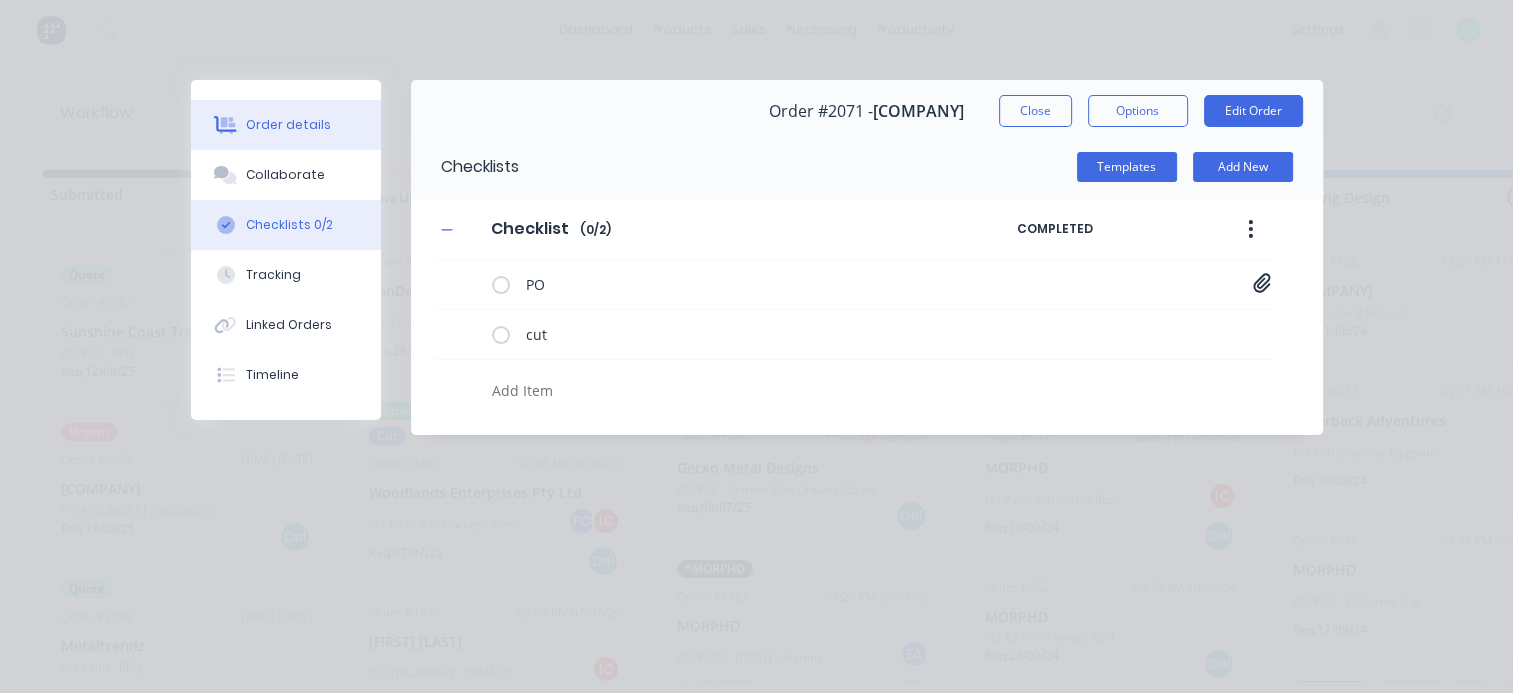type on "x" 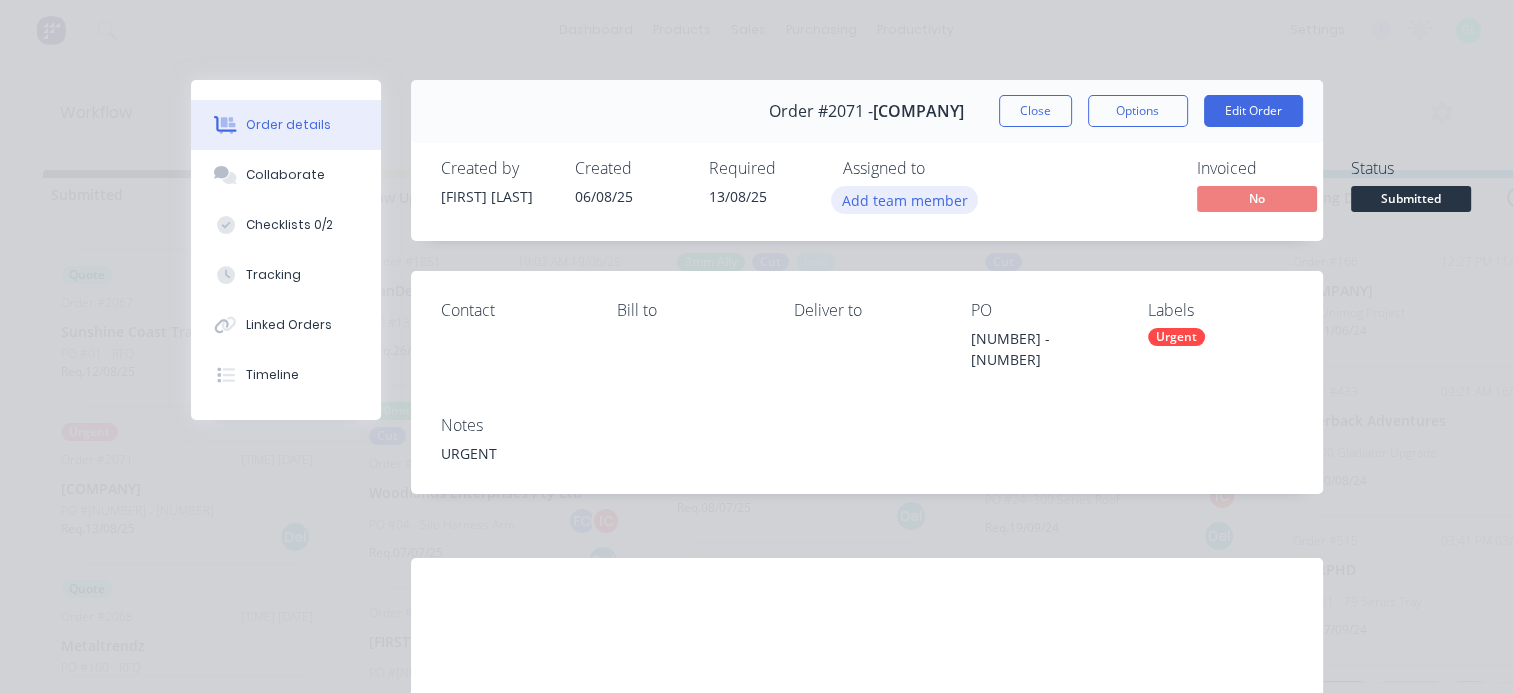 click on "Add team member" at bounding box center (904, 199) 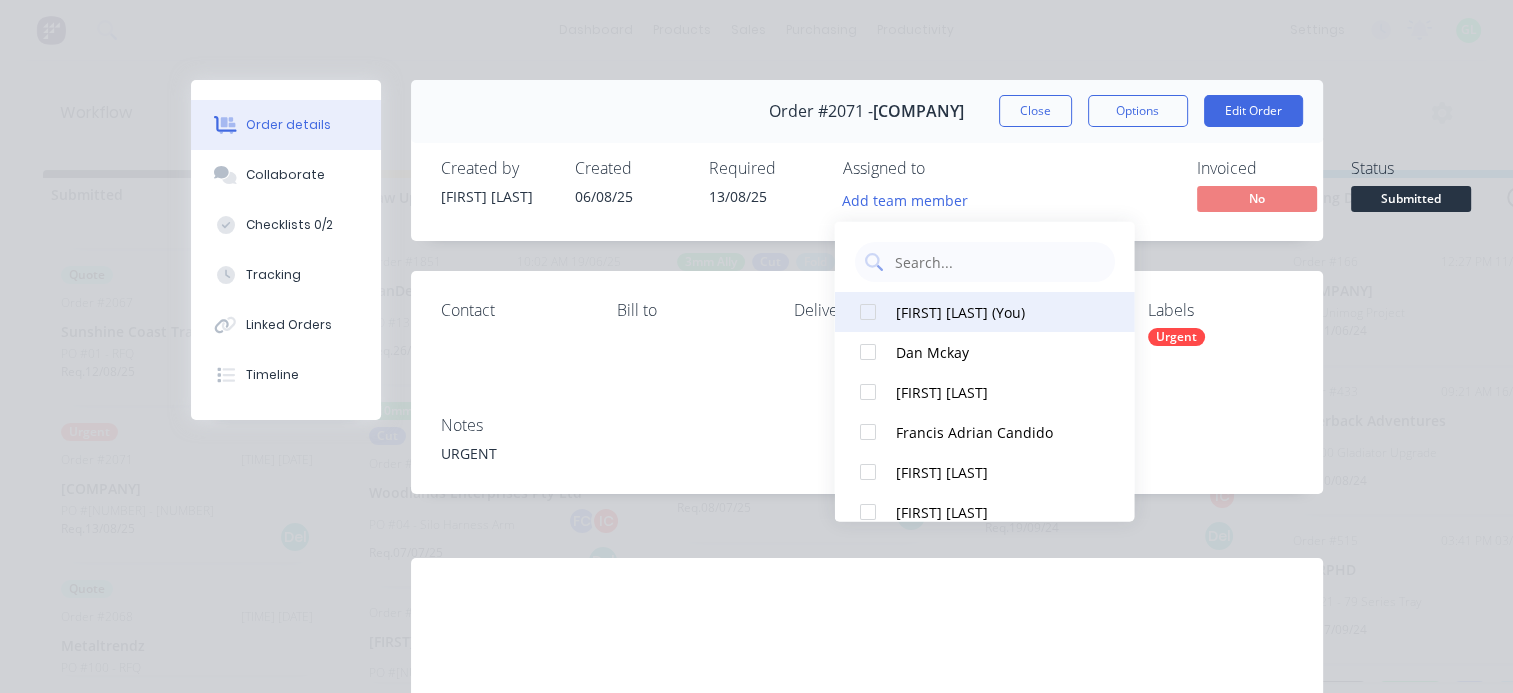 click on "Greg Lyall (You)" at bounding box center (995, 311) 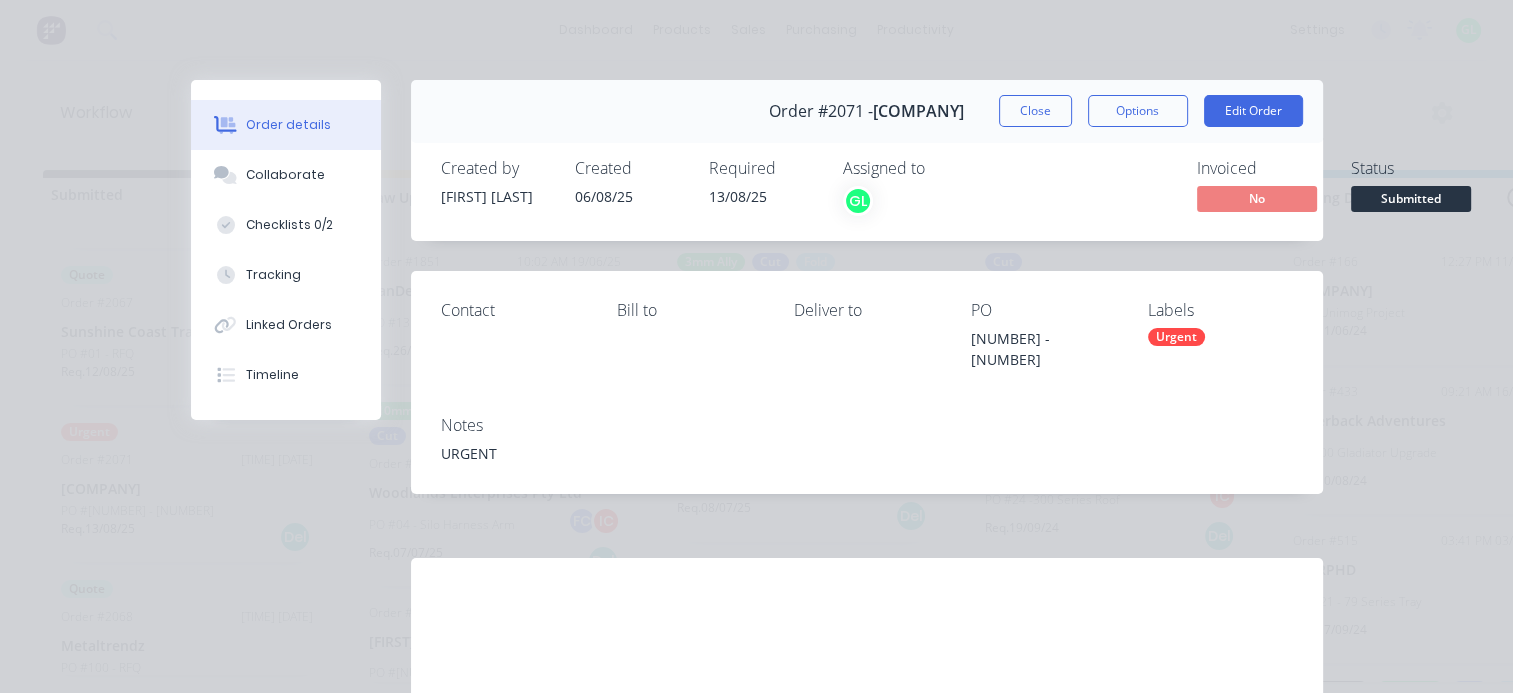 click on "Order details Collaborate Checklists 0/2 Tracking Linked Orders Timeline   Order details   Collaborate   Checklists   Tracking   Linked Orders   Timeline Order #2071 -  Ekebol Engineering Close   Options     Edit Order   Created by Francis Adrian Created 06/08/25 Required 13/08/25 Assigned to GL Invoiced No Status Submitted Contact Bill to Deliver to PO 76 - 12506 Labels Urgent Notes URGENT Labour $0.00 Sub total $0.00 Margin $0.00  ( 0.00 %) Tax $0.00 Total $0.00" at bounding box center (756, 346) 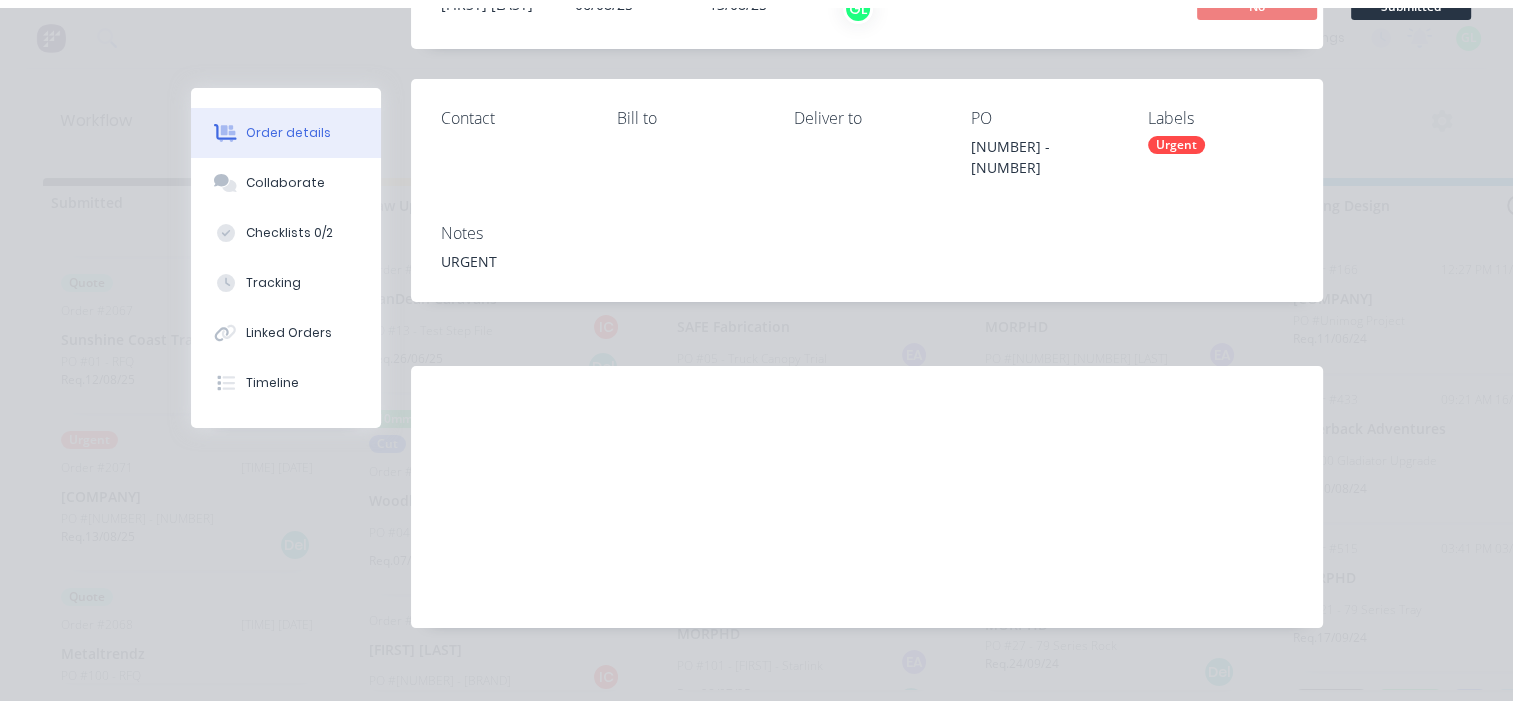 scroll, scrollTop: 0, scrollLeft: 0, axis: both 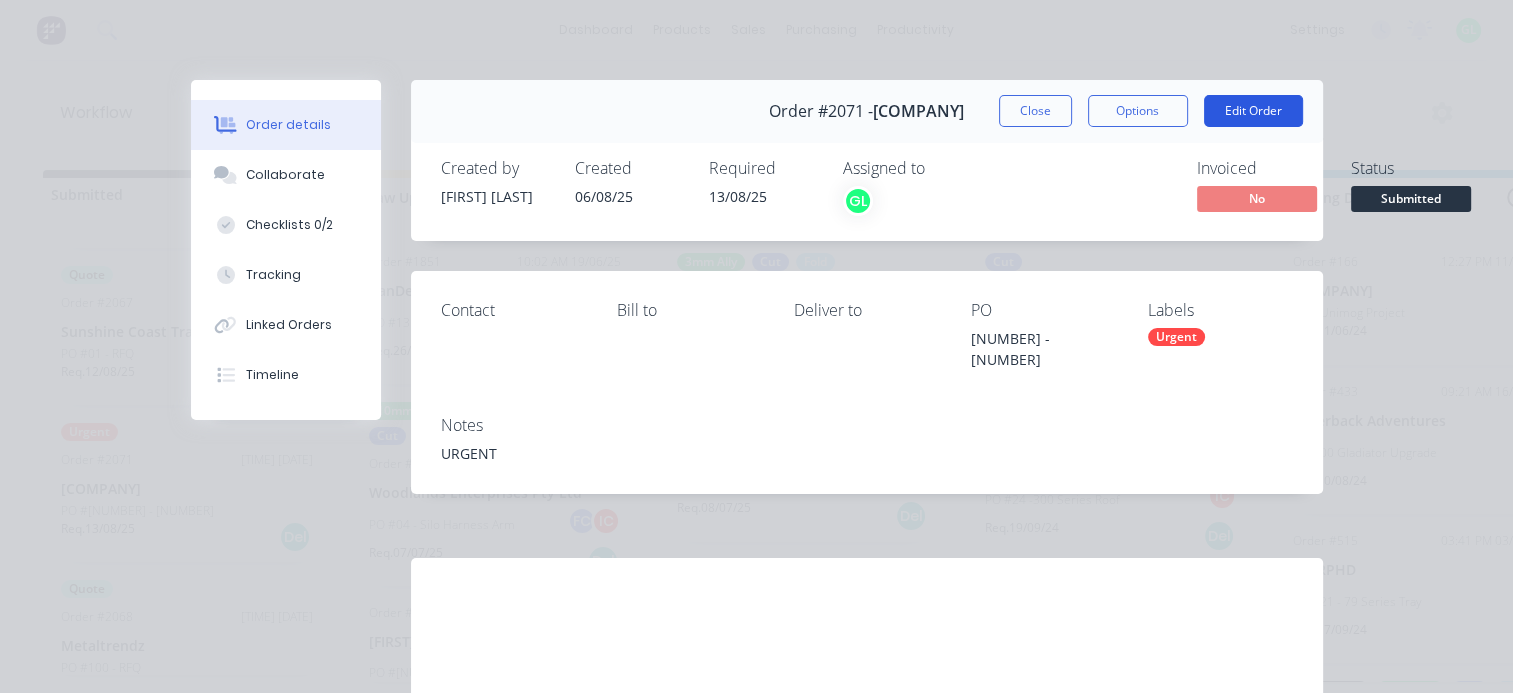 click on "Edit Order" at bounding box center [1253, 111] 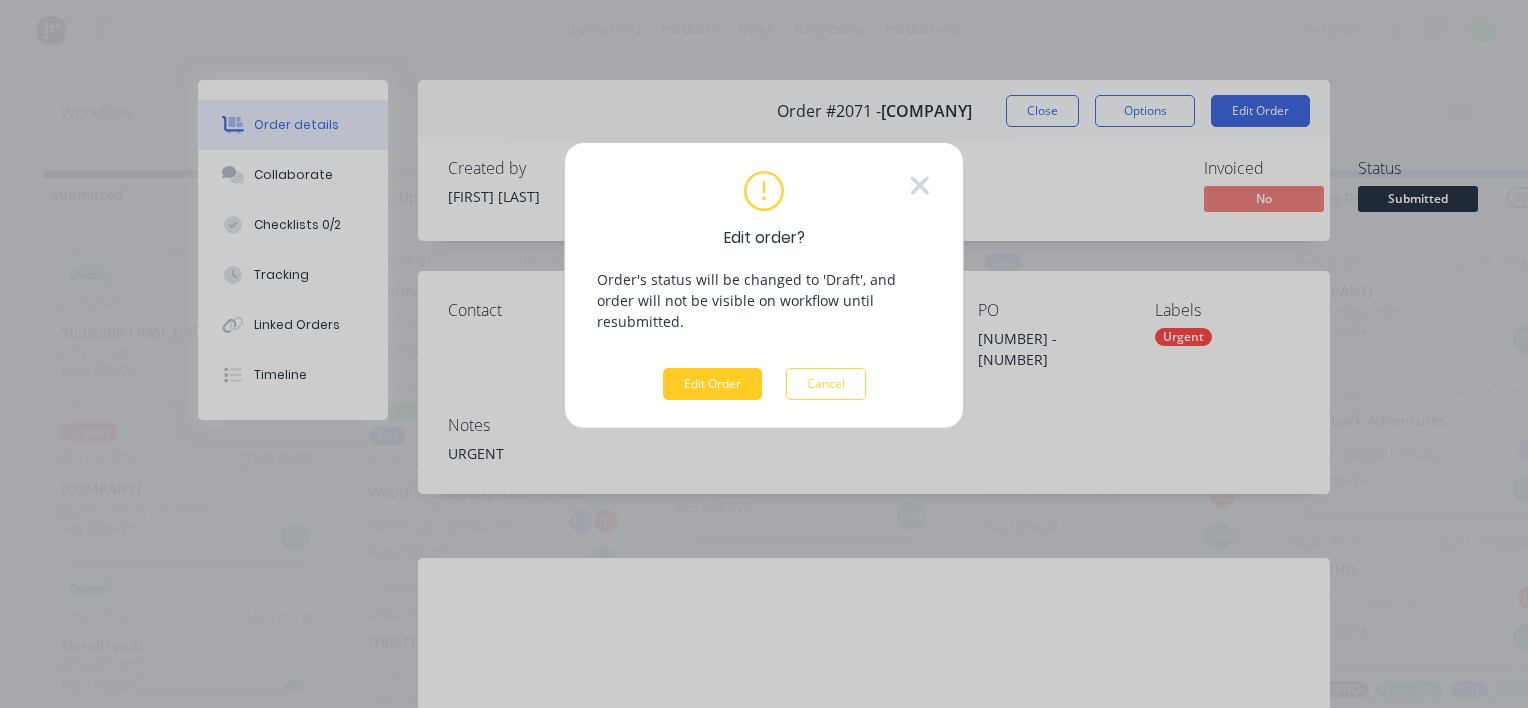 click on "Edit Order" at bounding box center (712, 384) 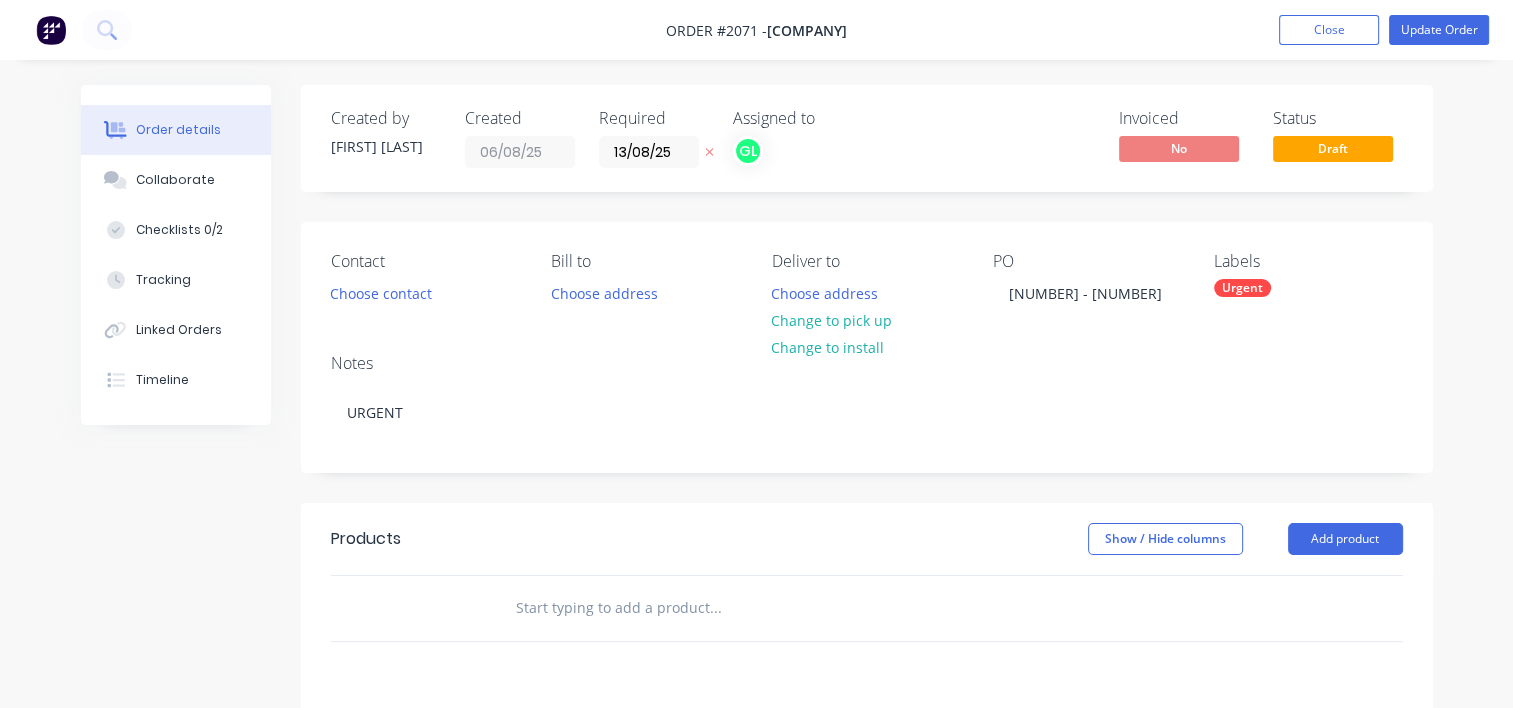 click on "Urgent" at bounding box center (1242, 288) 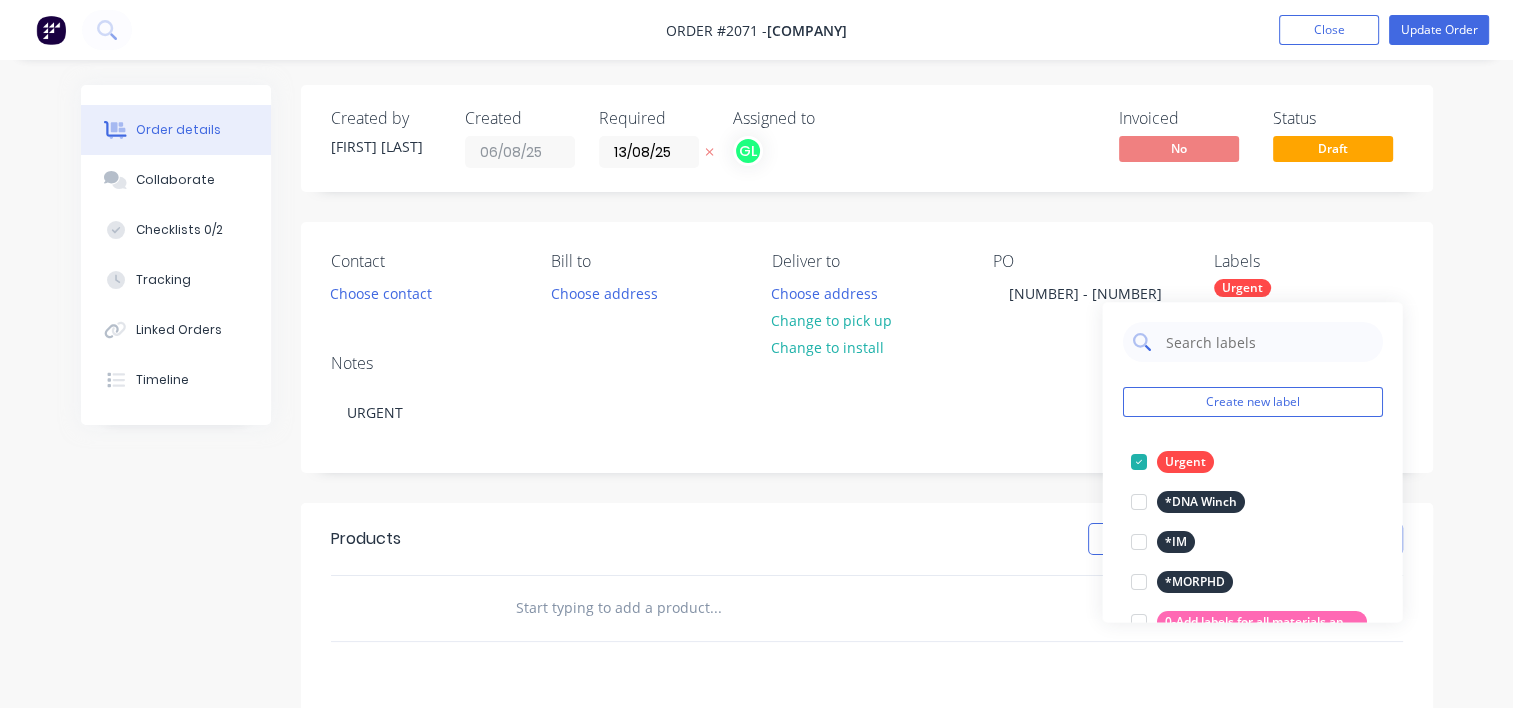 click at bounding box center (1267, 342) 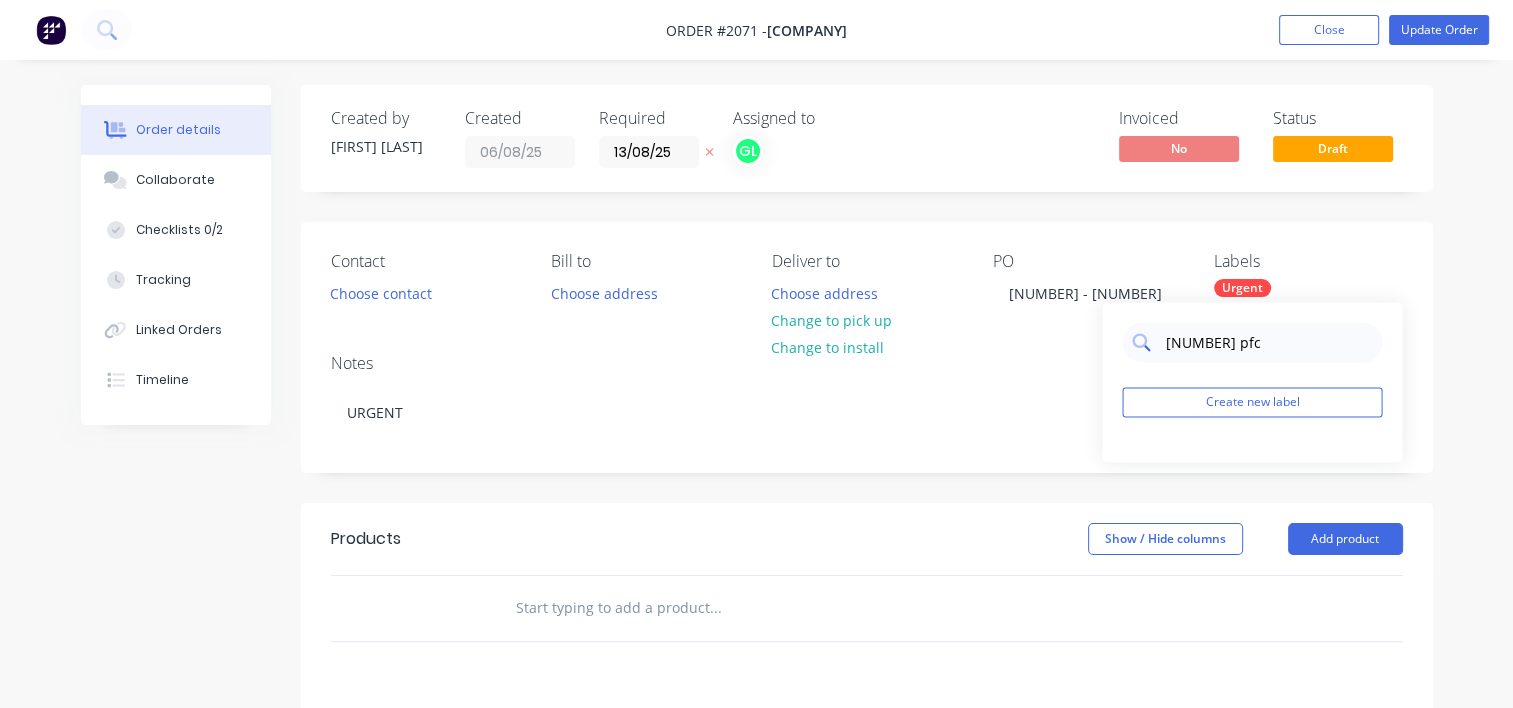 drag, startPoint x: 1185, startPoint y: 346, endPoint x: 1139, endPoint y: 347, distance: 46.010868 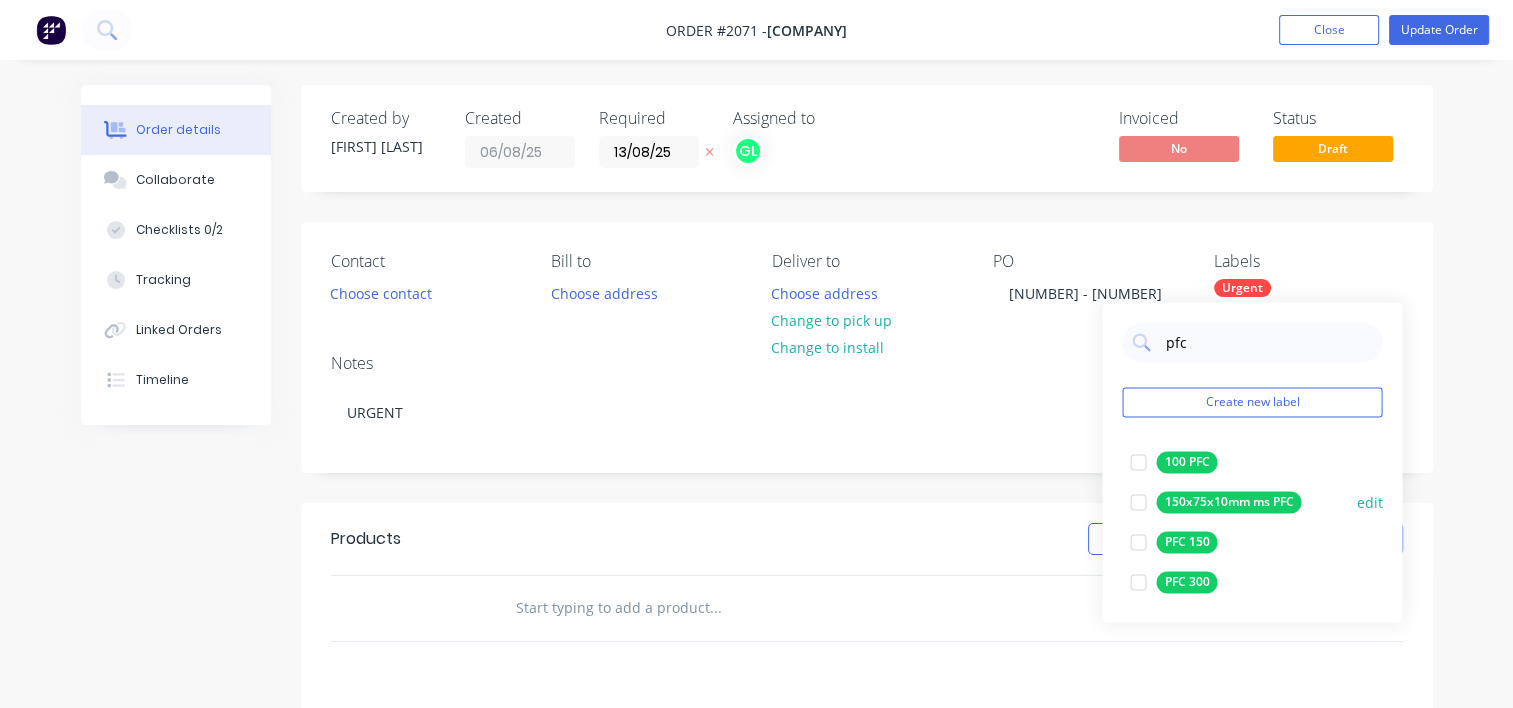 click at bounding box center (1138, 502) 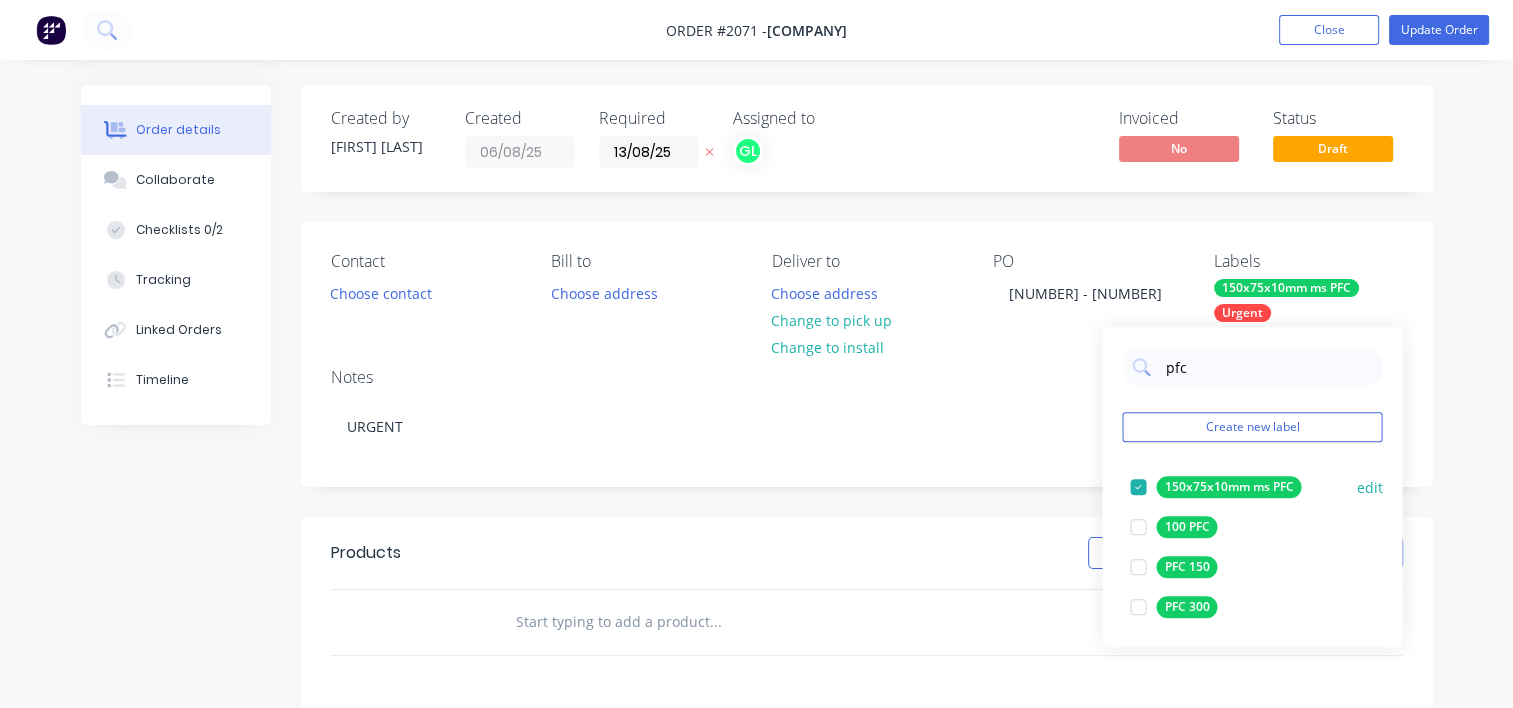 click at bounding box center (1138, 487) 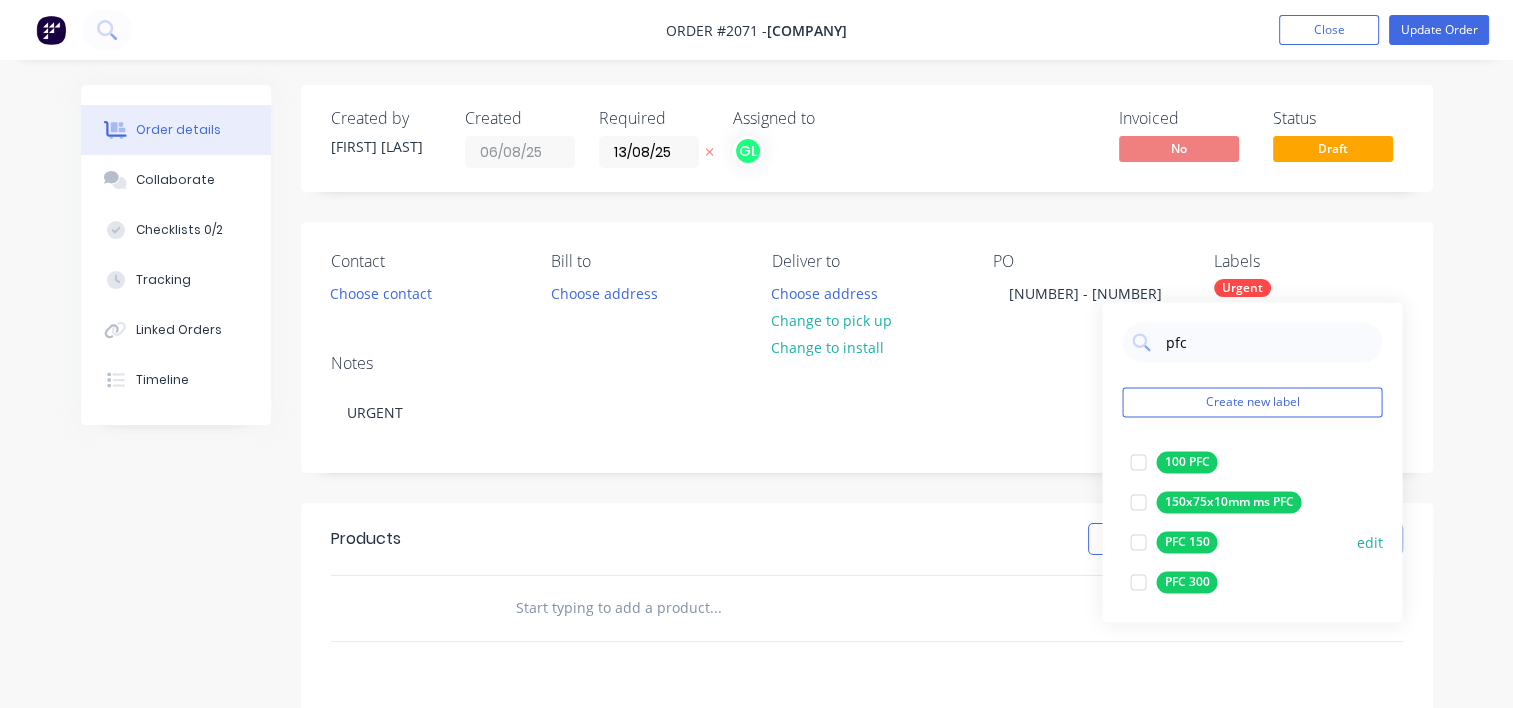 click at bounding box center (1138, 542) 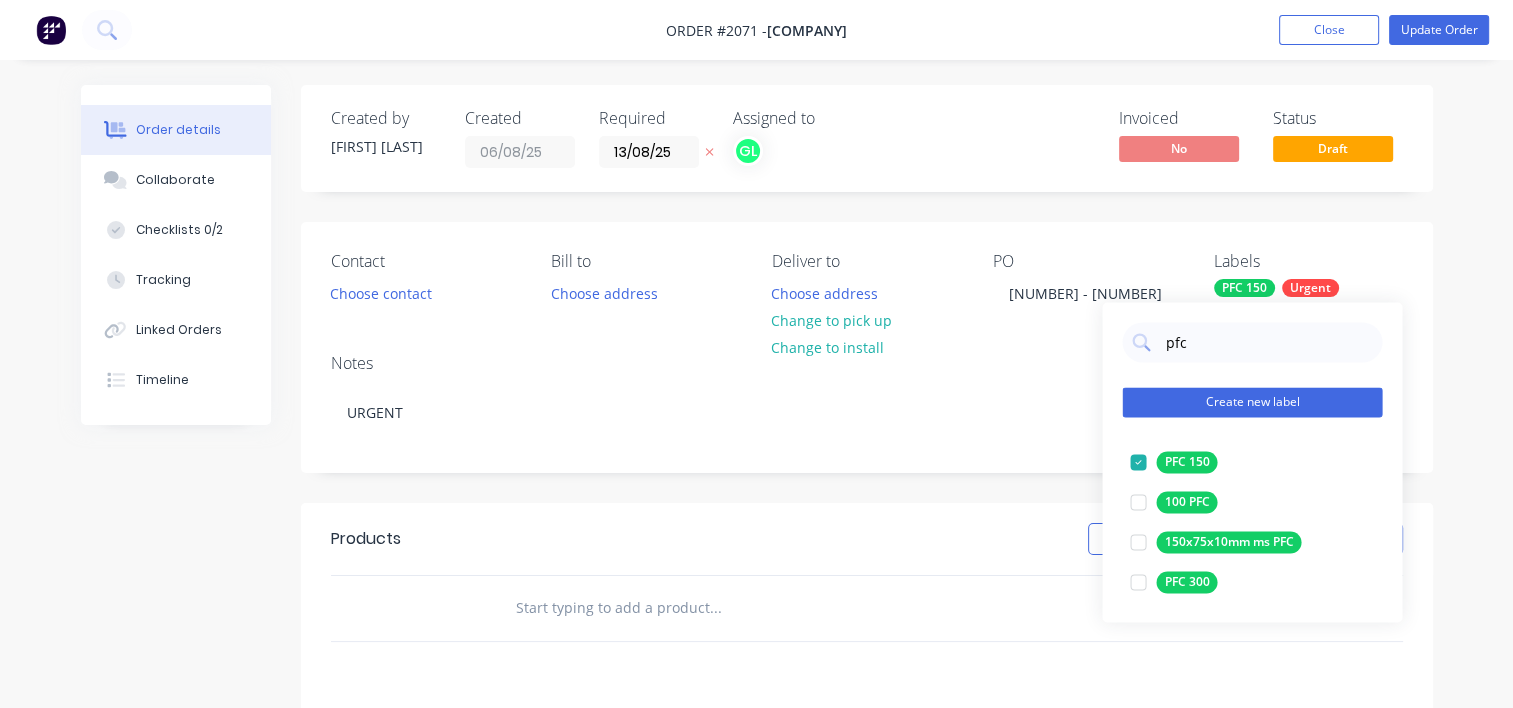 type on "pfc" 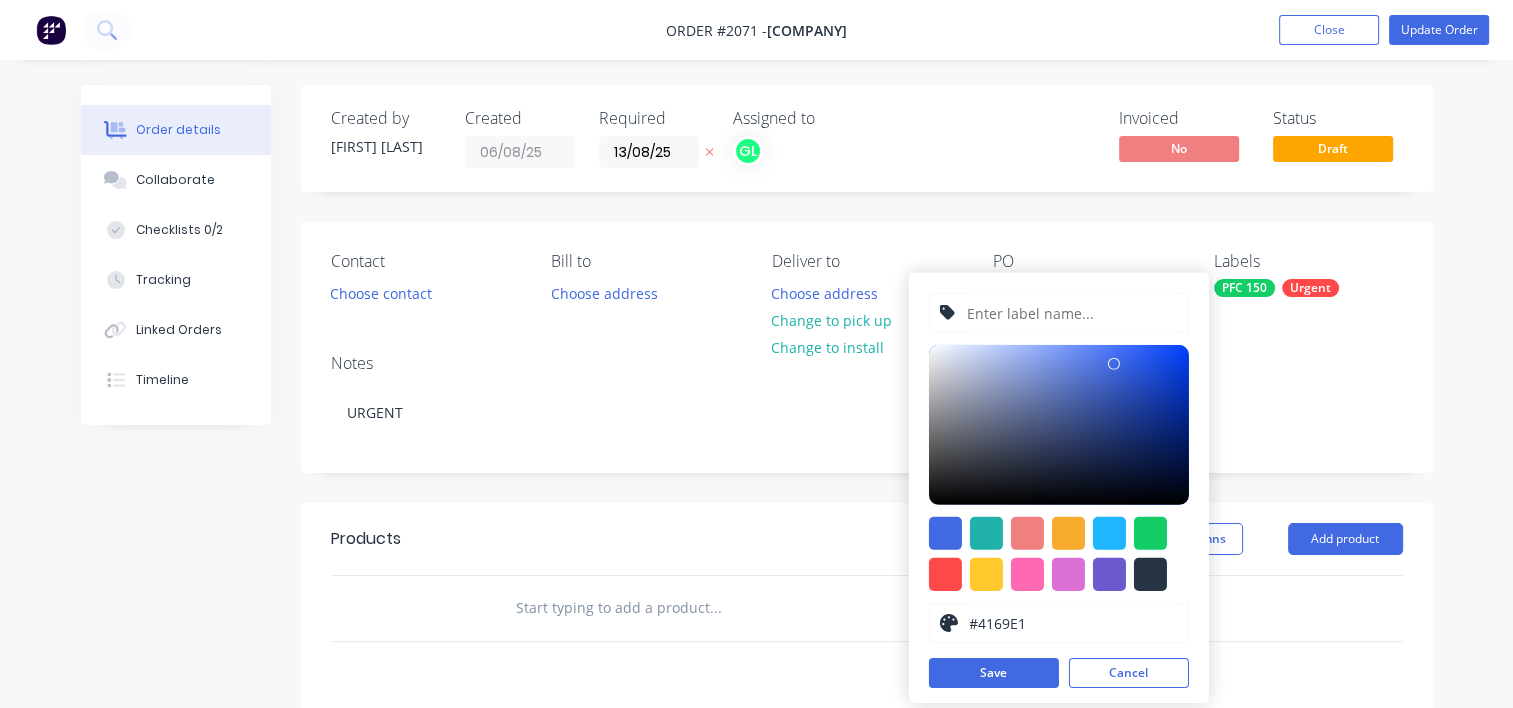 click at bounding box center [1150, 533] 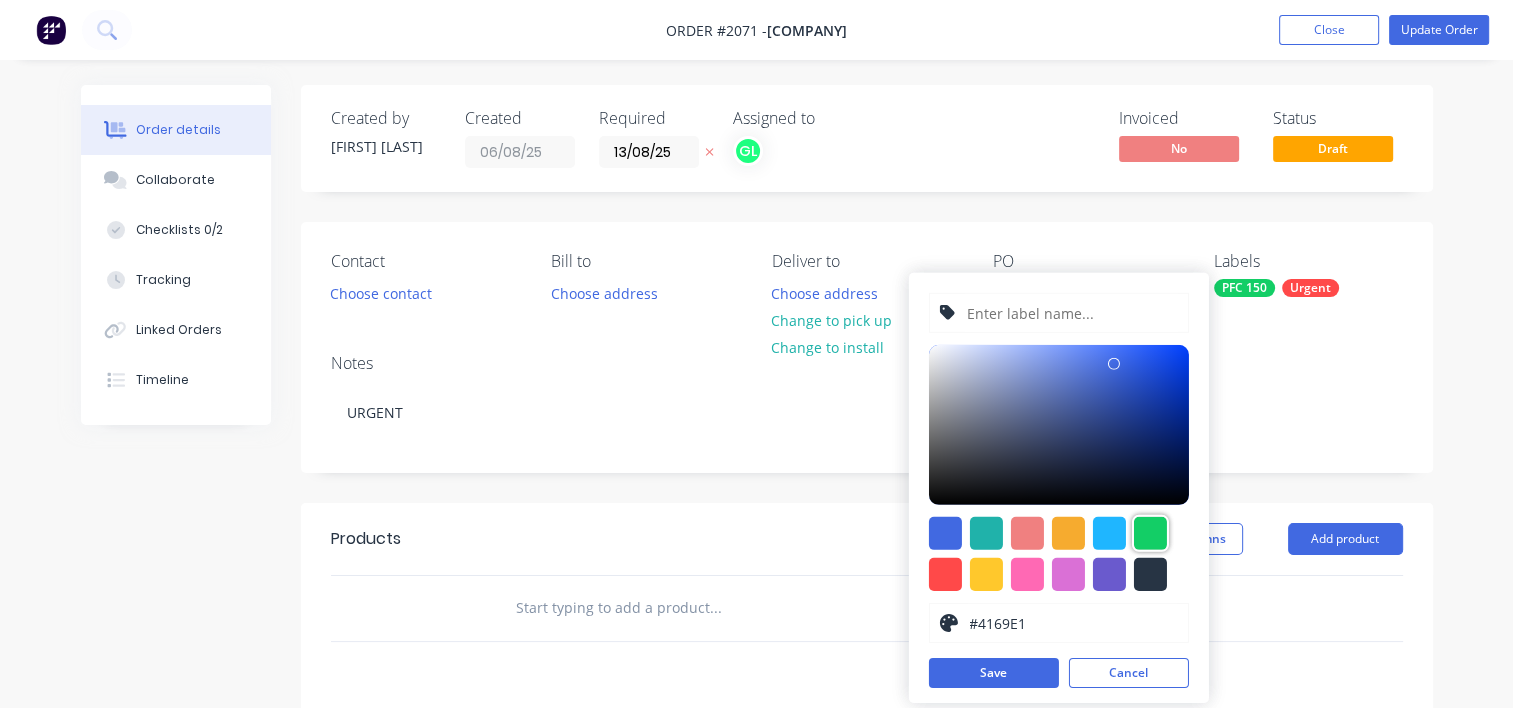 type on "#13CE66" 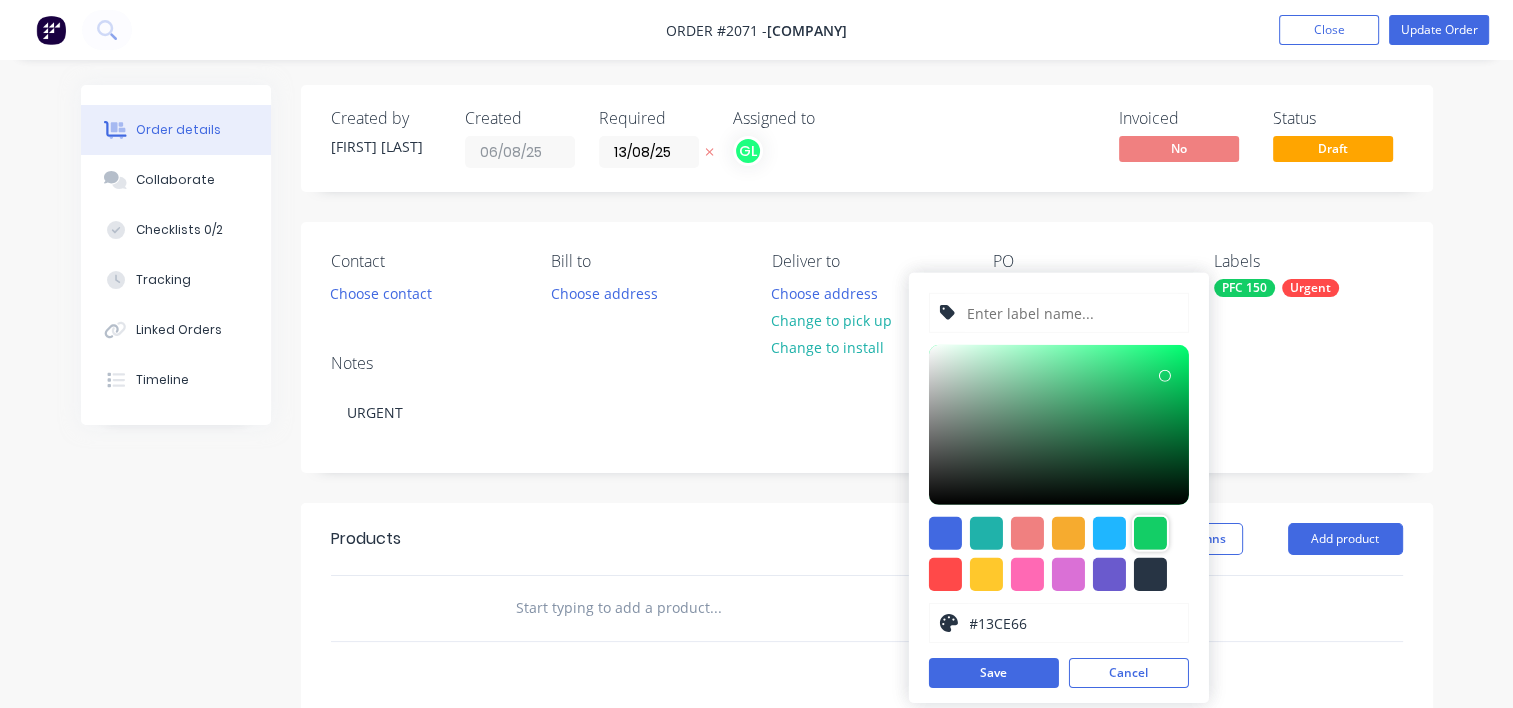 click at bounding box center [1071, 313] 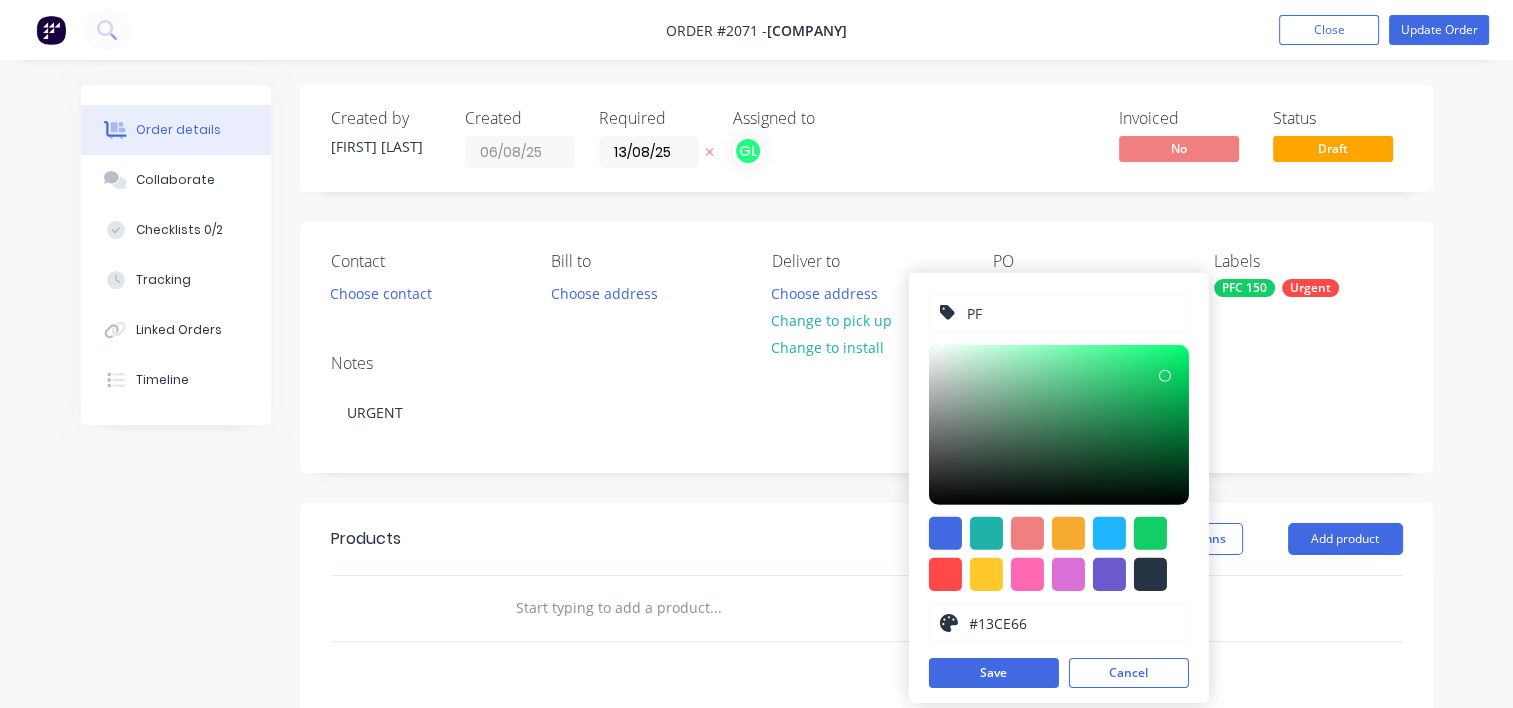 type on "P" 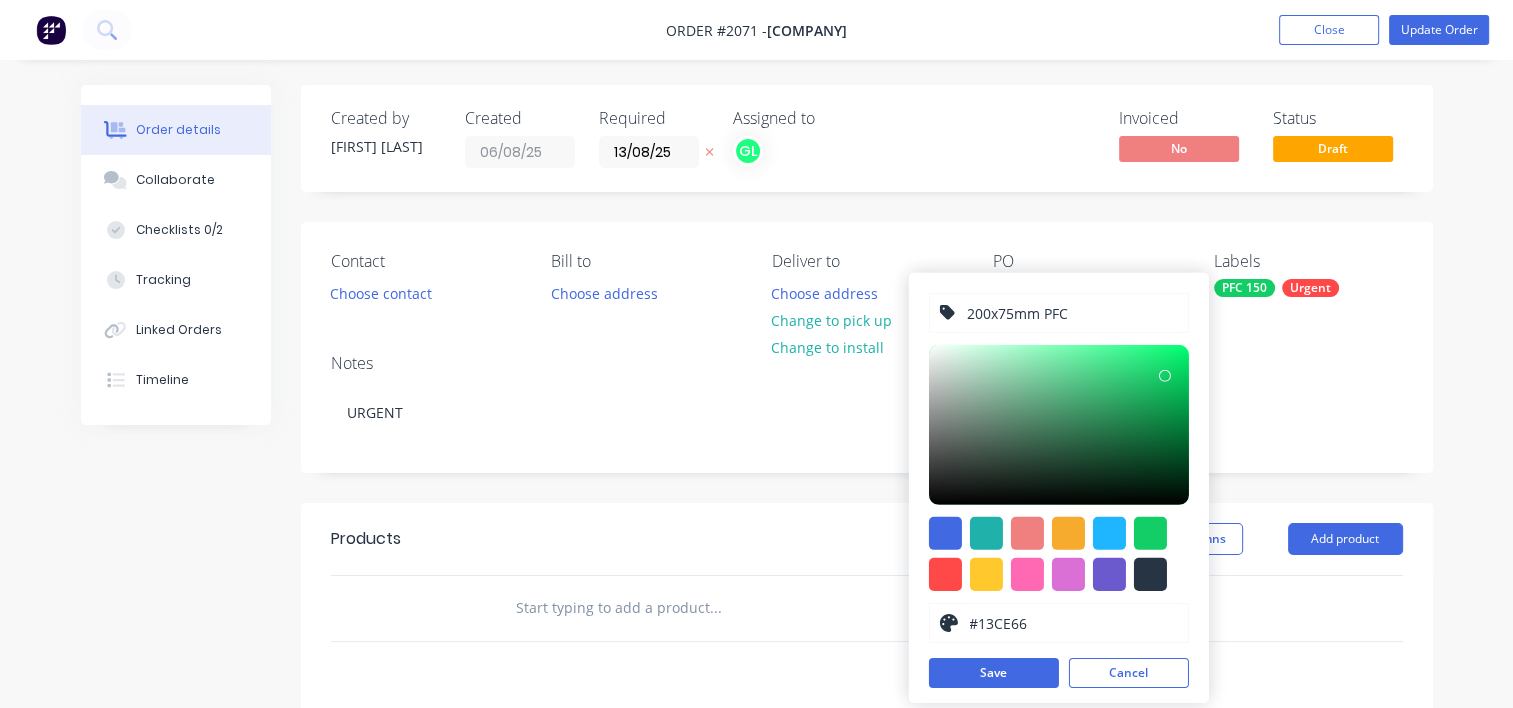 click on "200x75mm PFC" at bounding box center [1071, 313] 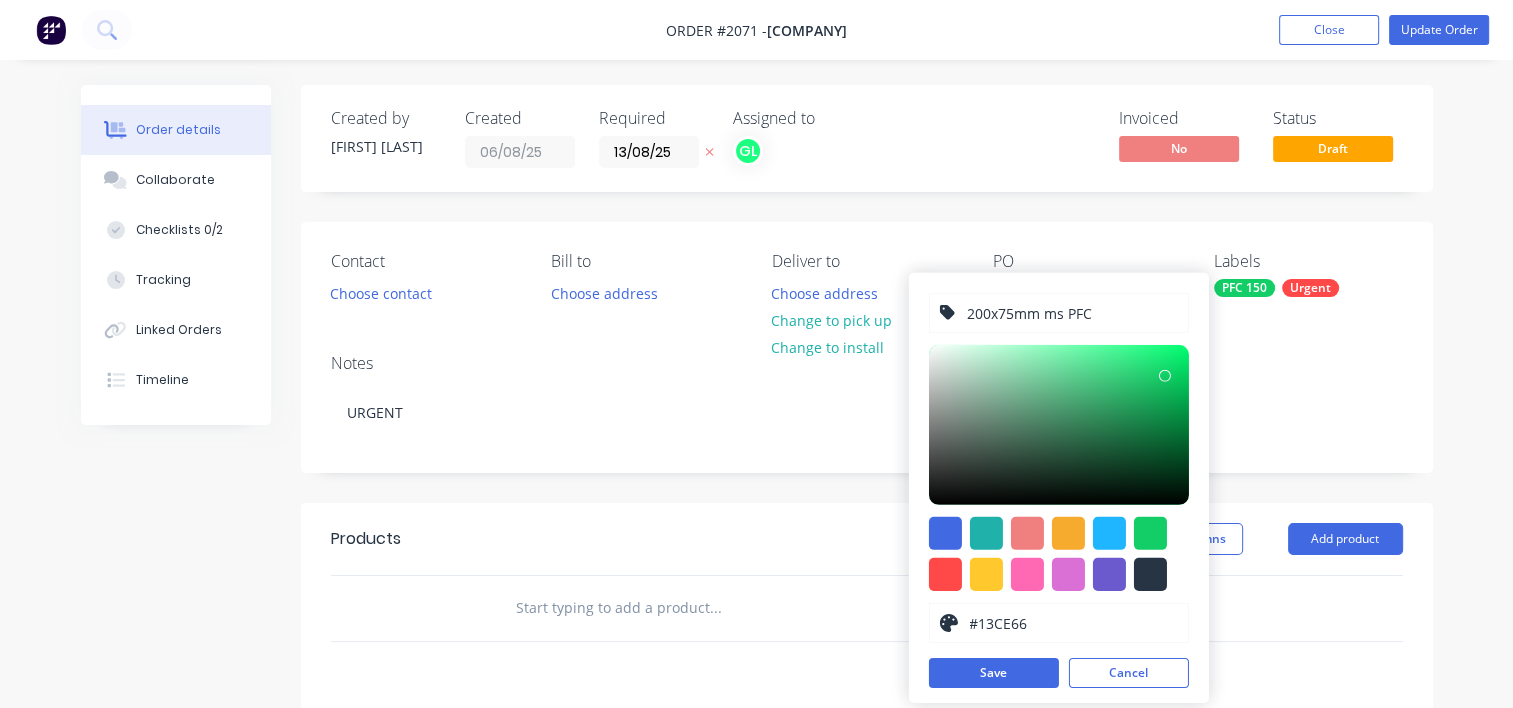 drag, startPoint x: 1105, startPoint y: 315, endPoint x: 948, endPoint y: 310, distance: 157.0796 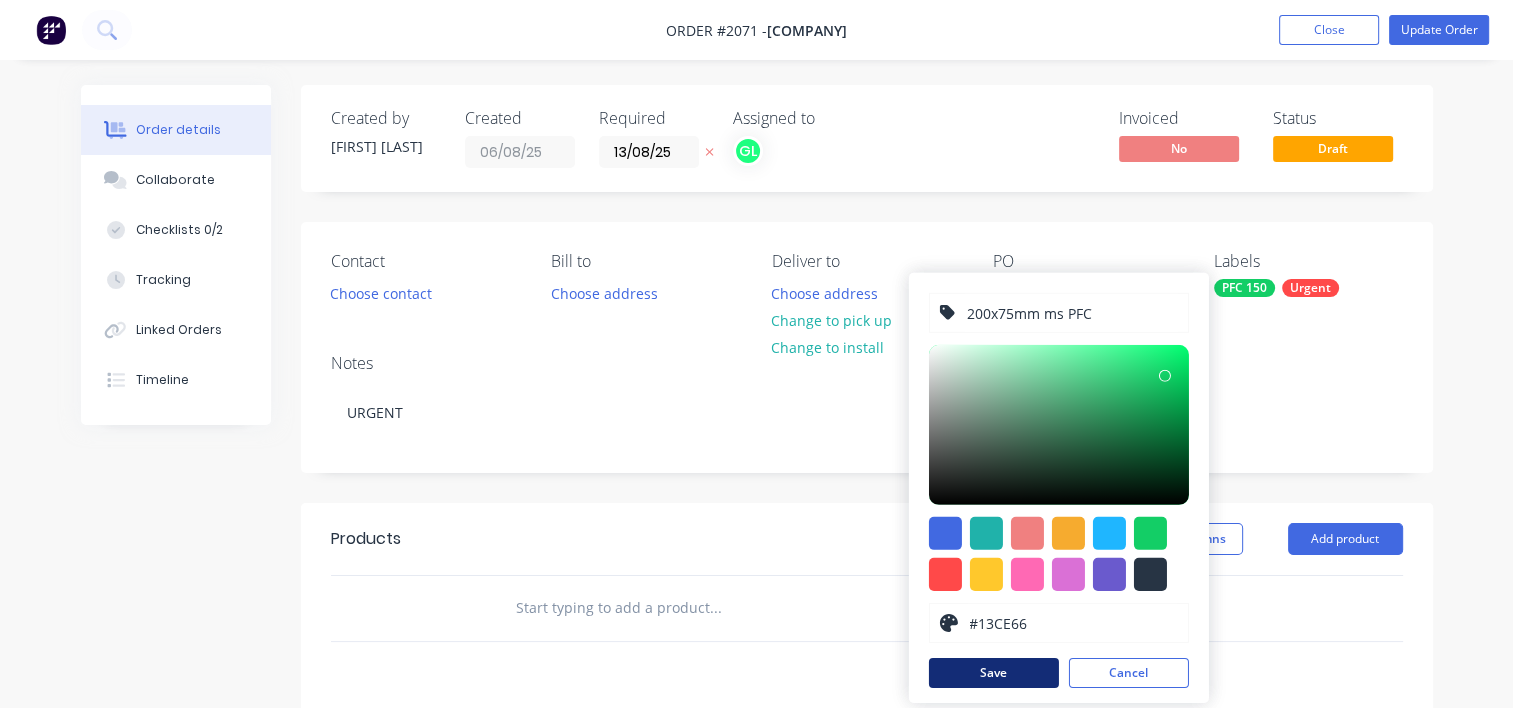 type on "200x75mm ms PFC" 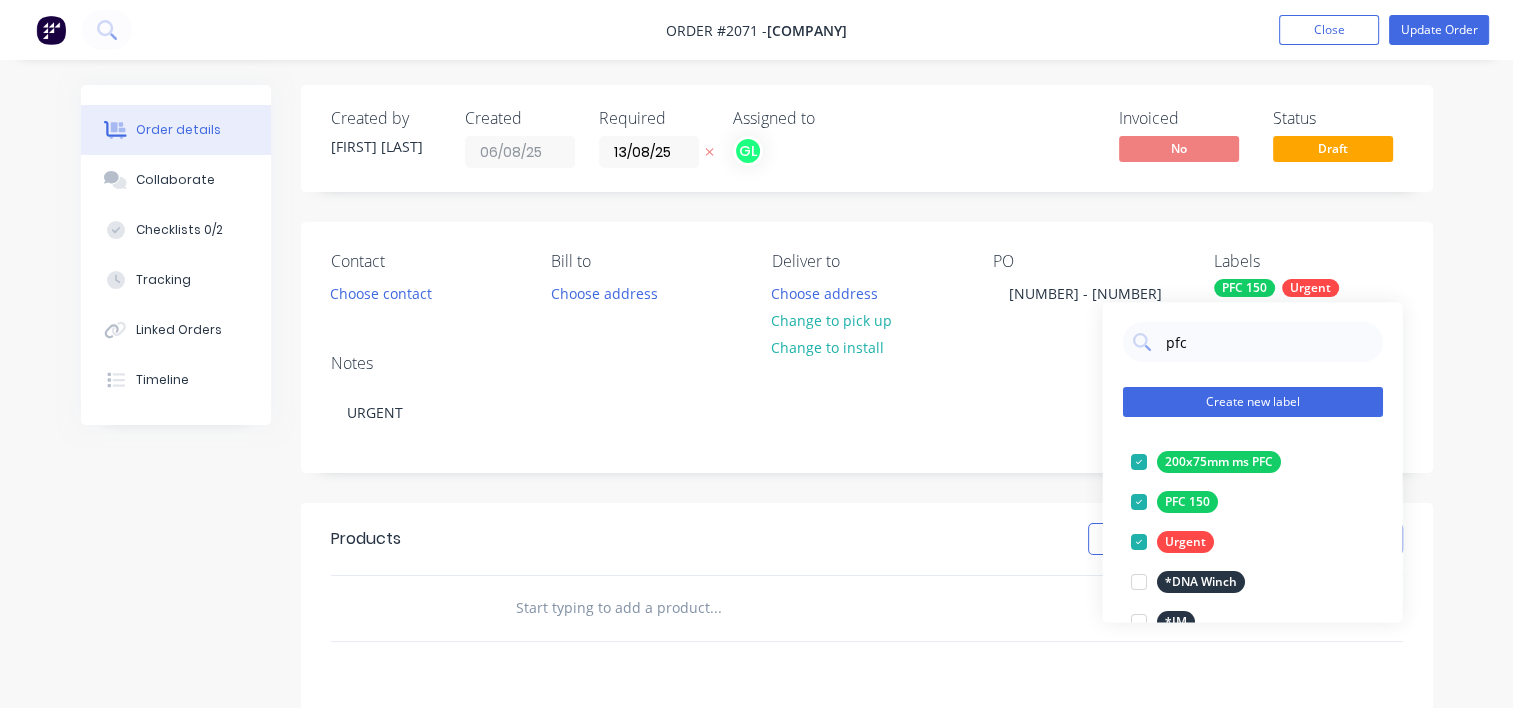 click on "Create new label" at bounding box center [1252, 402] 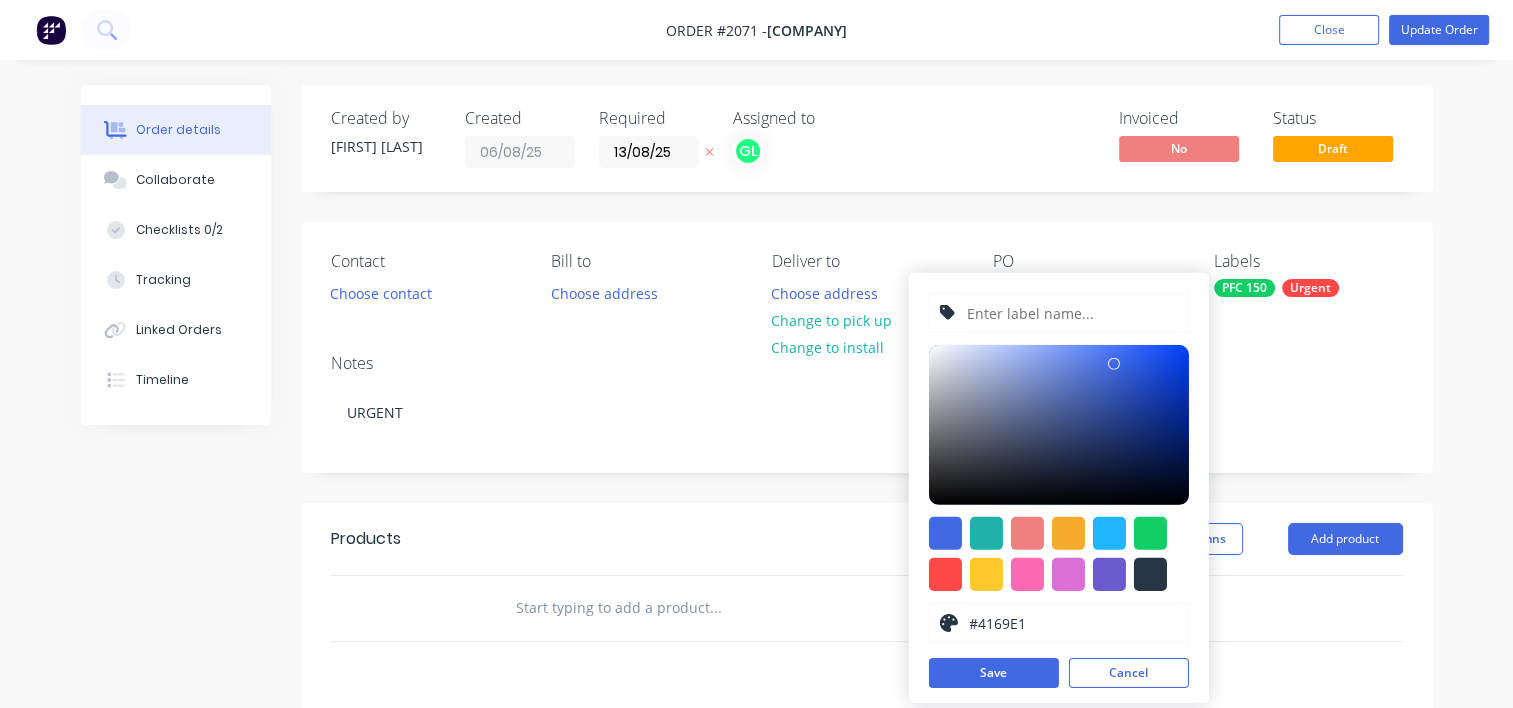 click at bounding box center (1071, 313) 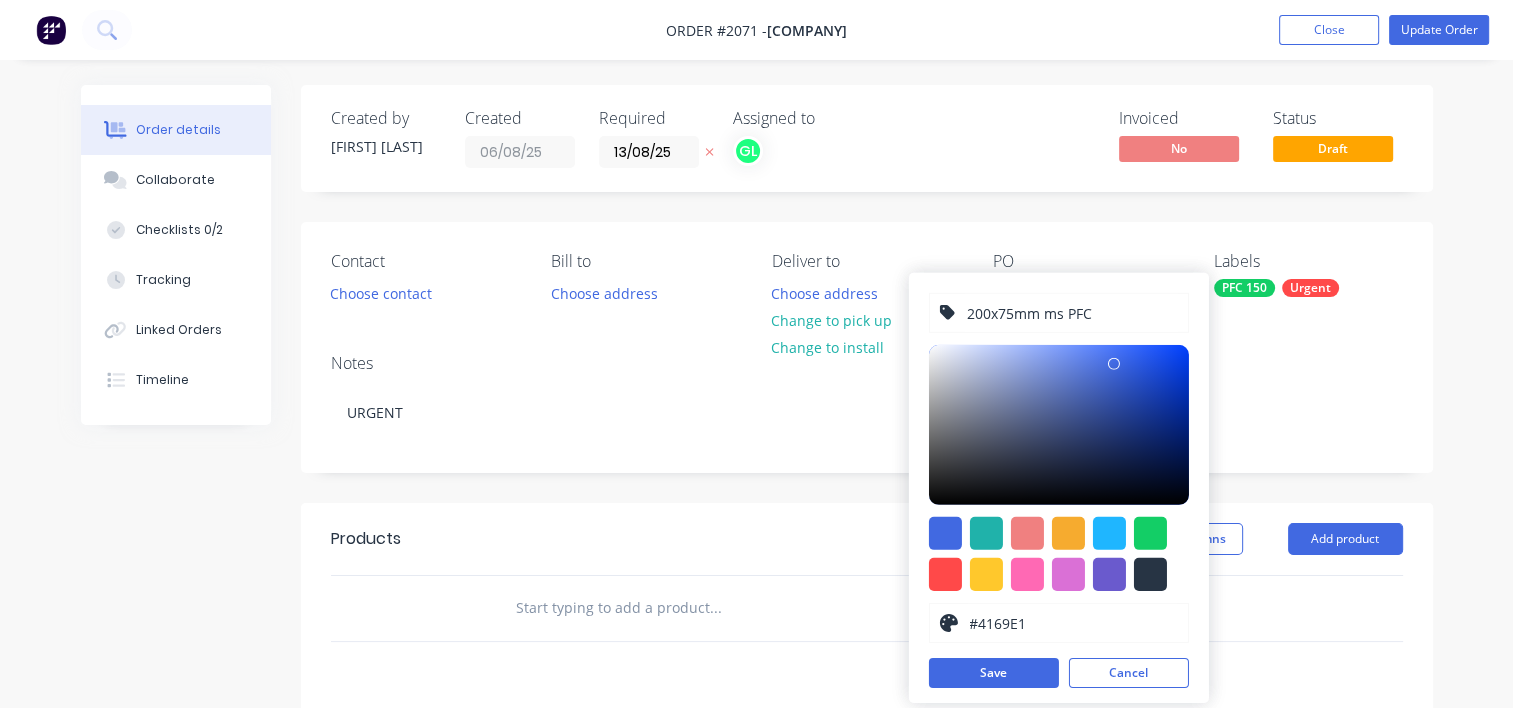 type on "200x75mm ms PFC" 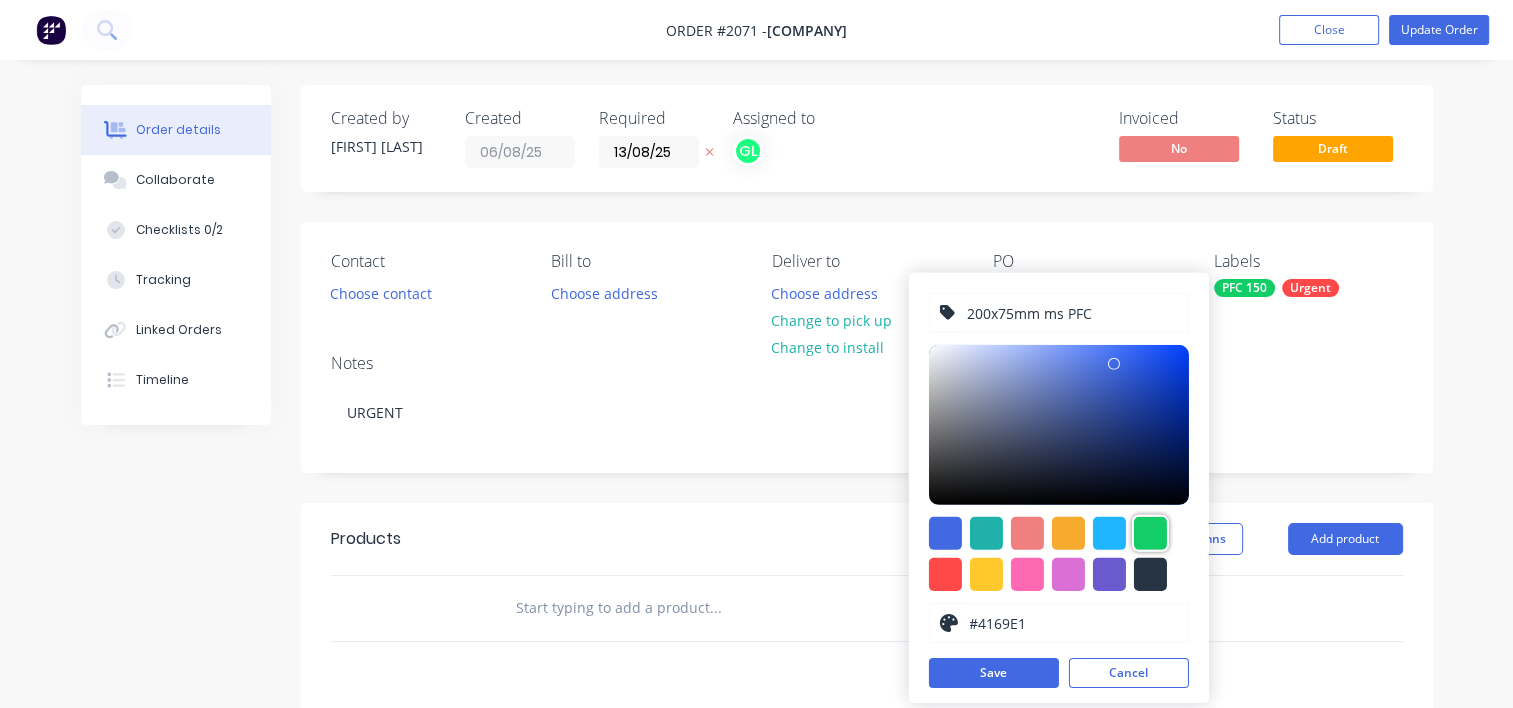 click at bounding box center (1150, 533) 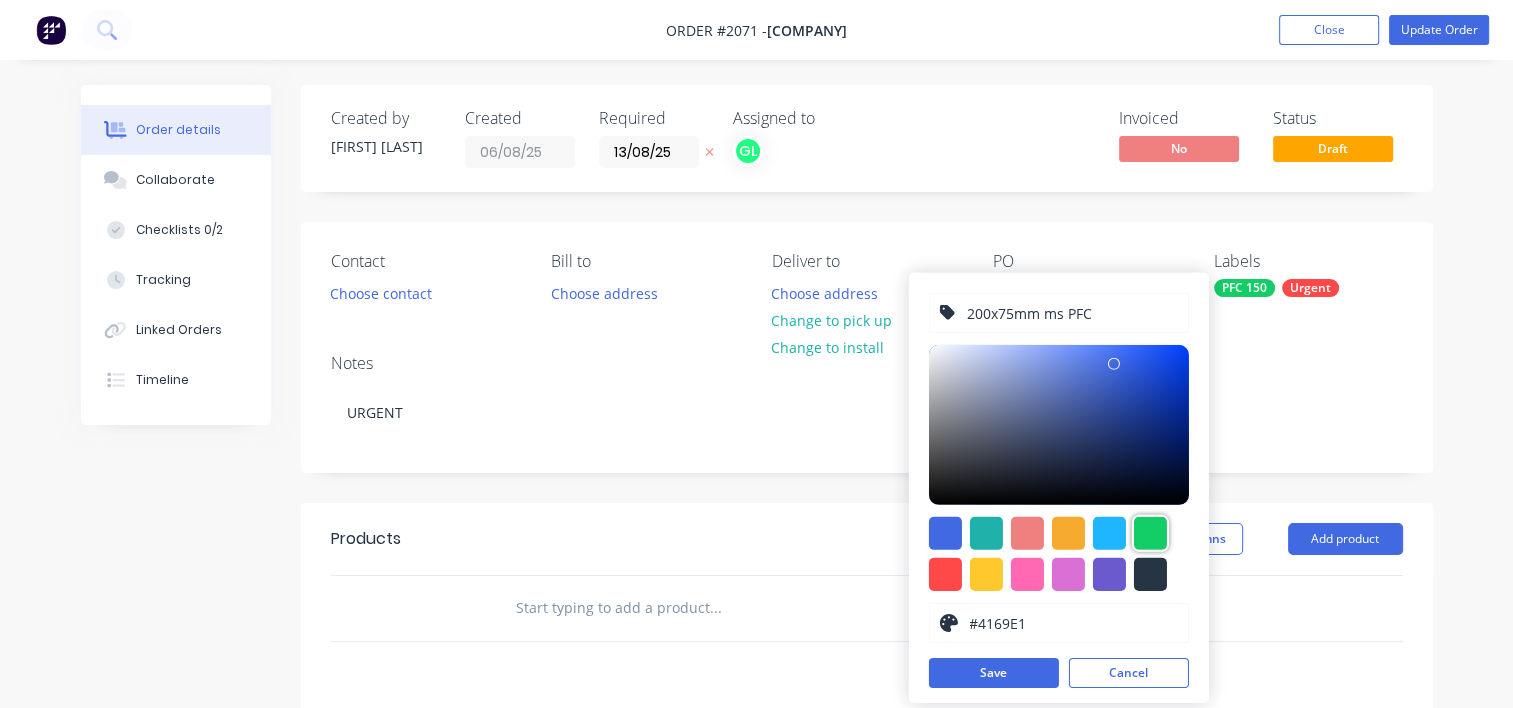 type on "#13CE66" 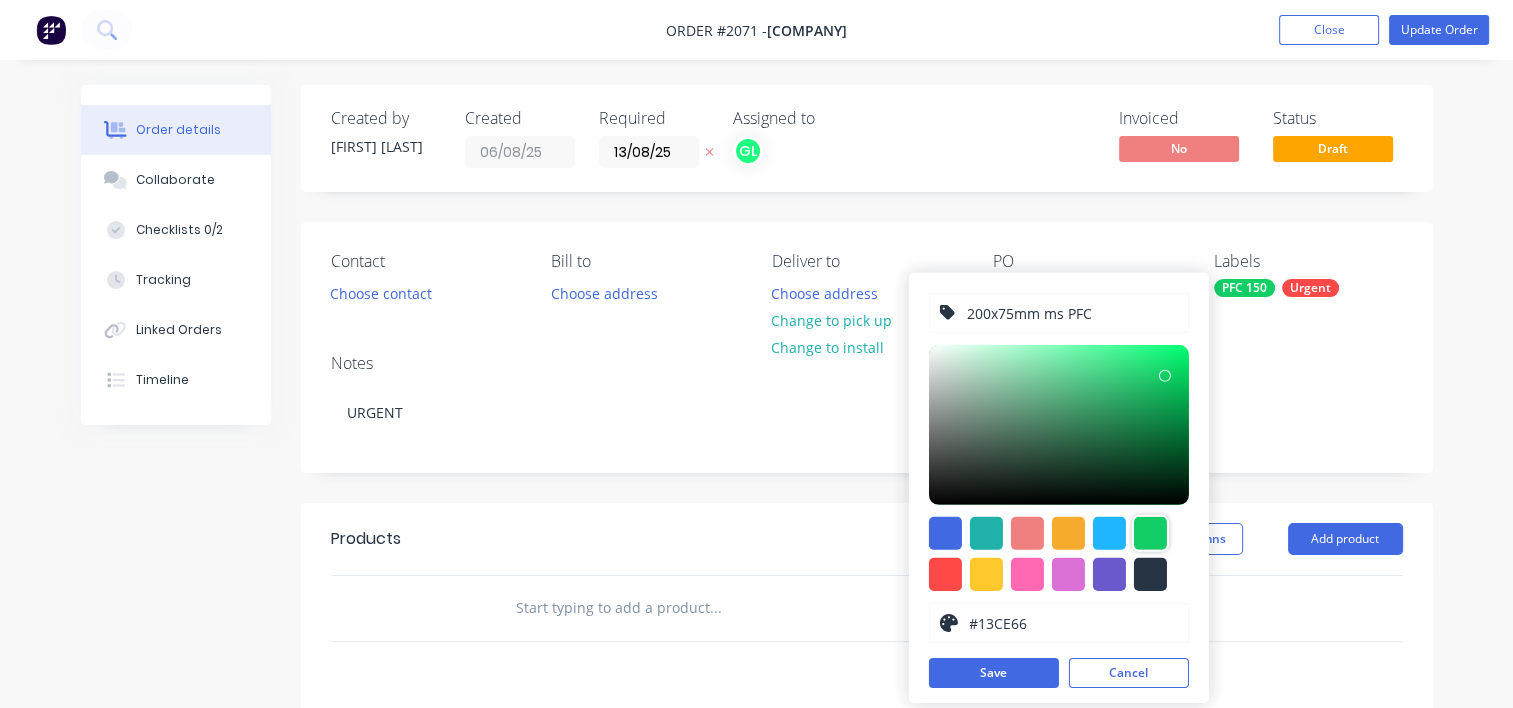 click on "200x75mm ms PFC" at bounding box center (1071, 313) 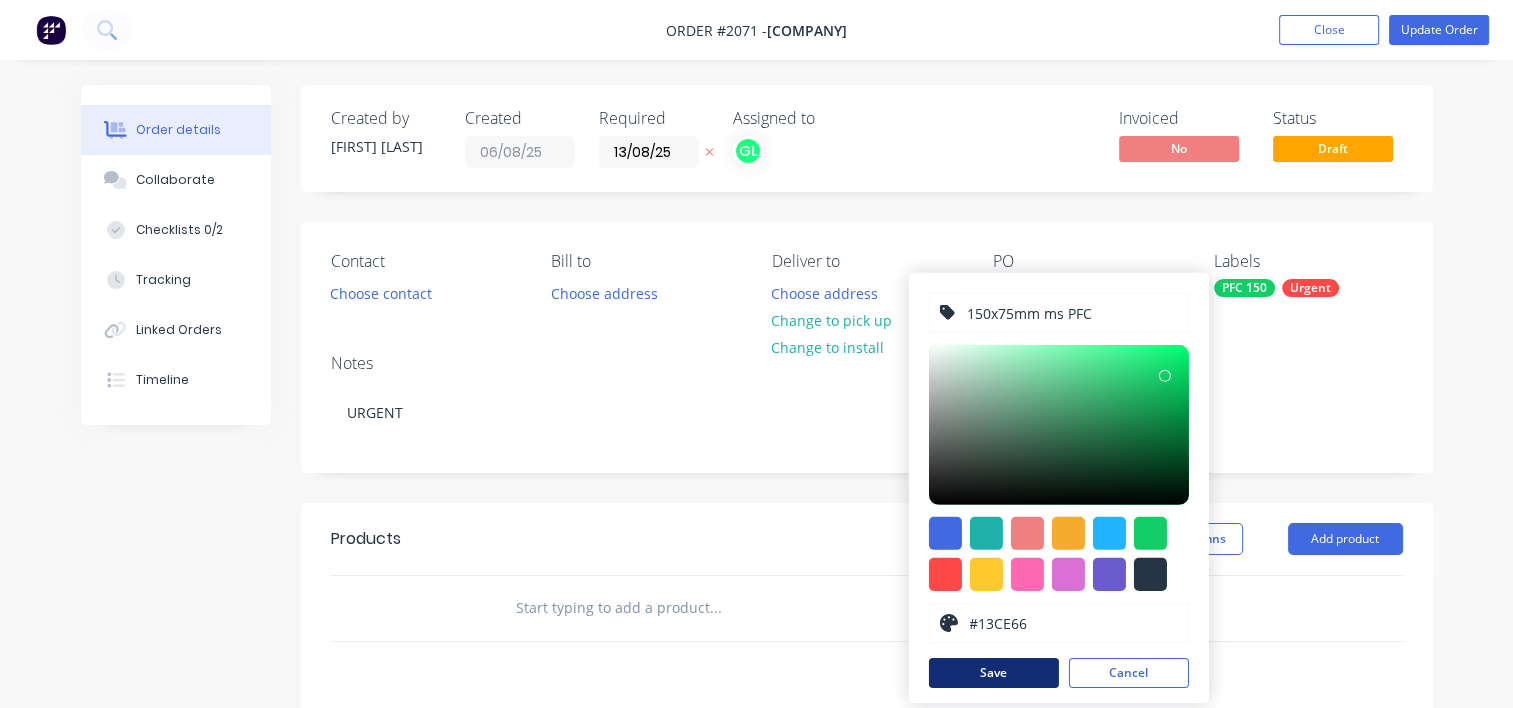type on "150x75mm ms PFC" 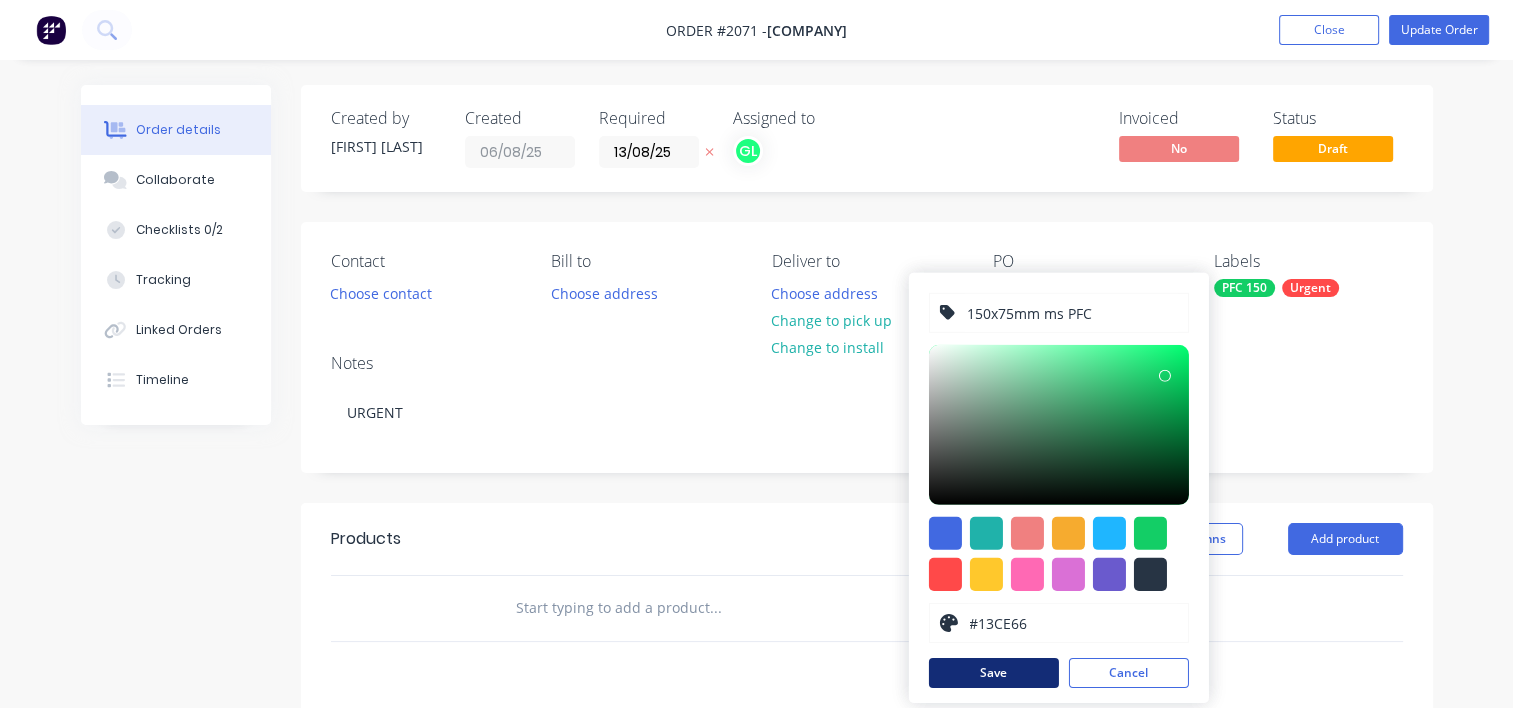 click on "Save" at bounding box center (994, 673) 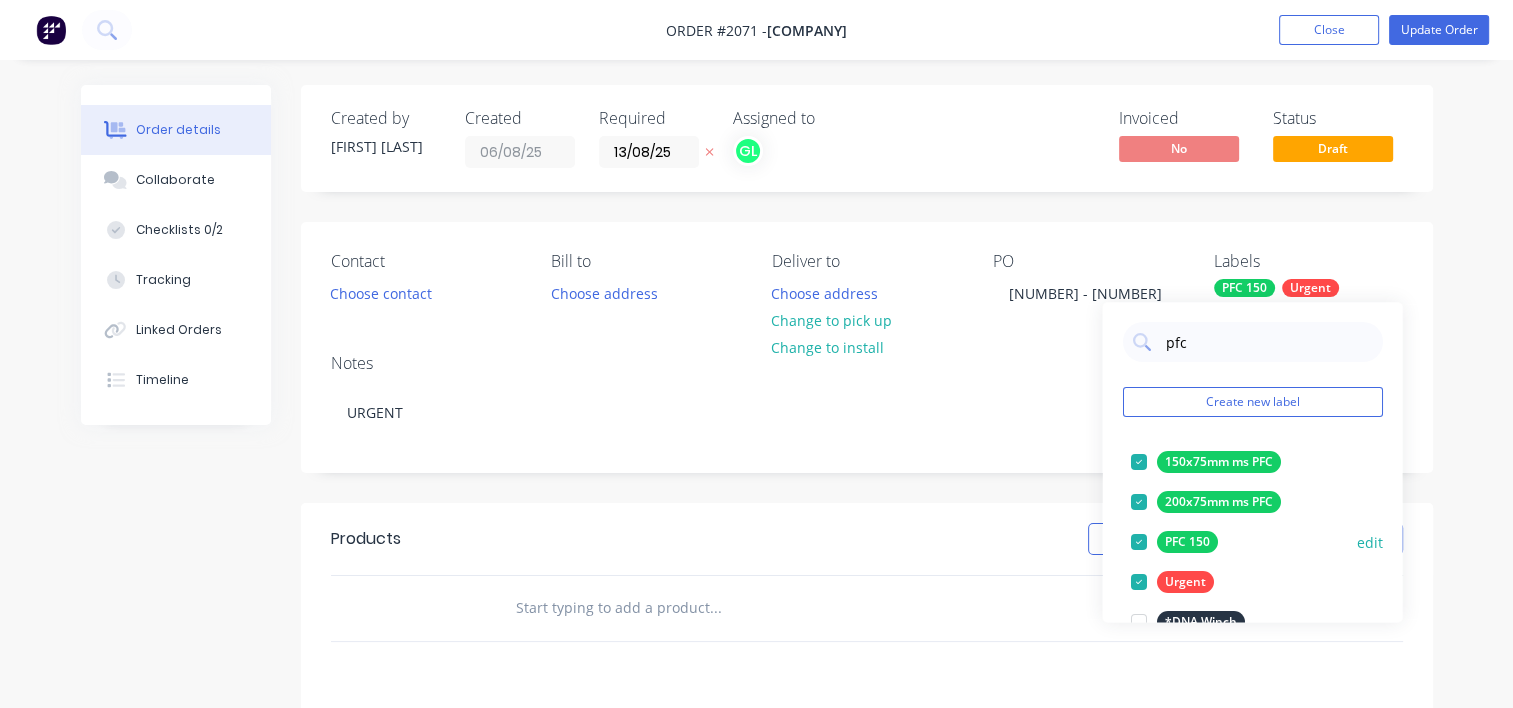 click at bounding box center (1138, 542) 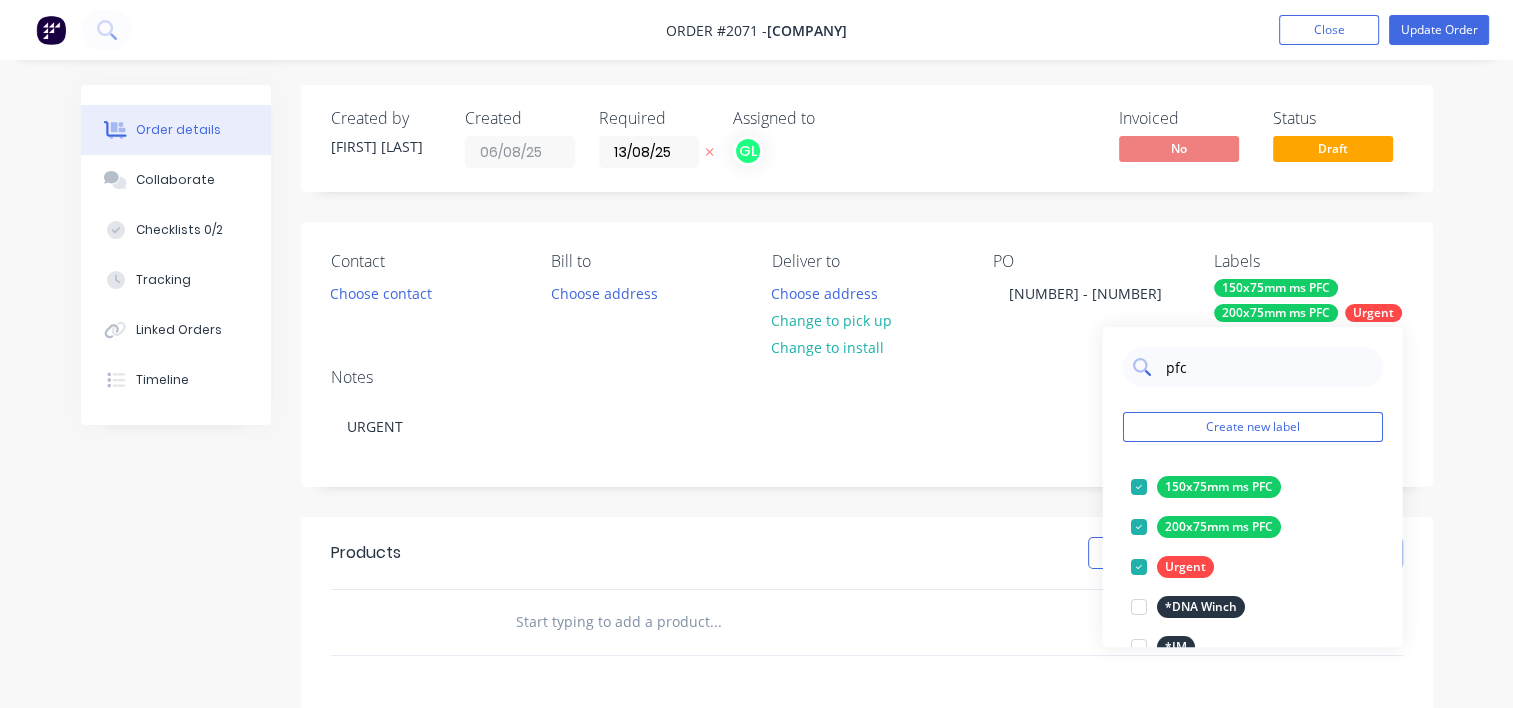 drag, startPoint x: 1204, startPoint y: 362, endPoint x: 1152, endPoint y: 360, distance: 52.03845 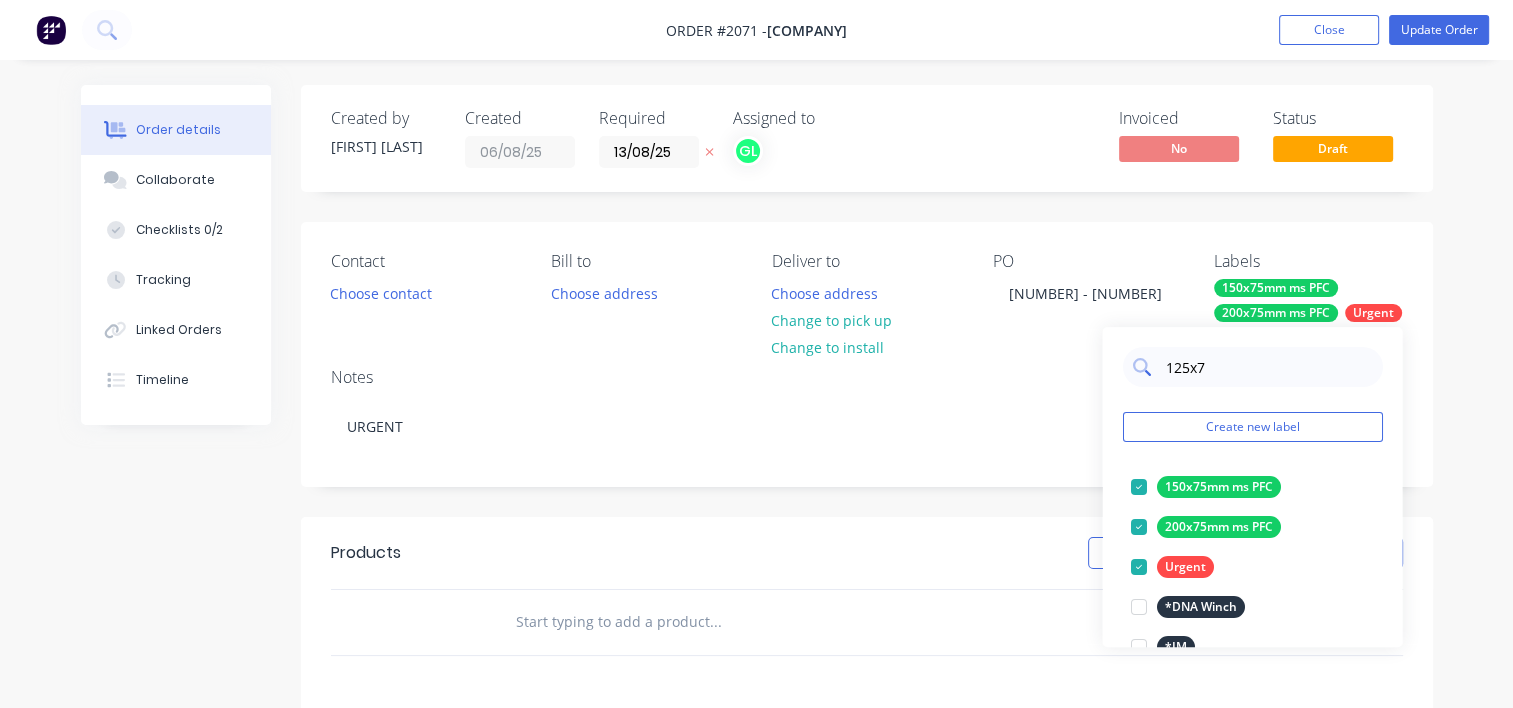 type on "125x75" 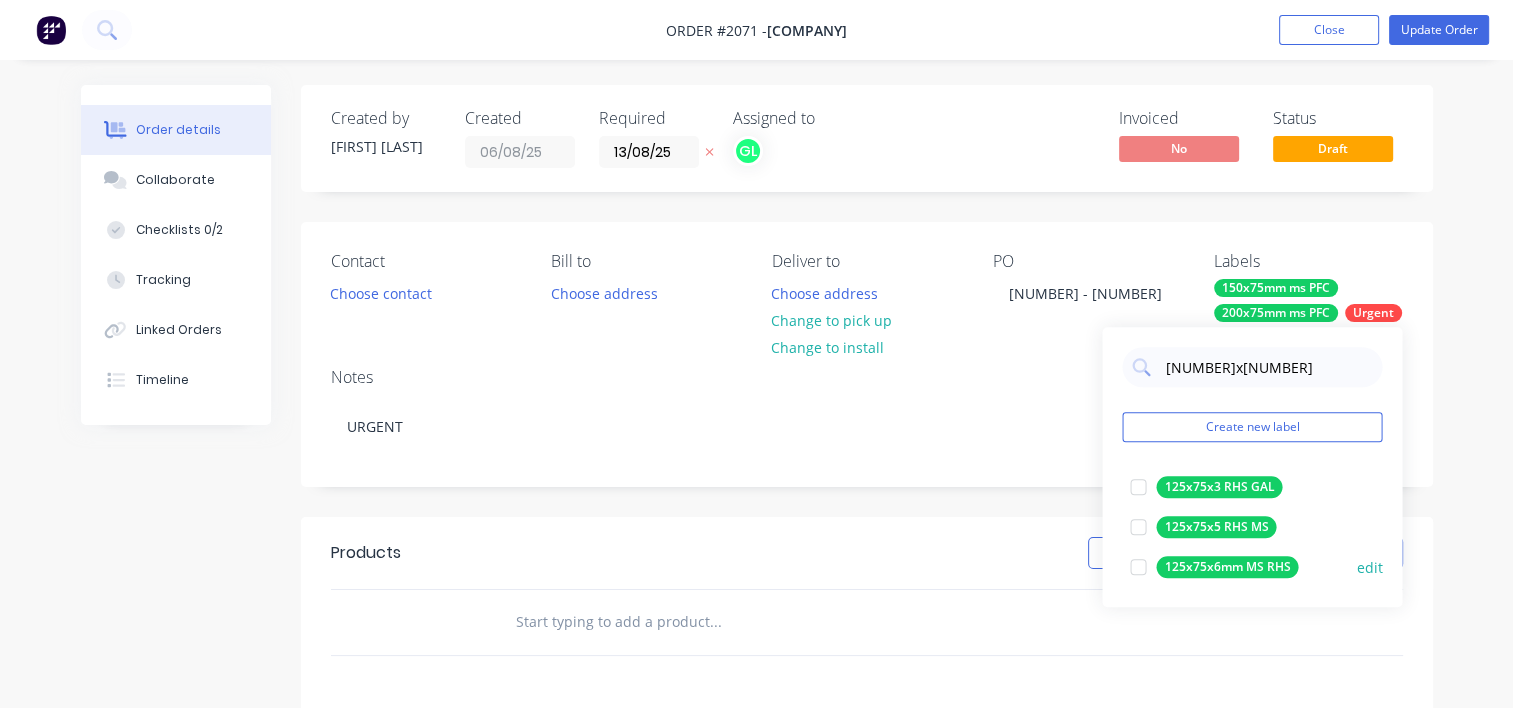 click at bounding box center (1138, 567) 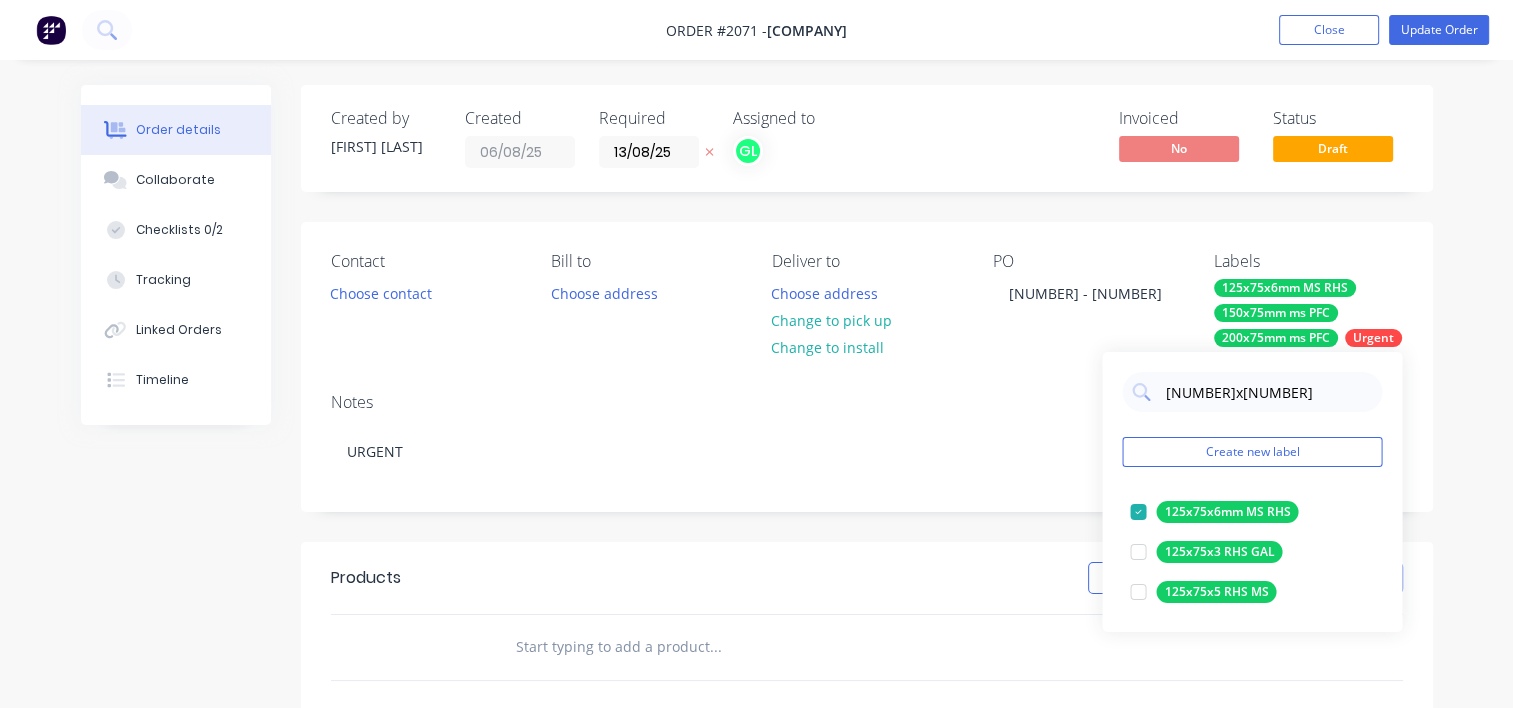 click on "Notes URGENT" at bounding box center (867, 444) 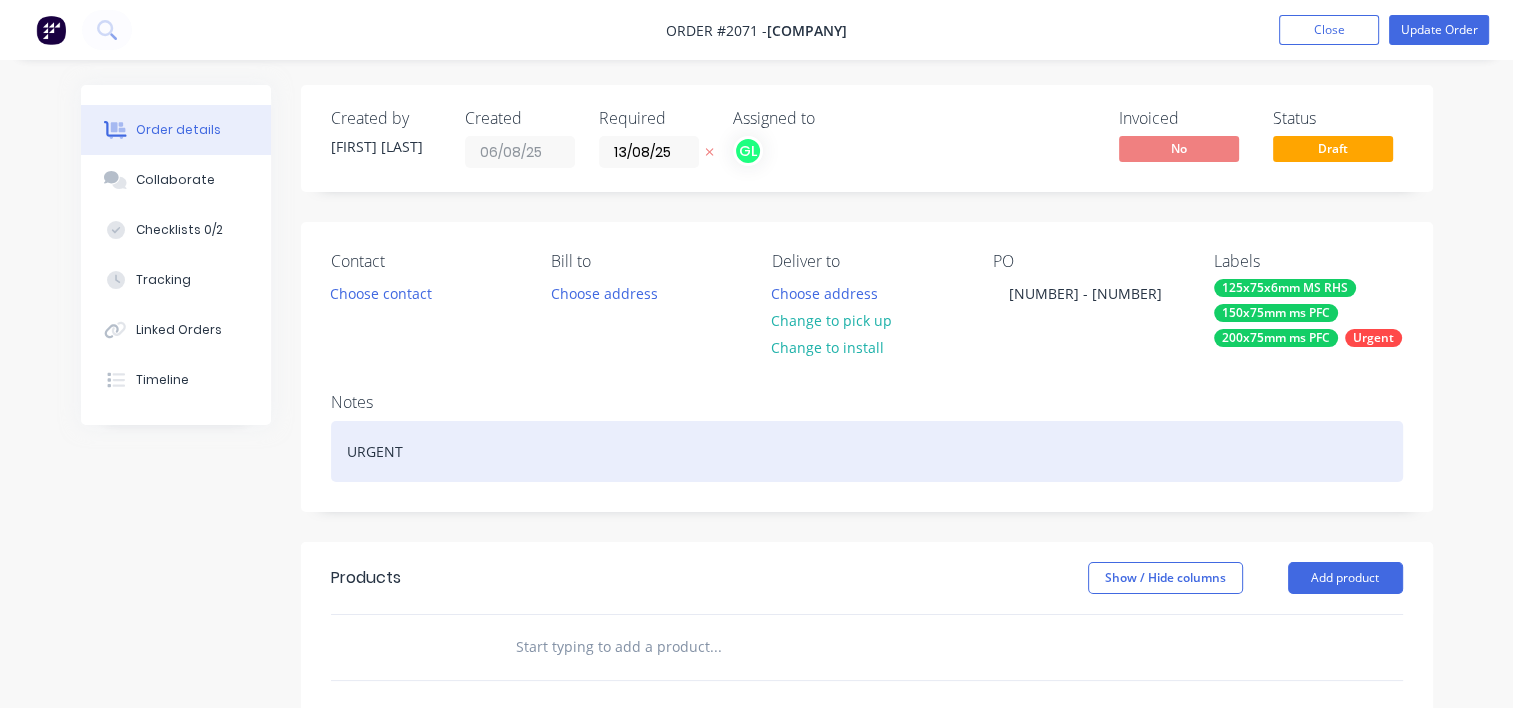 click on "URGENT" at bounding box center (867, 451) 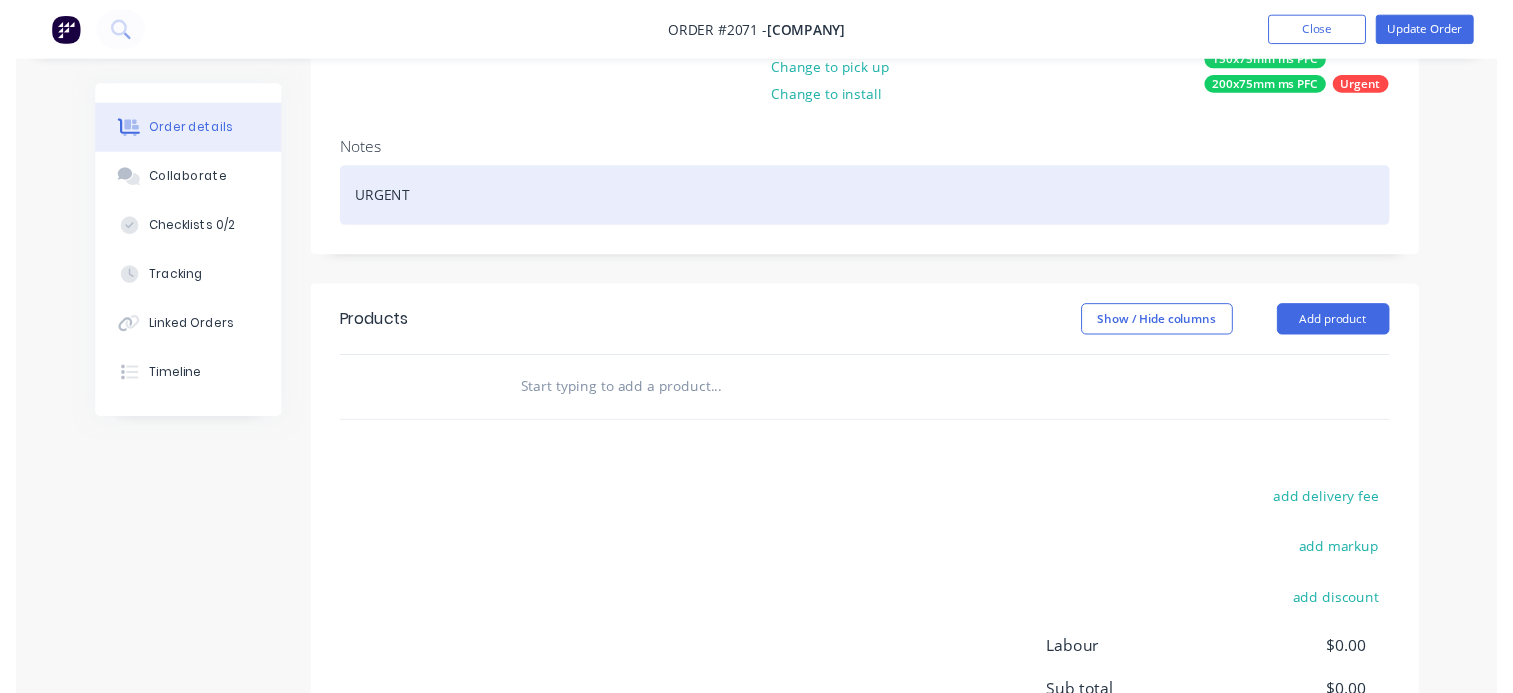 scroll, scrollTop: 300, scrollLeft: 0, axis: vertical 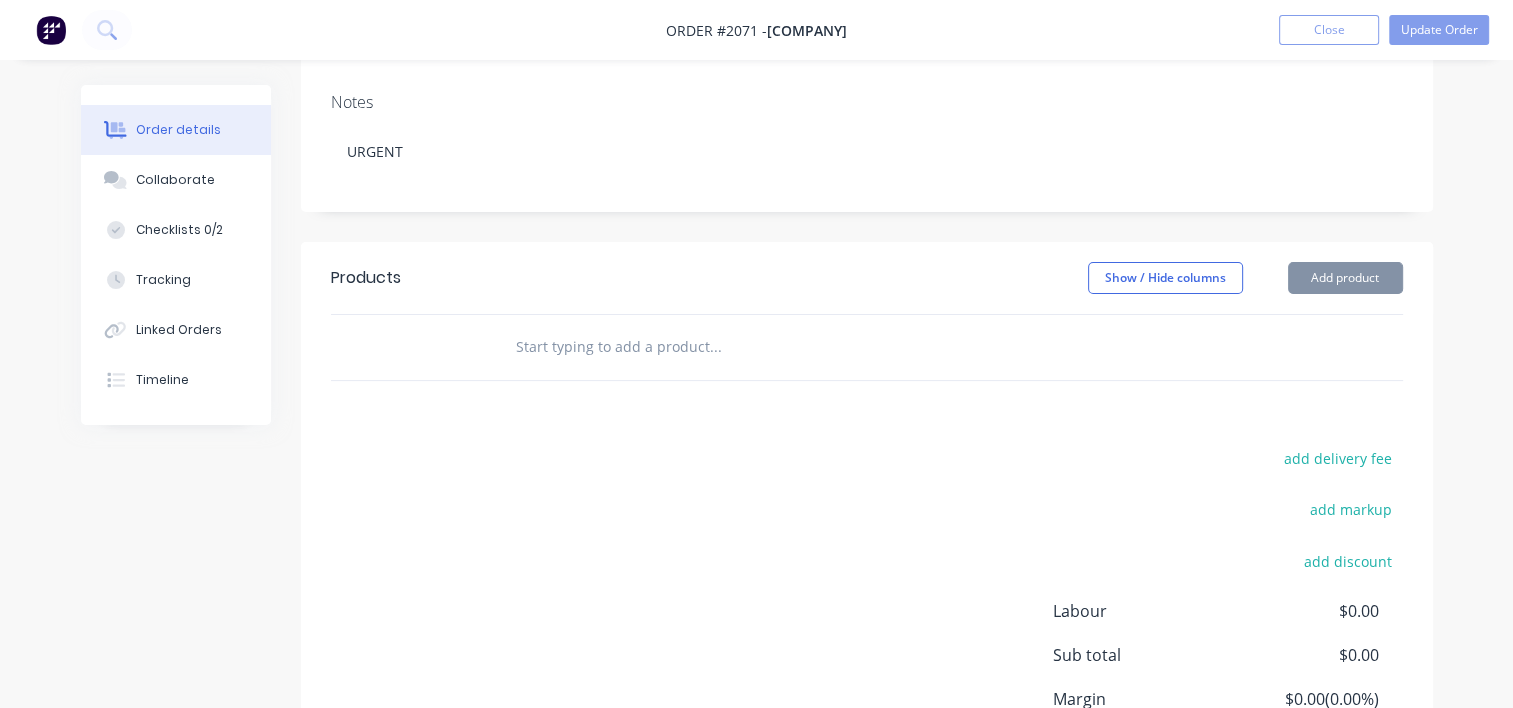 click at bounding box center (715, 347) 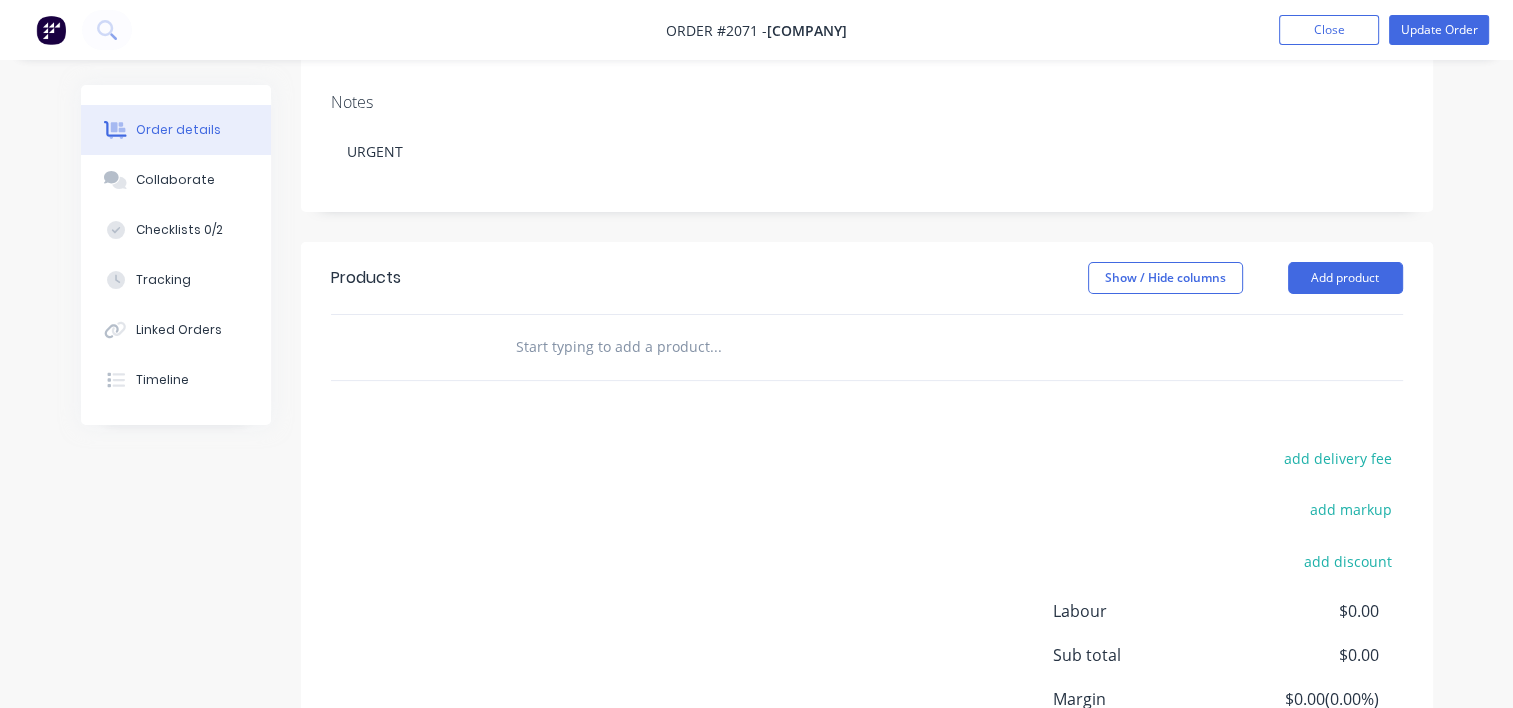 paste on "12-TRF-000-33A.0011" 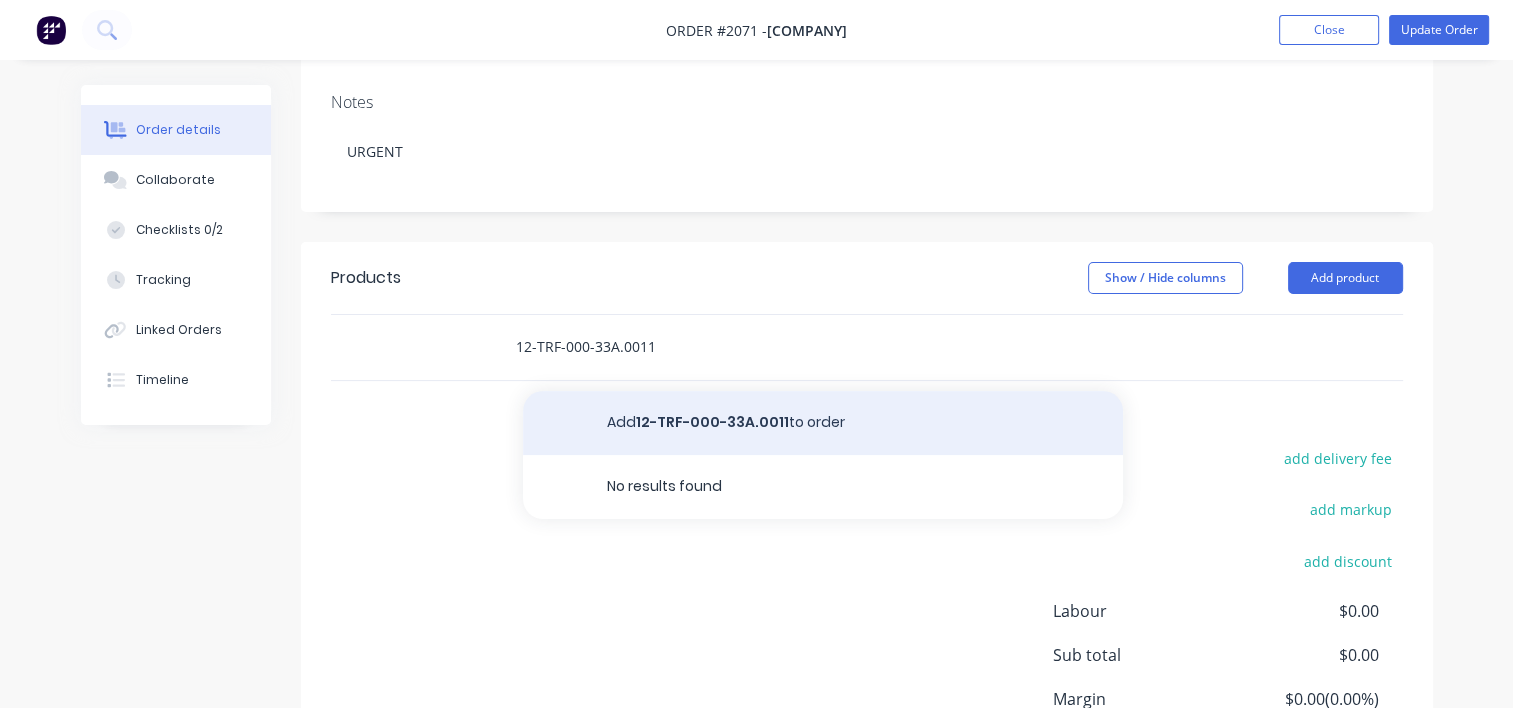 type on "12-TRF-000-33A.0011" 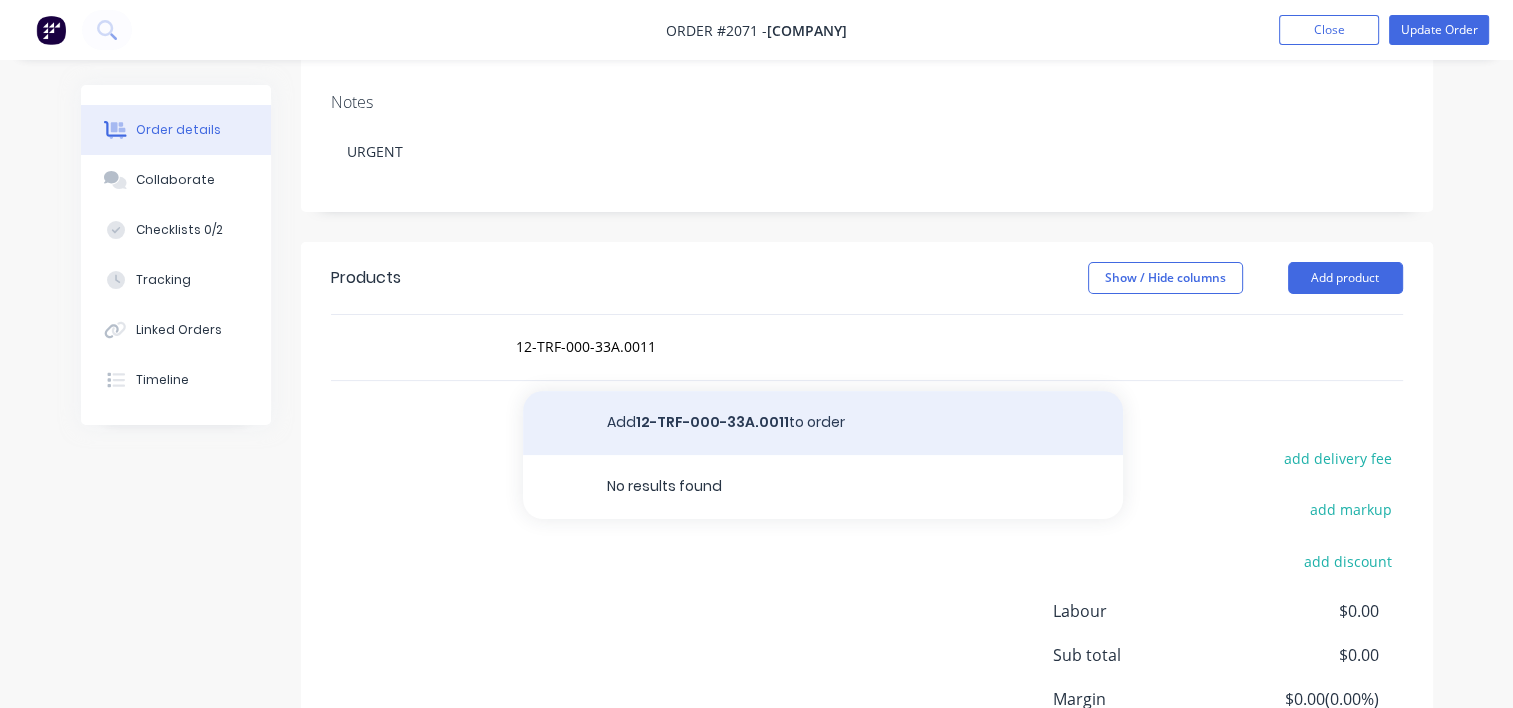 click on "Add  12-TRF-000-33A.0011  to order" at bounding box center [823, 423] 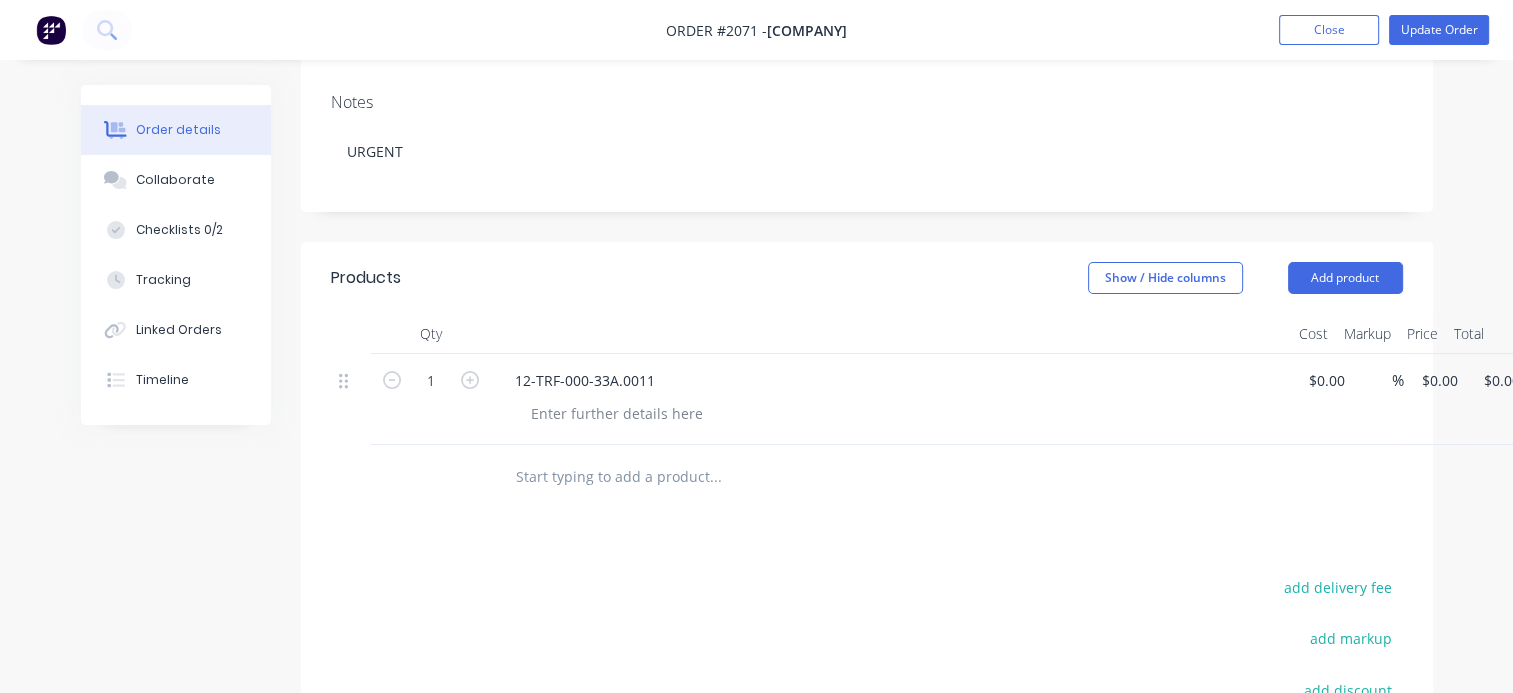 click at bounding box center (715, 477) 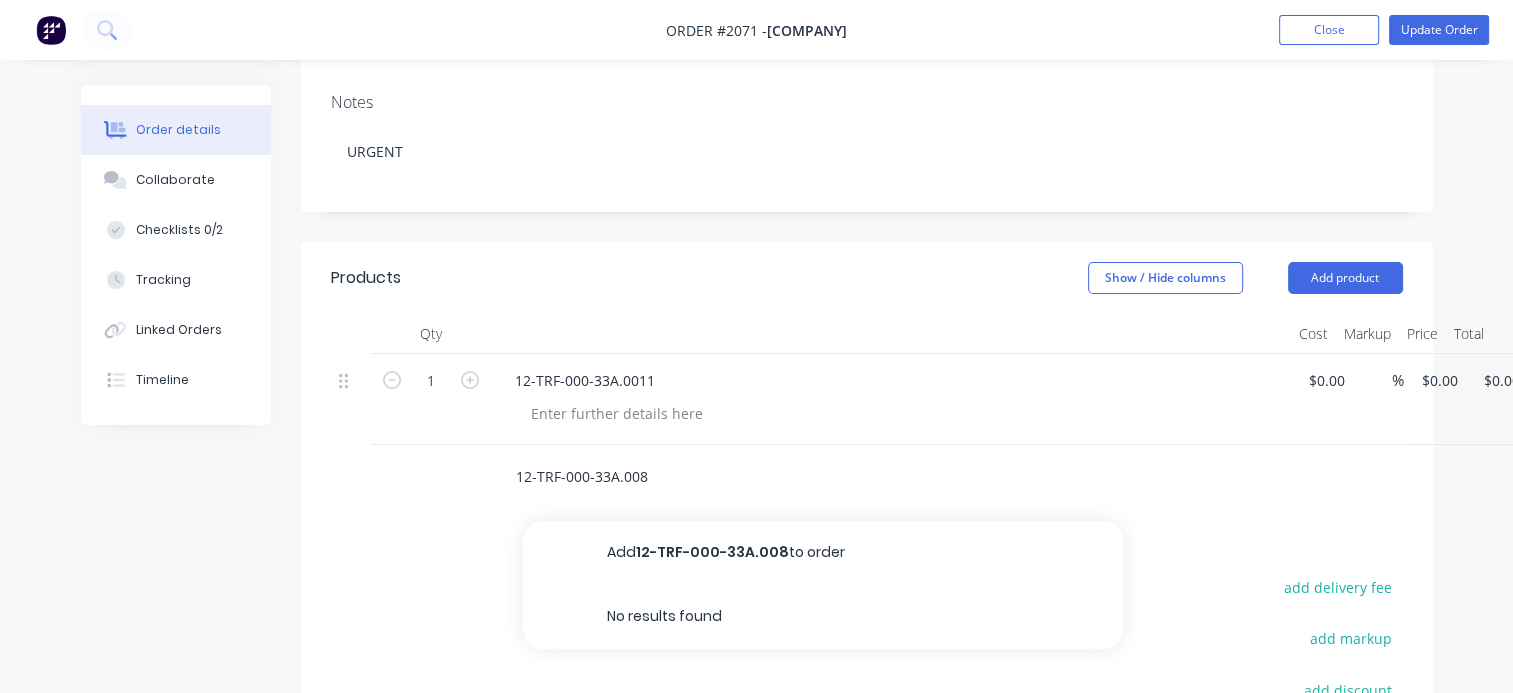 type on "12-TRF-000-33A.008" 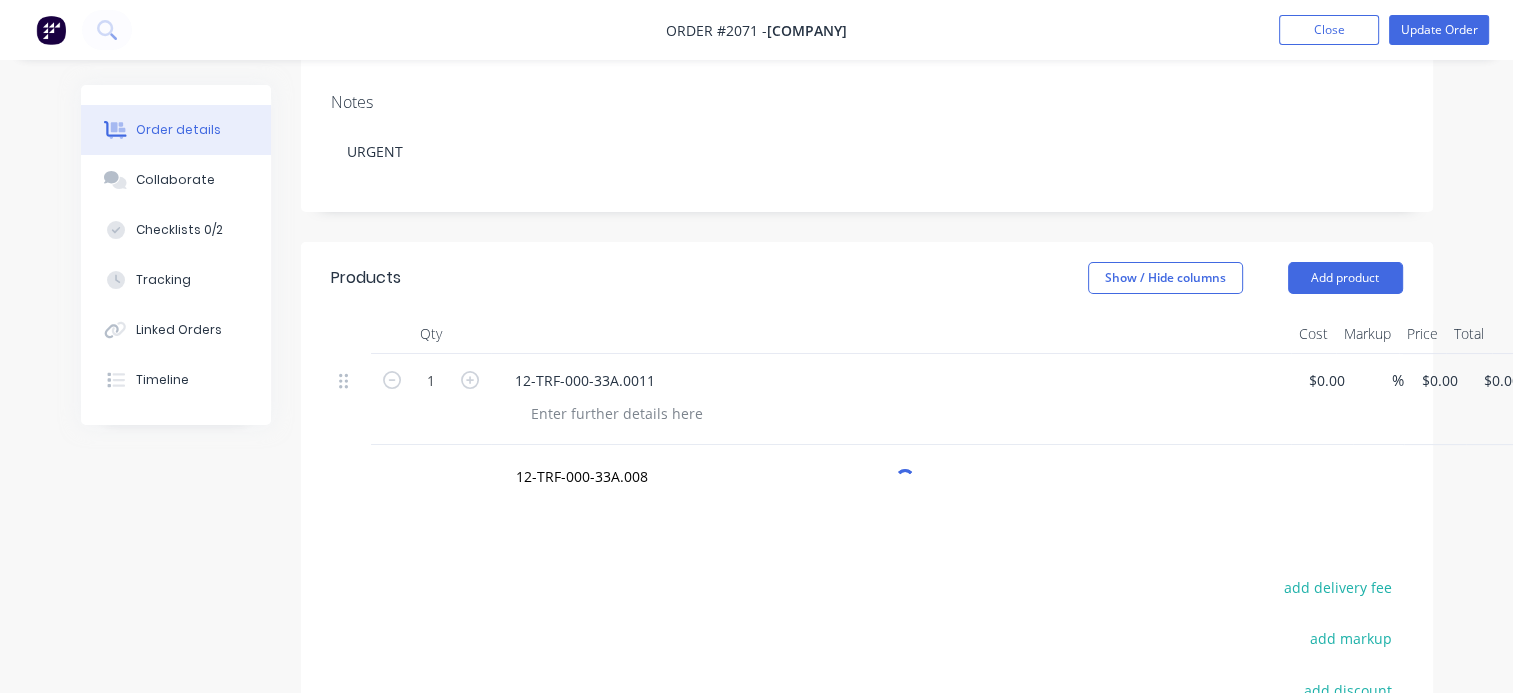 click on "Products Show / Hide columns Add product     Qty Cost Markup Price Total 1 12-TRF-000-33A.0011 $0.00 $0.00 % $0.00 $0.00 $0.00 $0.00   12-TRF-000-33A.008 add delivery fee add markup add discount Labour $0.00 Sub total $0.00 Margin $0.00  ( 0.00 %) Tax $0.00 Total $0.00" at bounding box center [867, 616] 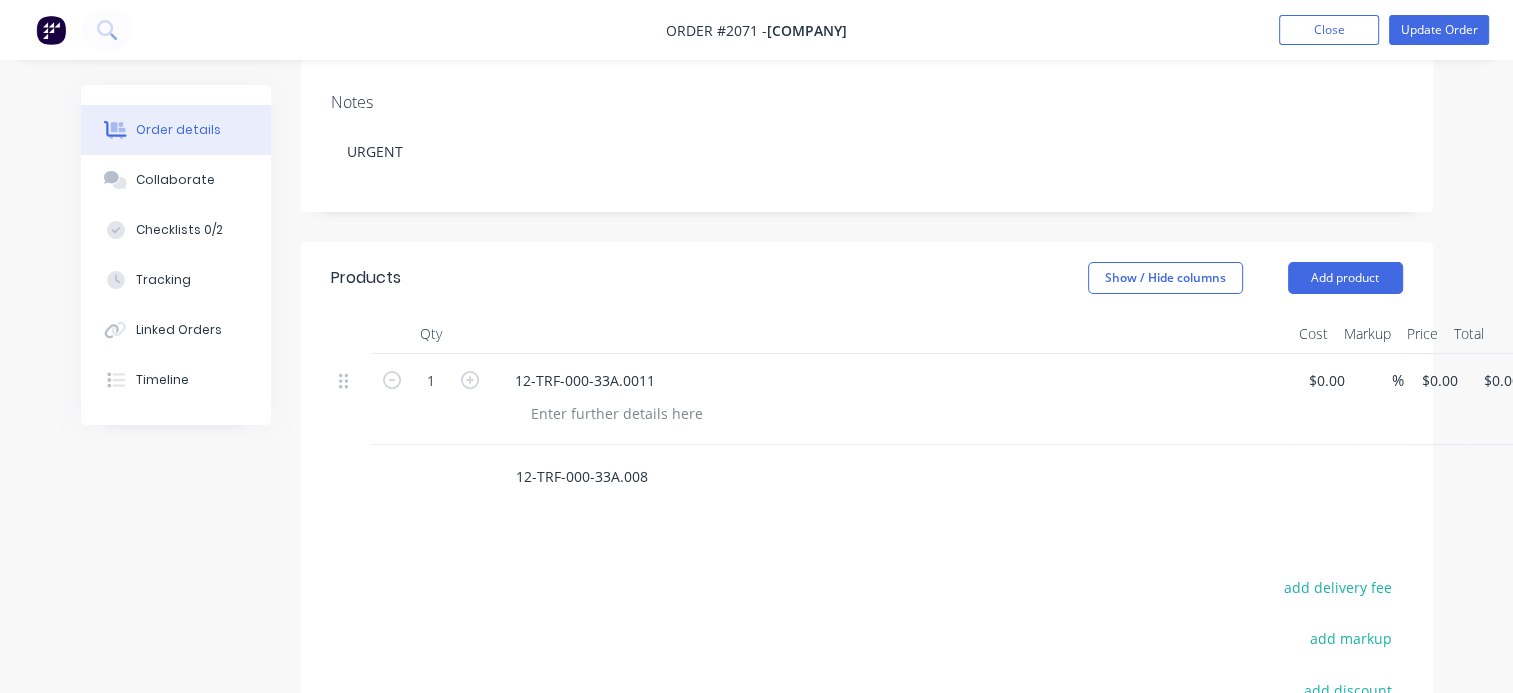 click on "12-TRF-000-33A.008" at bounding box center [715, 477] 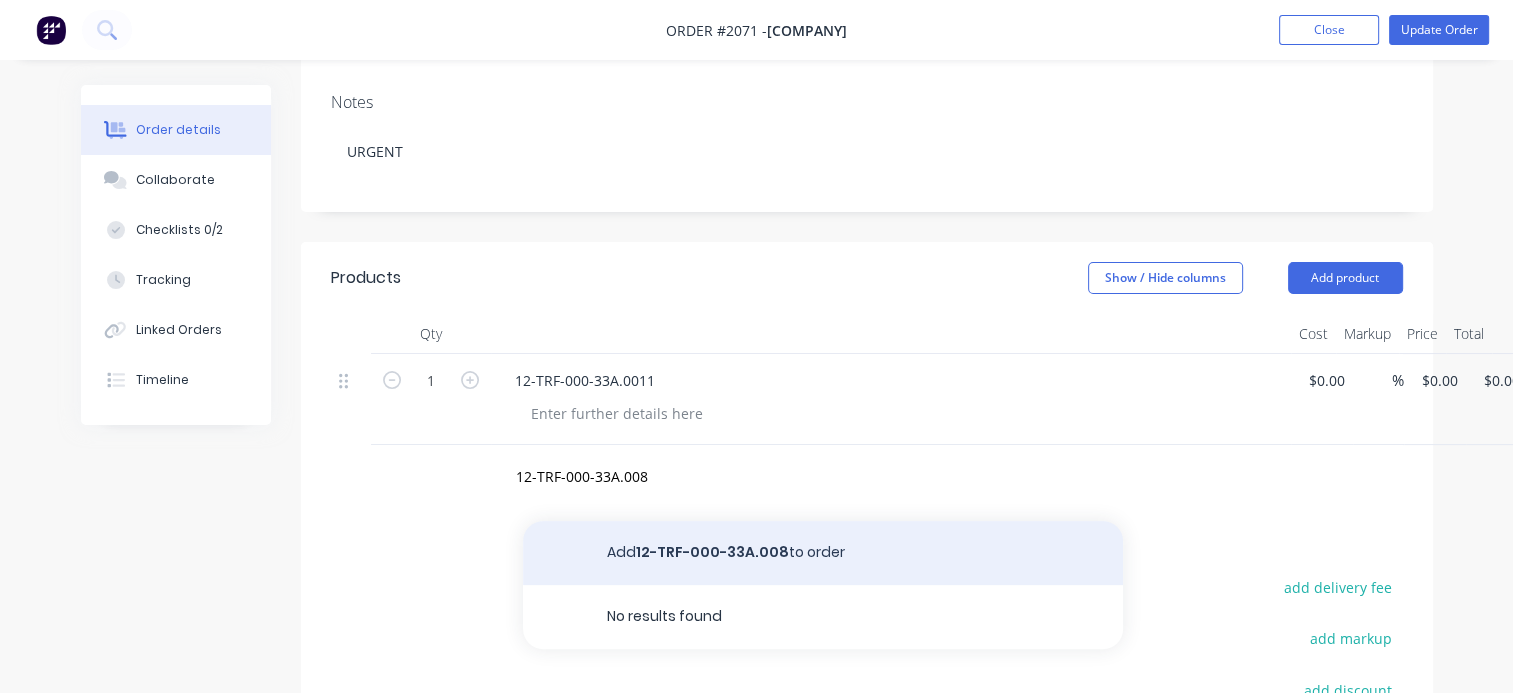 click on "Add  12-TRF-000-33A.008  to order" at bounding box center (823, 553) 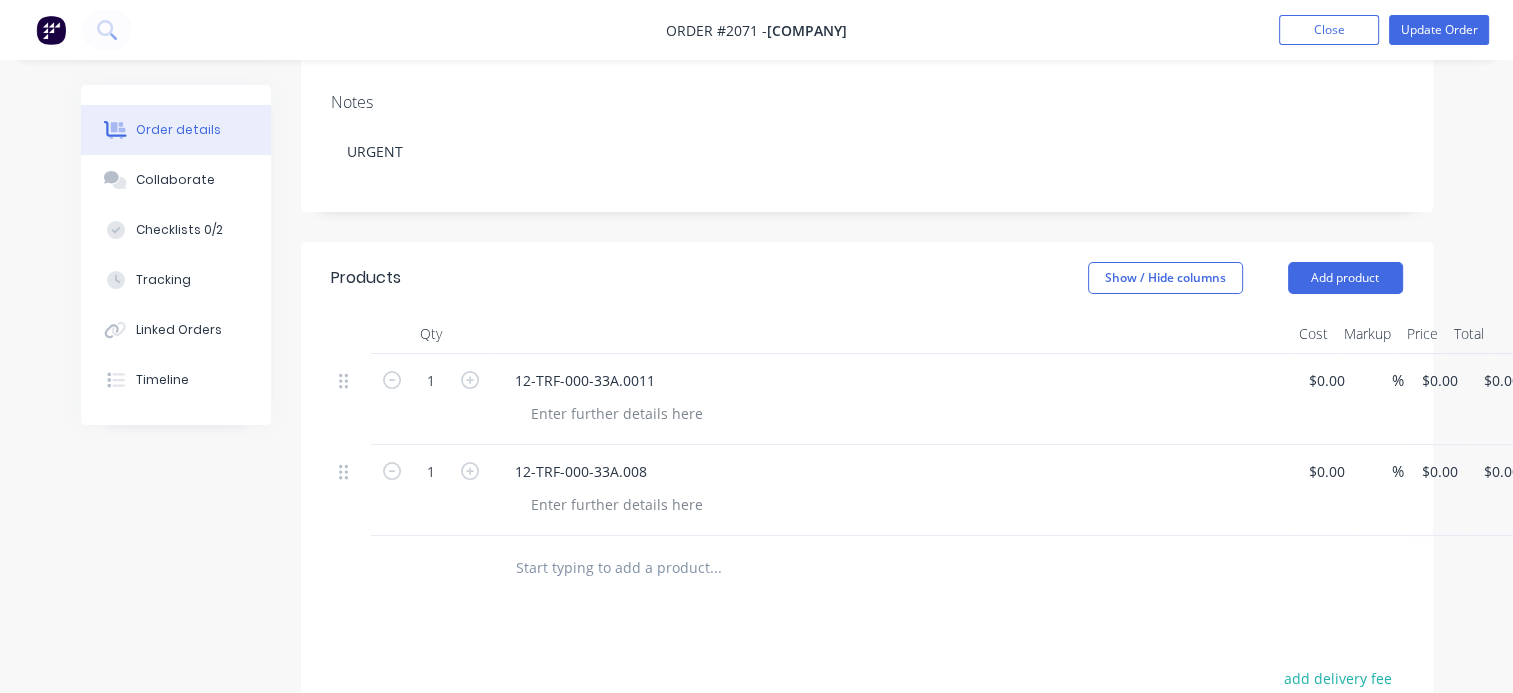 click at bounding box center [715, 568] 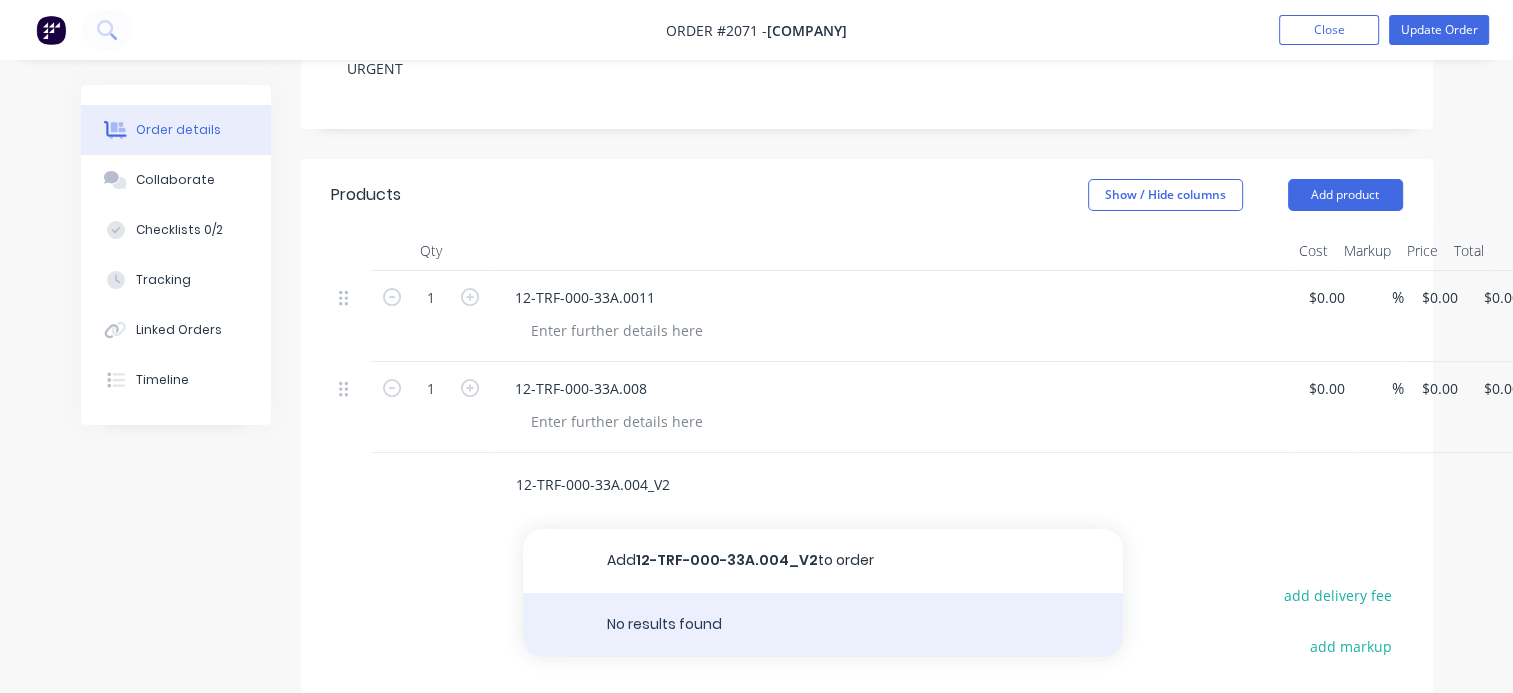 scroll, scrollTop: 500, scrollLeft: 0, axis: vertical 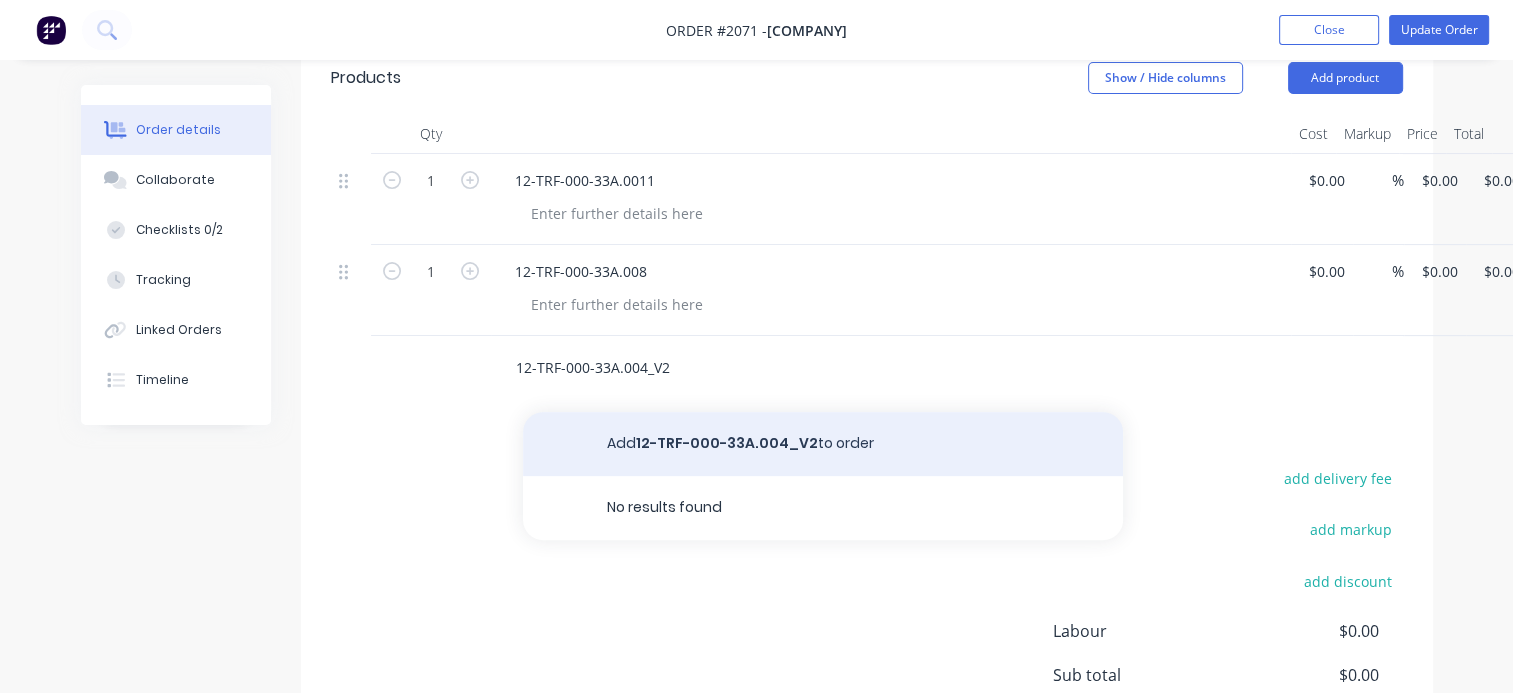 type on "12-TRF-000-33A.004_V2" 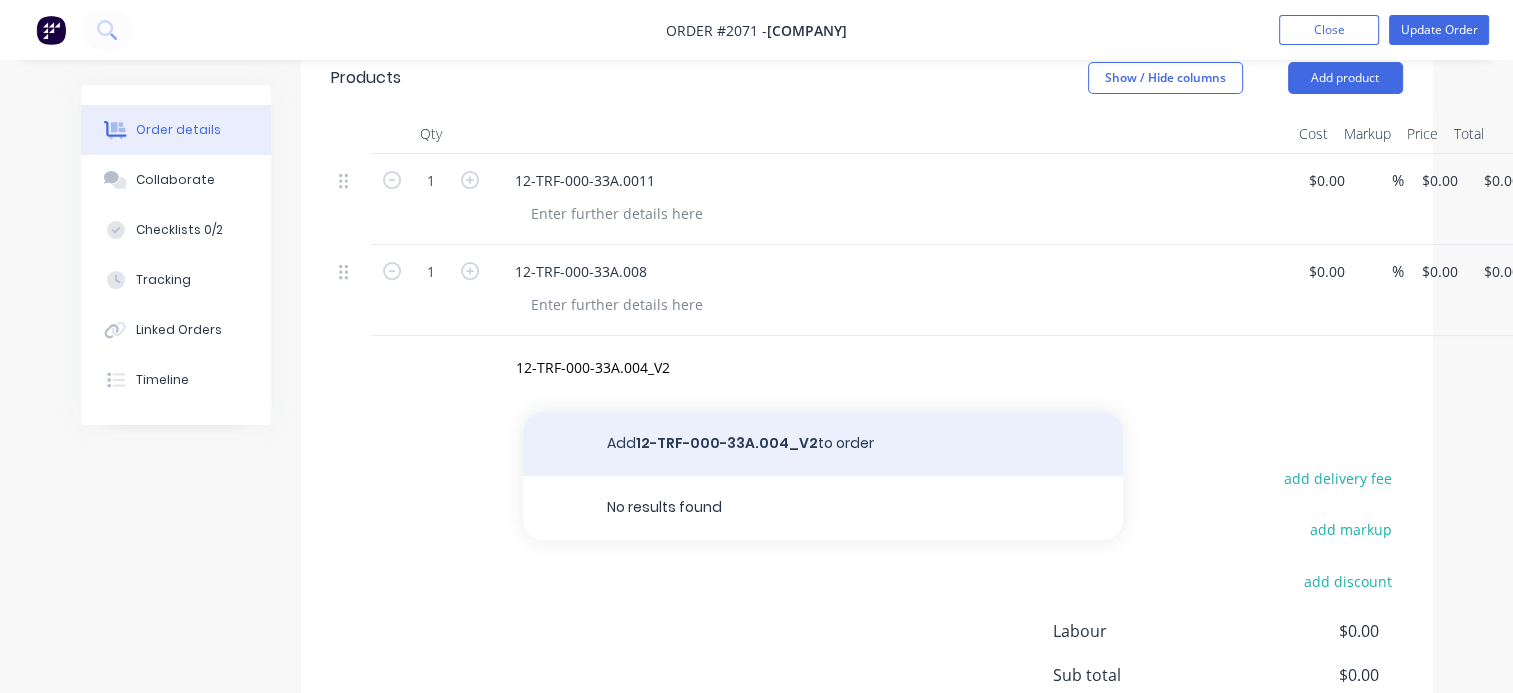 click on "Add  12-TRF-000-33A.004_V2  to order" at bounding box center (823, 444) 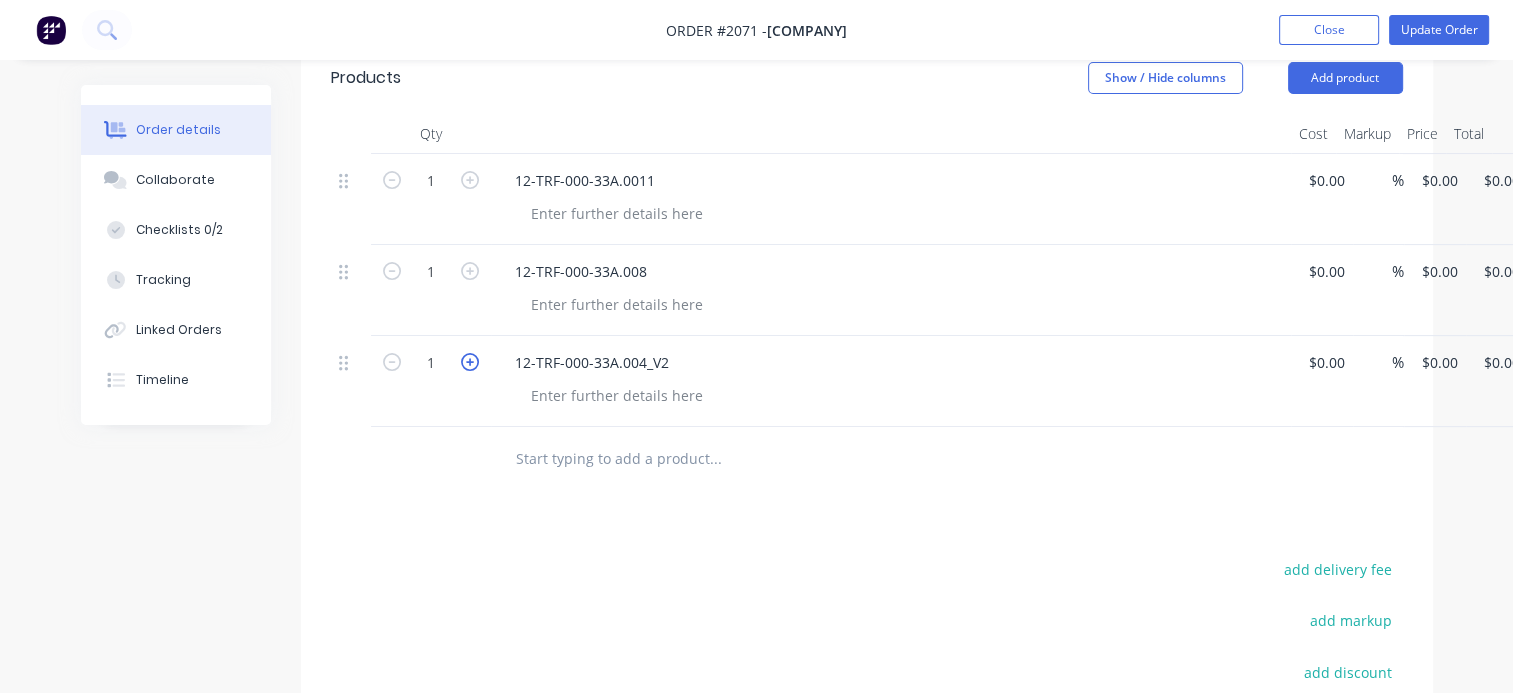 click 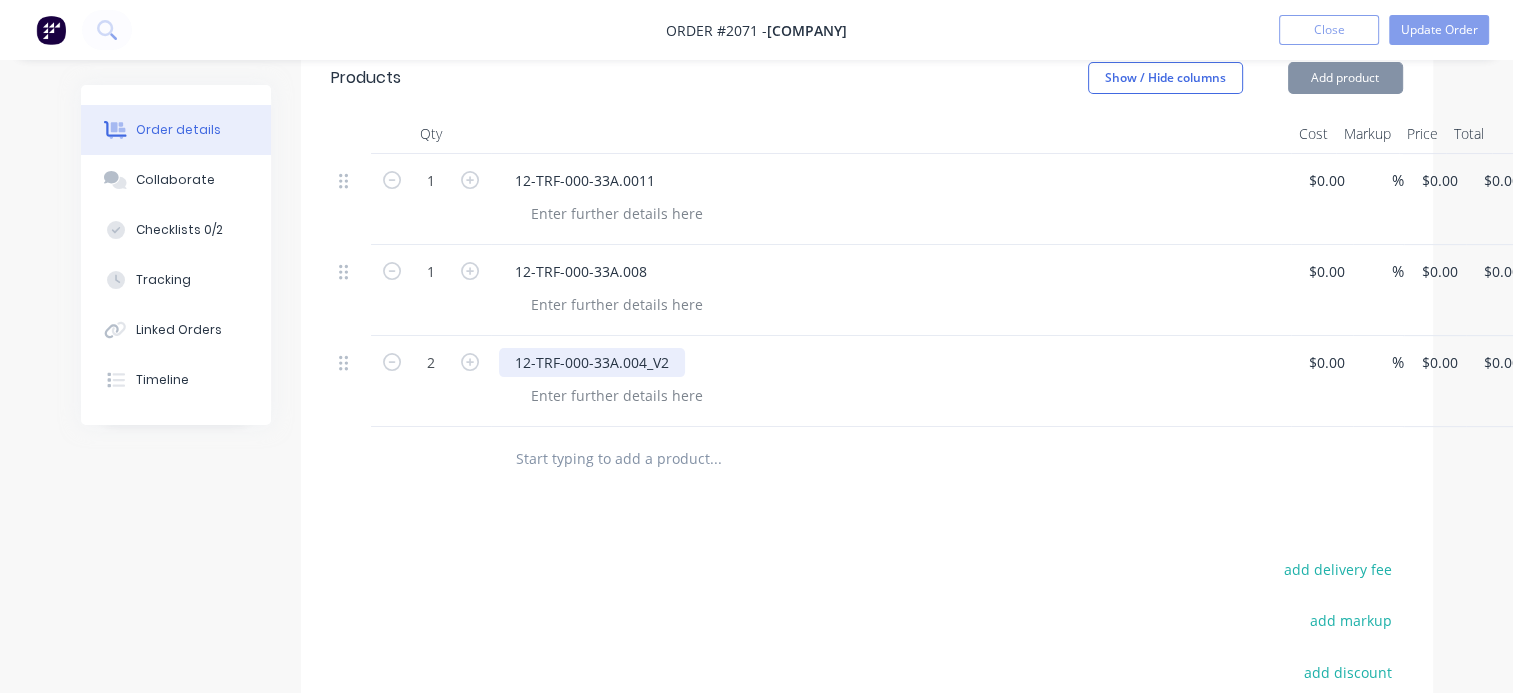 type 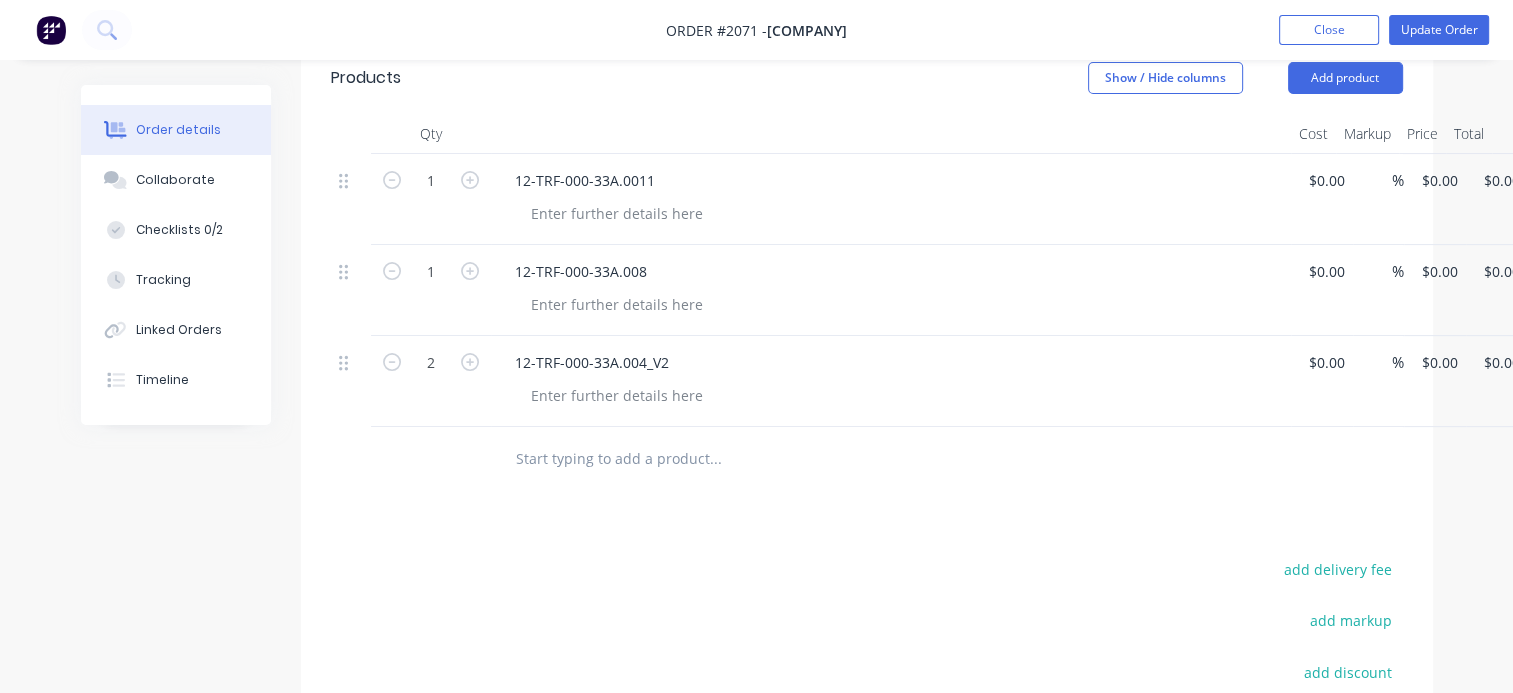 click at bounding box center (715, 459) 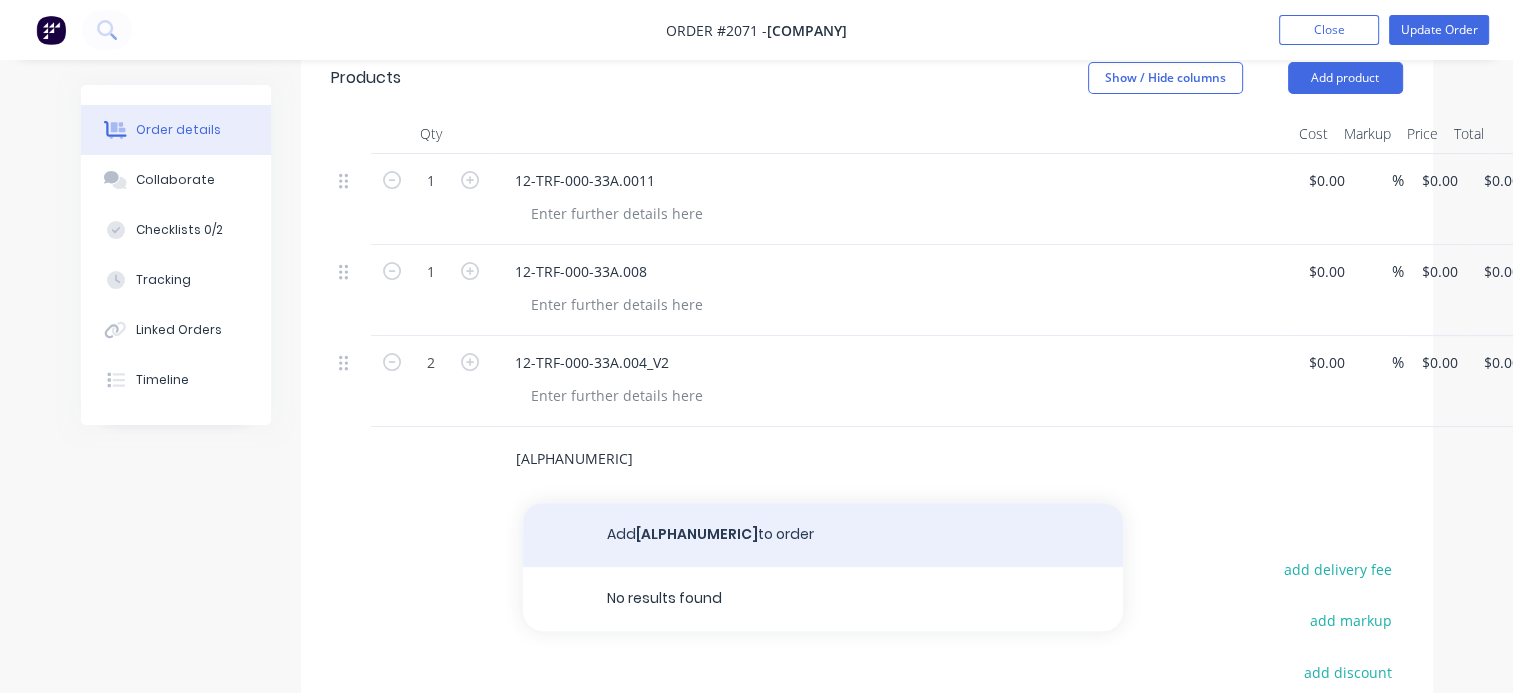 type on "12-TRF-000-33A.001_V2" 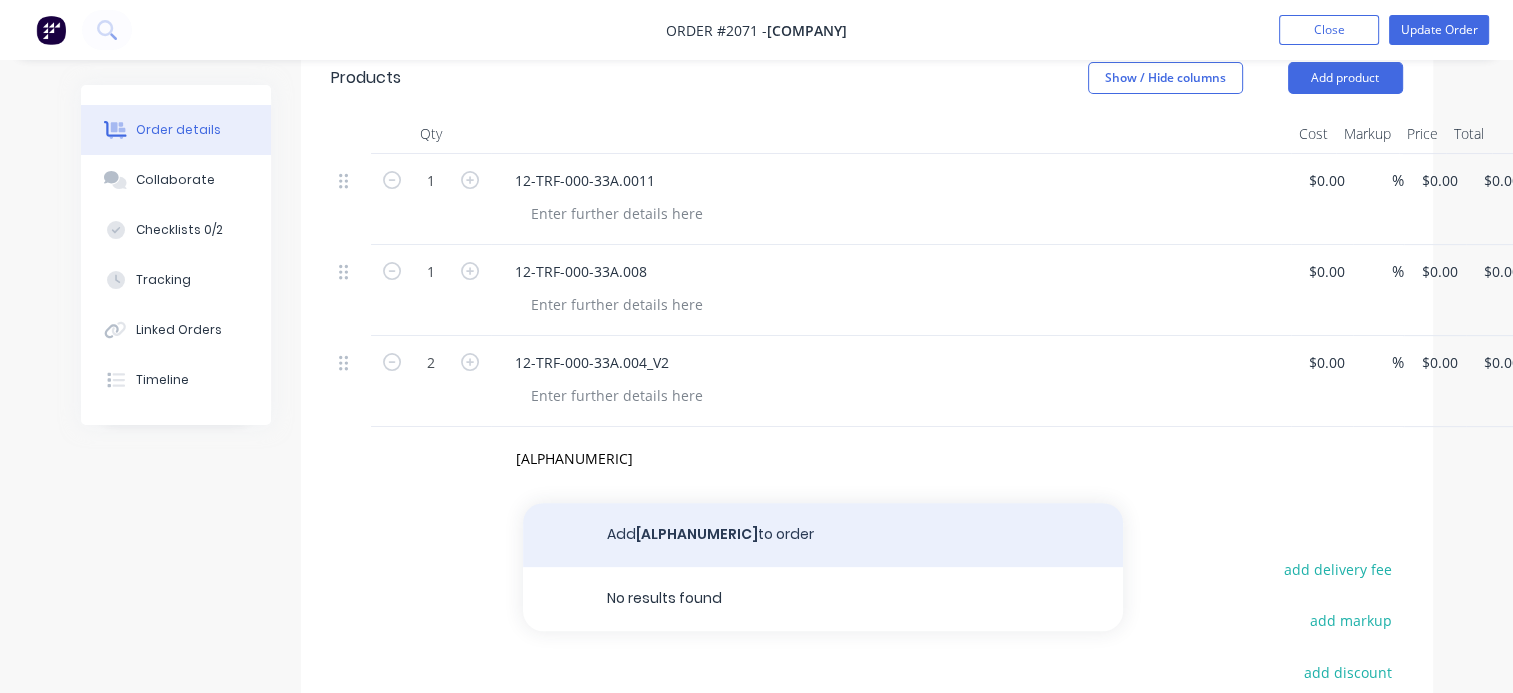 click on "Add  12-TRF-000-33A.001_V2  to order" at bounding box center (823, 535) 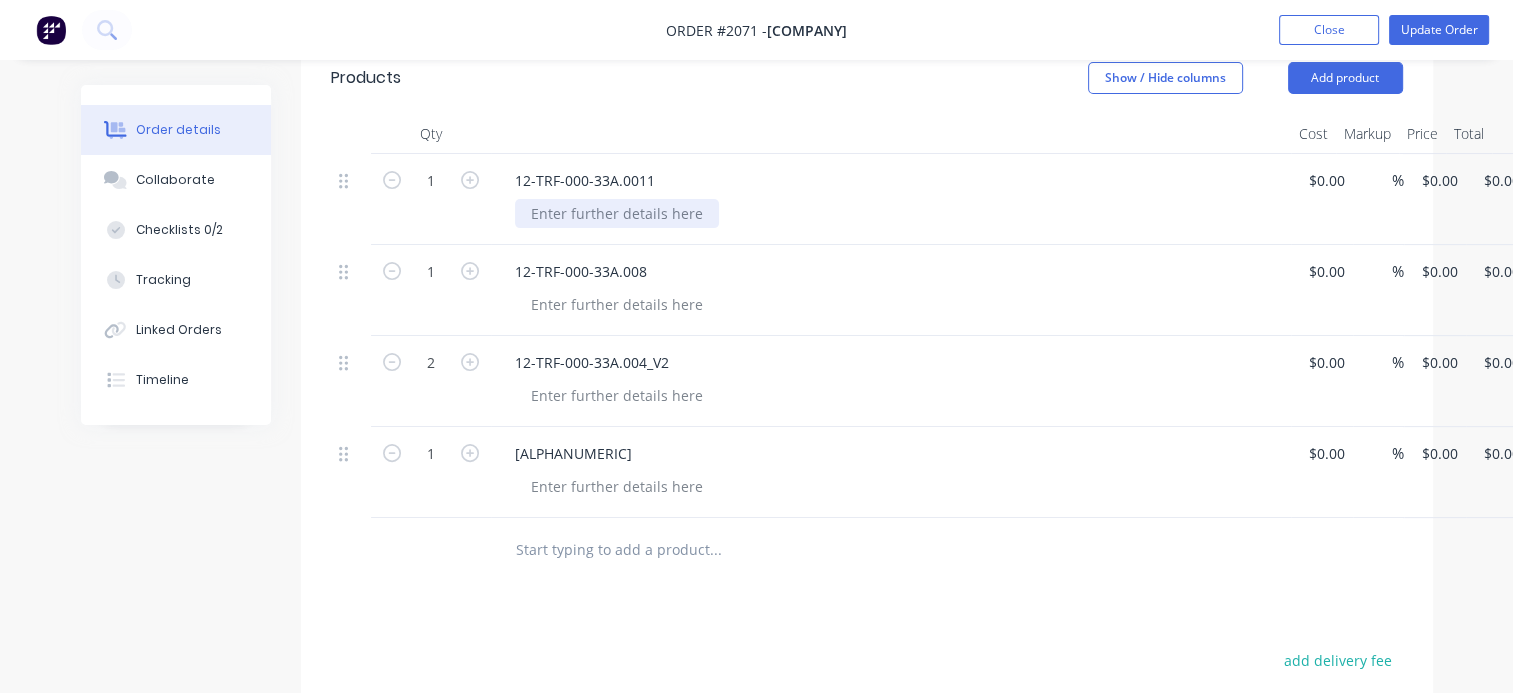 click at bounding box center (617, 213) 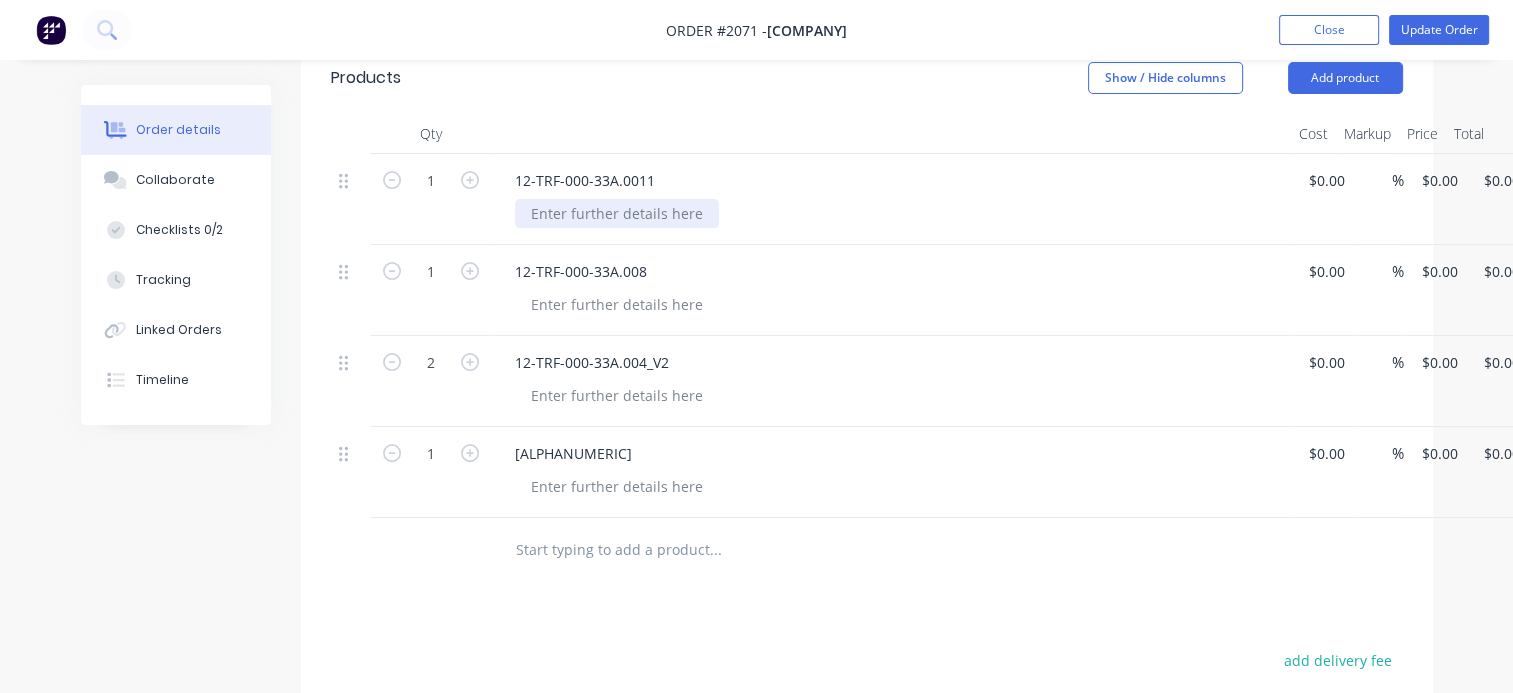 paste 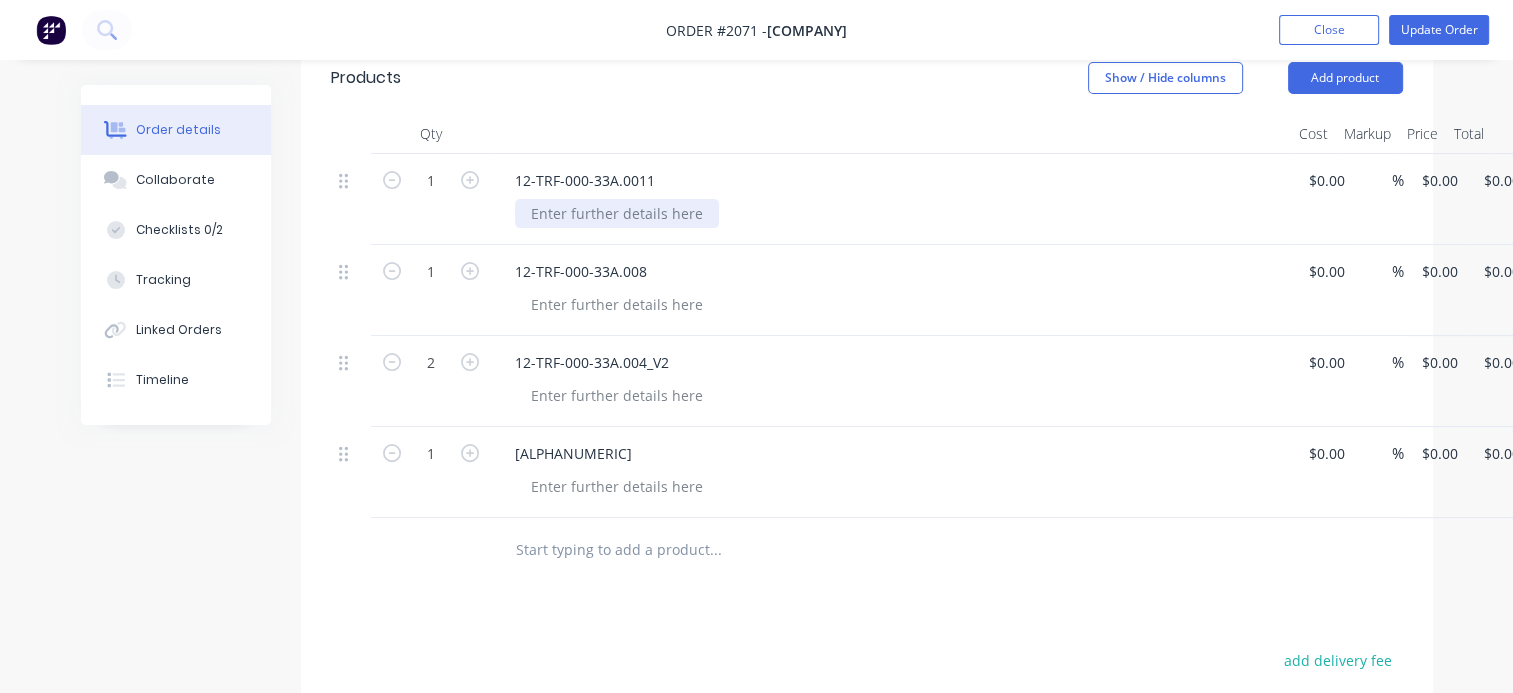type 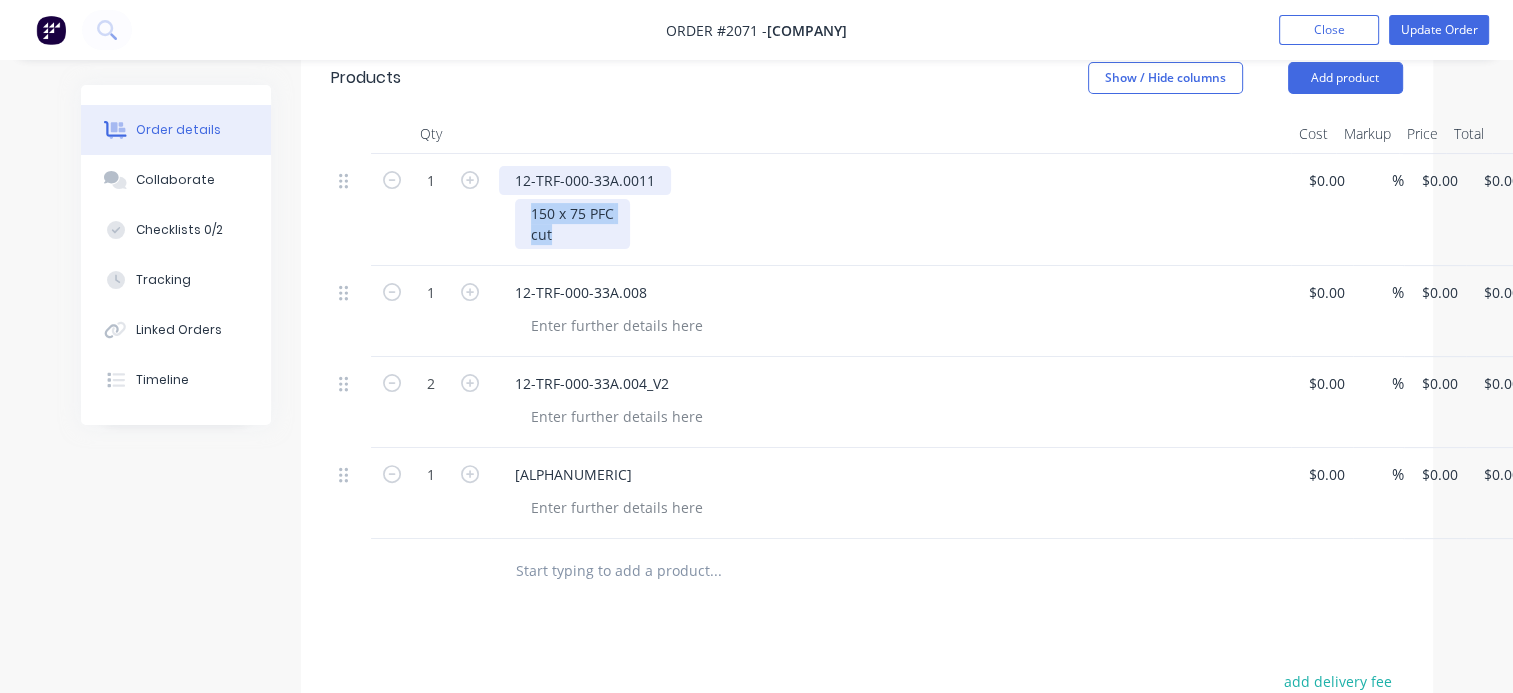 drag, startPoint x: 560, startPoint y: 222, endPoint x: 503, endPoint y: 192, distance: 64.412735 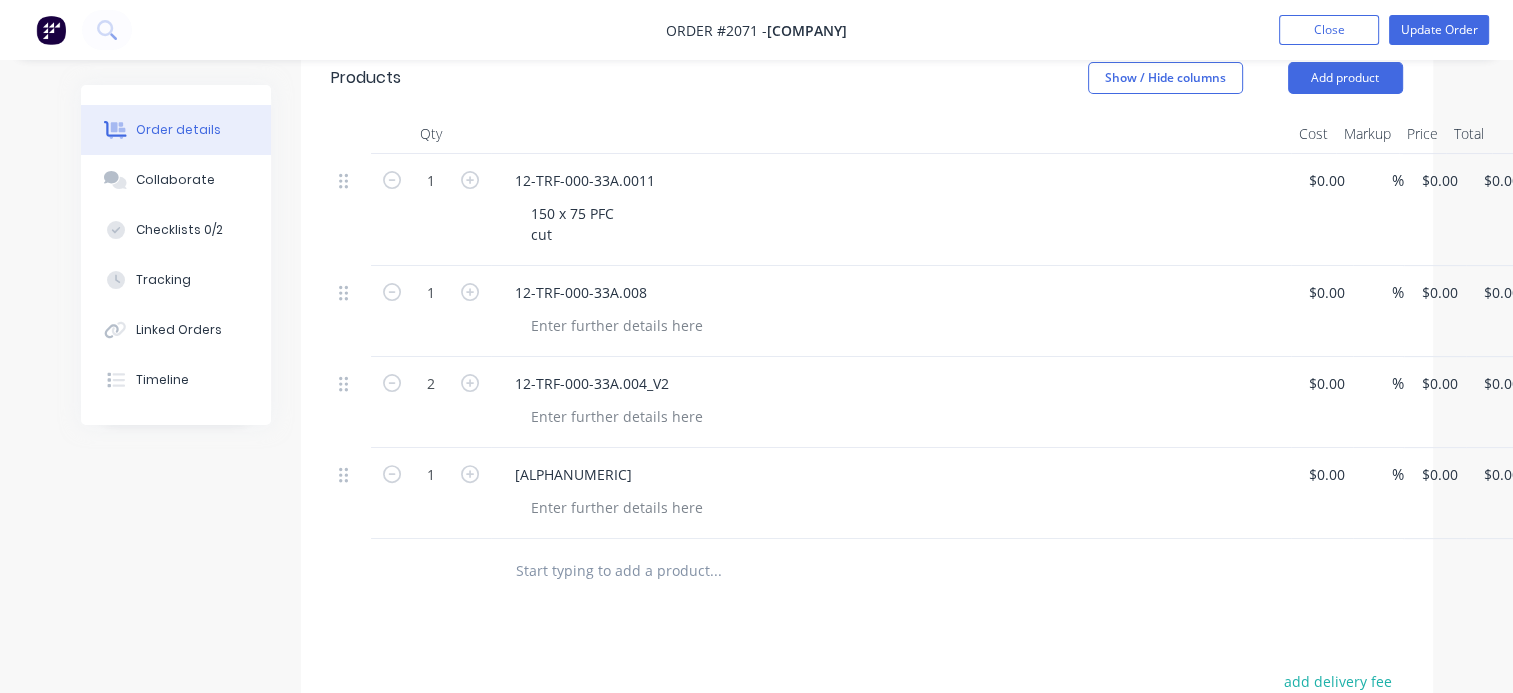click on "12-TRF-000-33A.008" at bounding box center [891, 311] 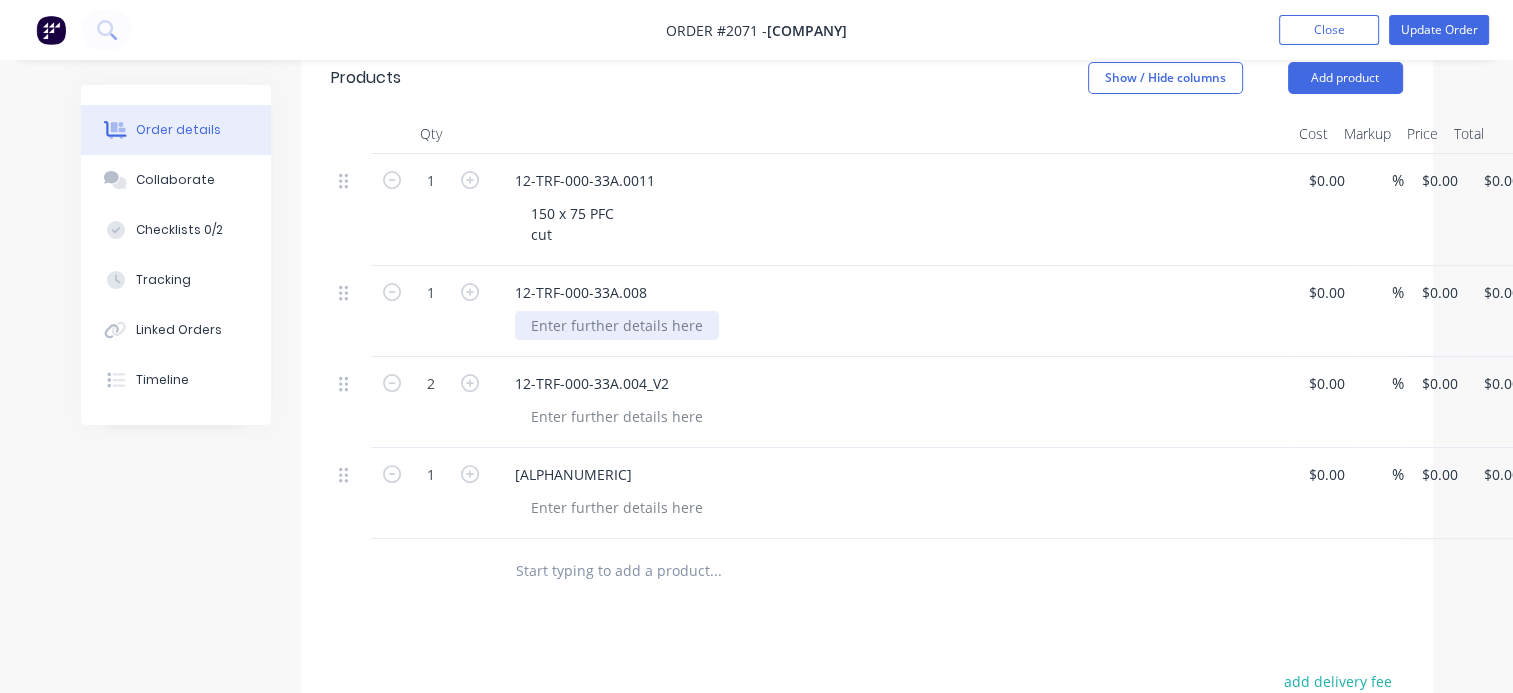 click at bounding box center (617, 325) 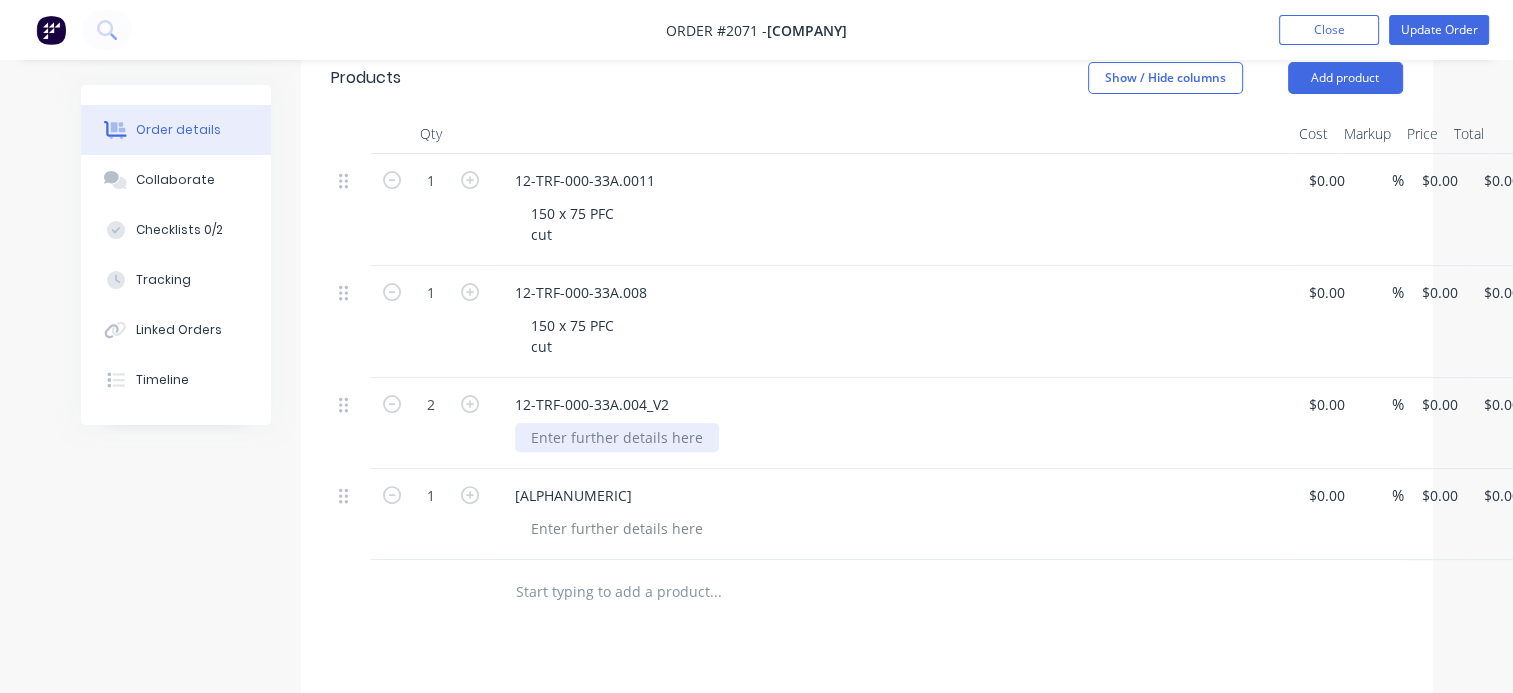 click at bounding box center (617, 437) 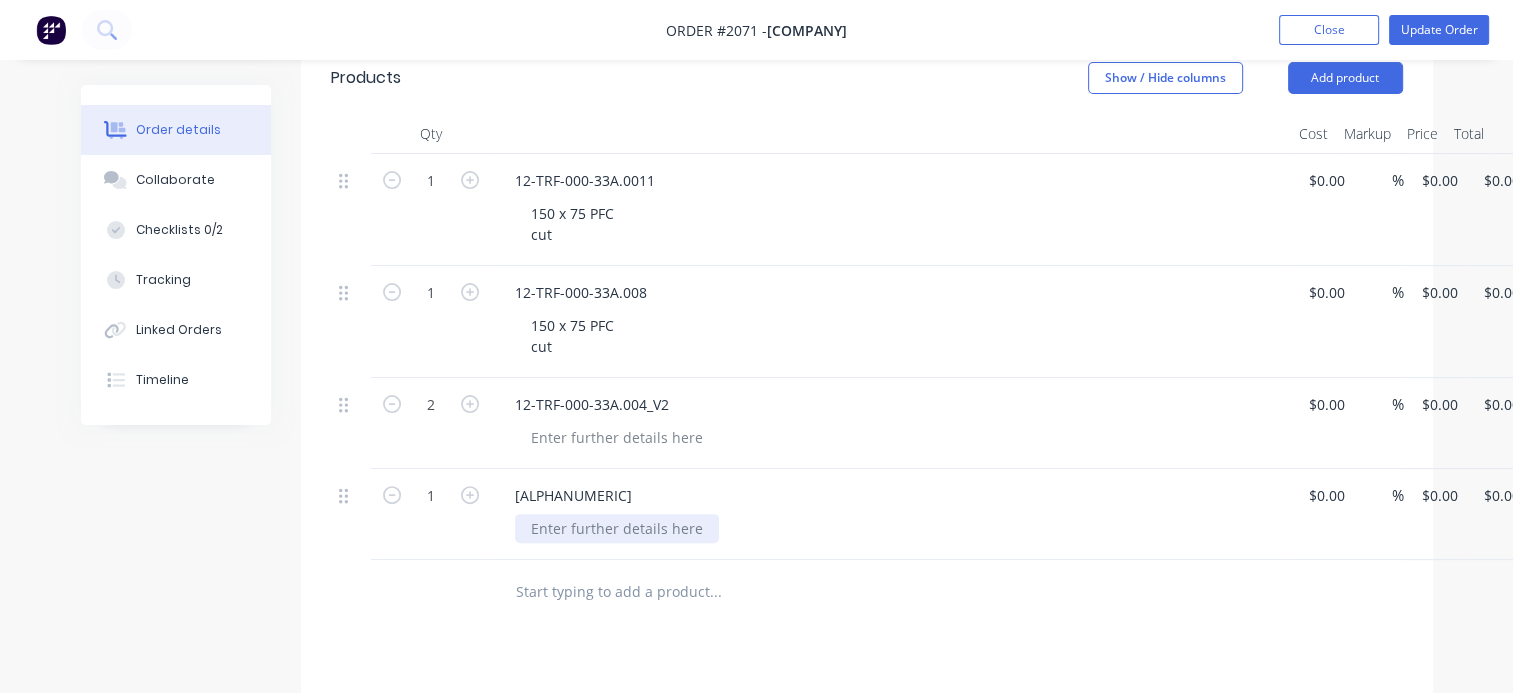 click at bounding box center (617, 528) 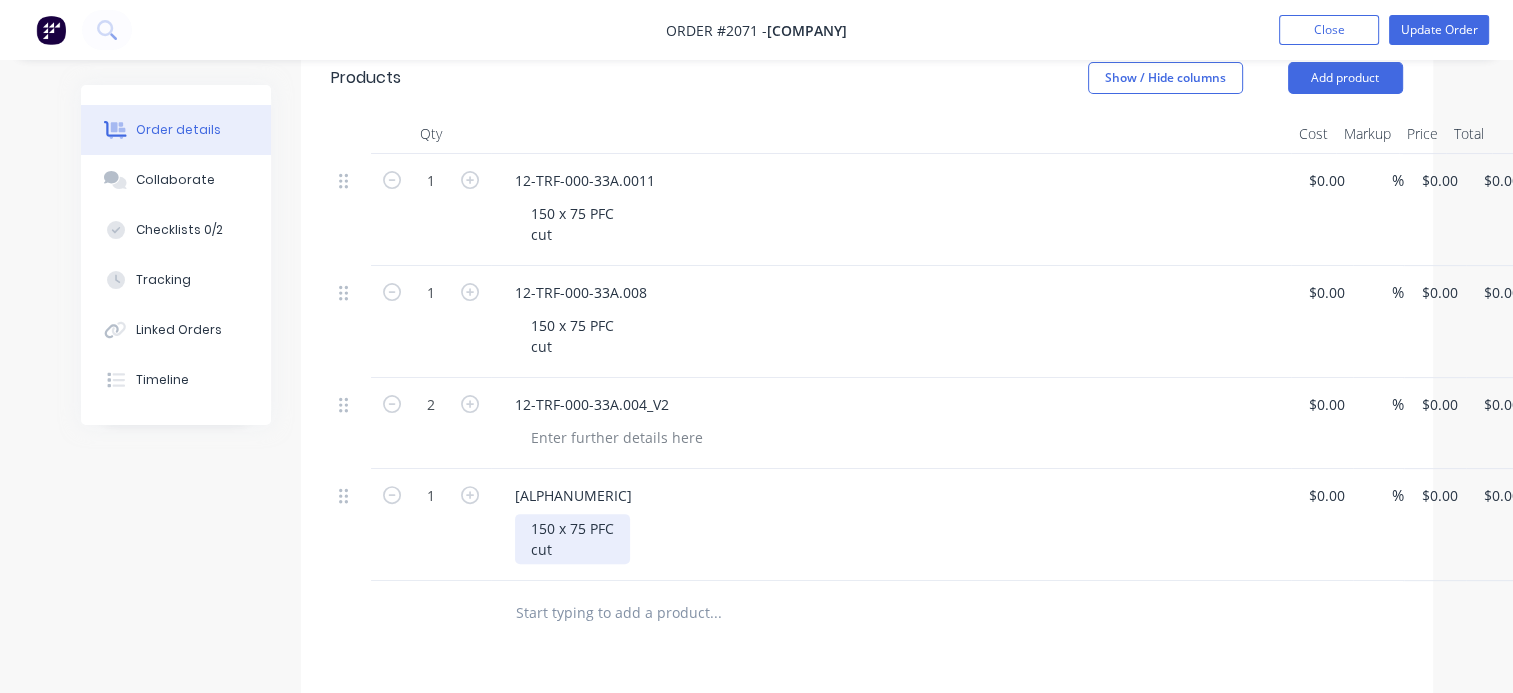 click on "150 x 75 PFC
cut" at bounding box center (572, 539) 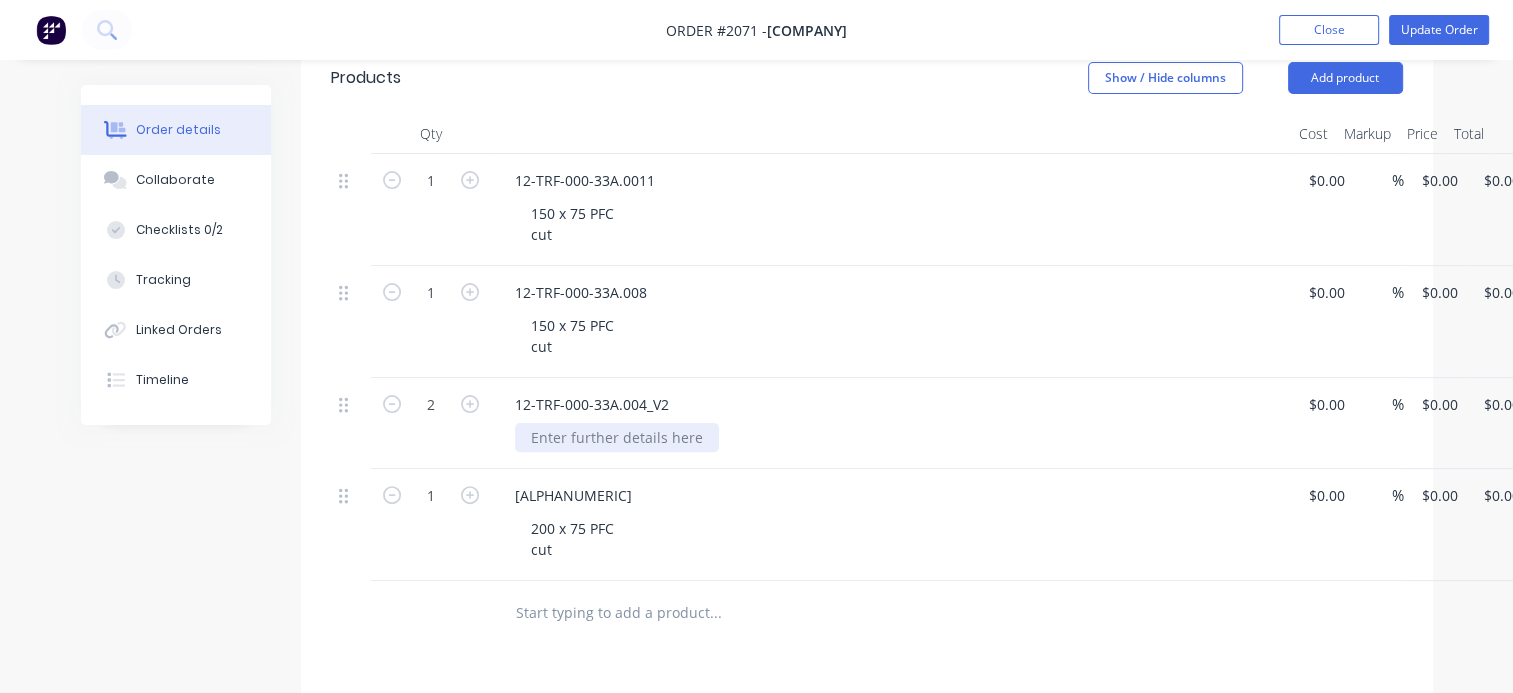 click at bounding box center (617, 437) 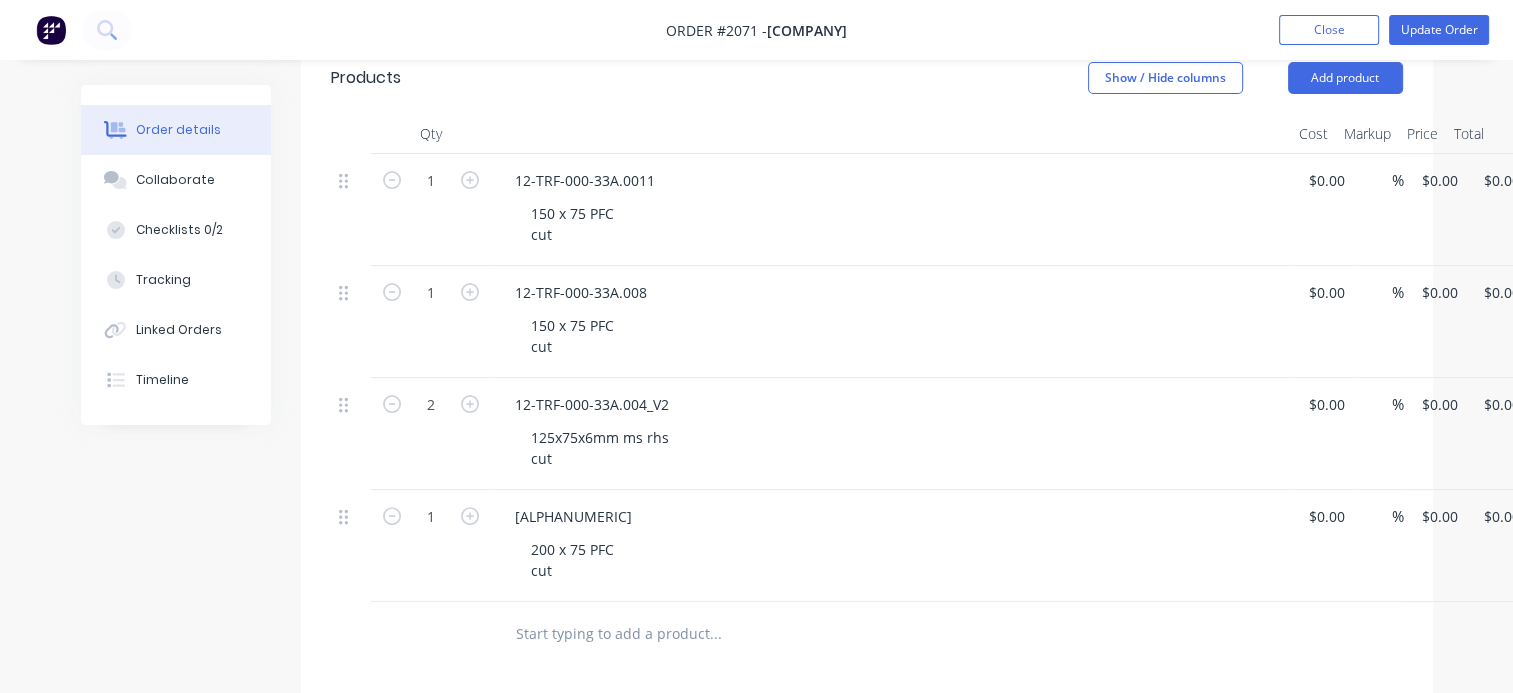 click at bounding box center (715, 634) 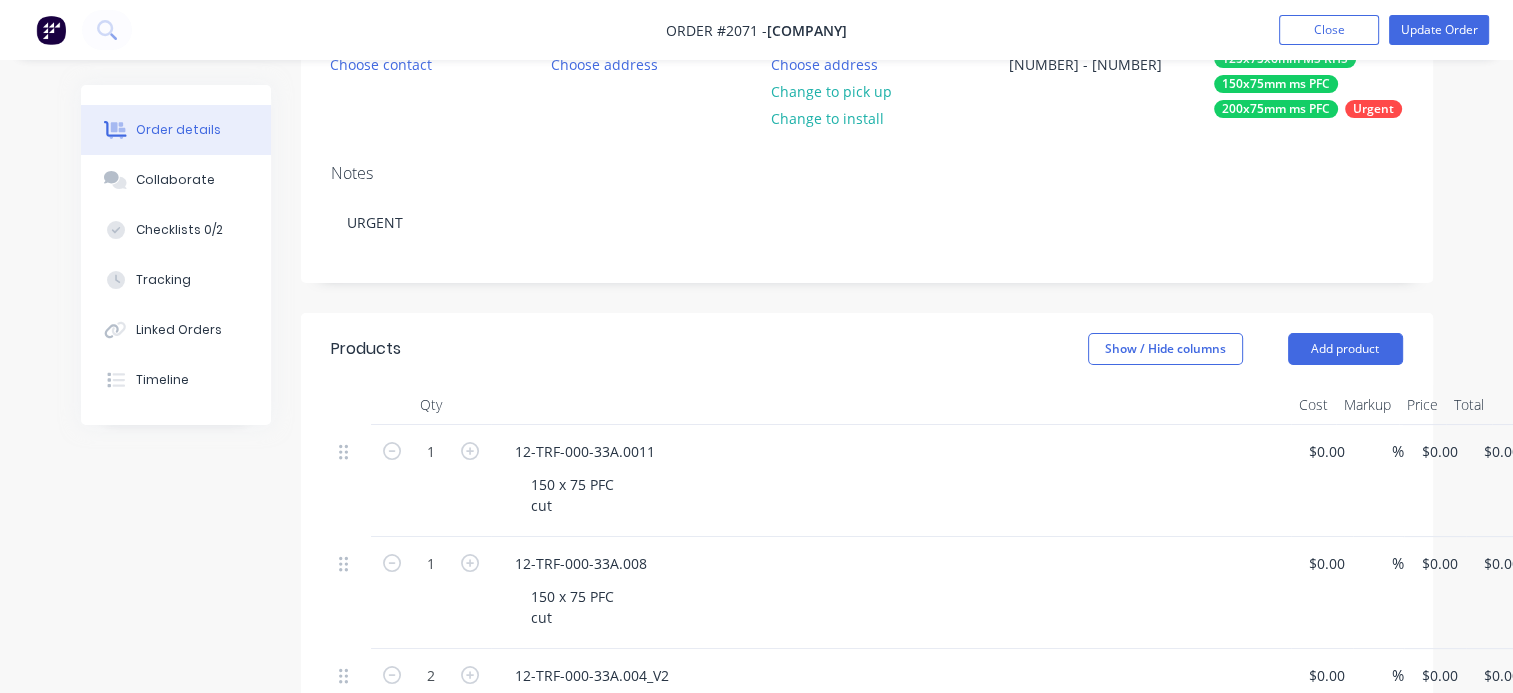 scroll, scrollTop: 0, scrollLeft: 0, axis: both 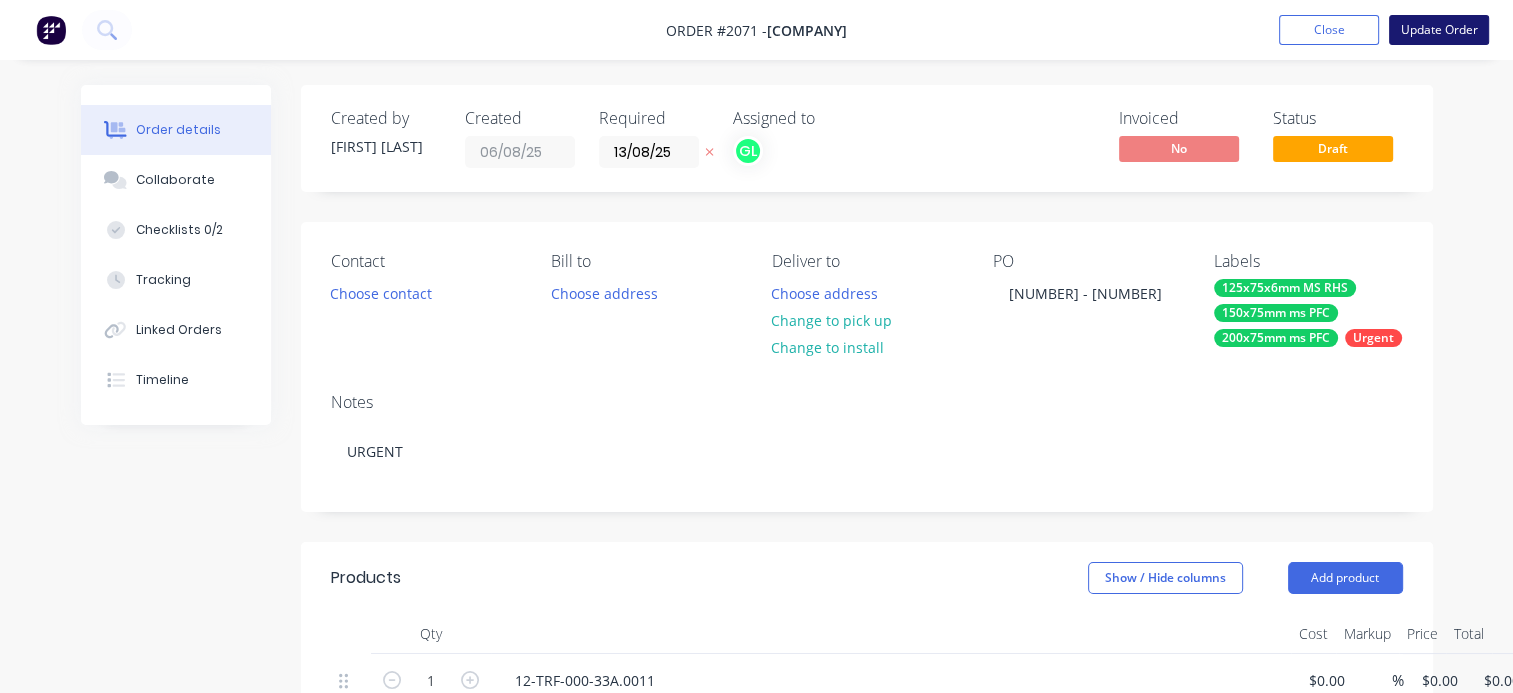 click on "Update Order" at bounding box center (1439, 30) 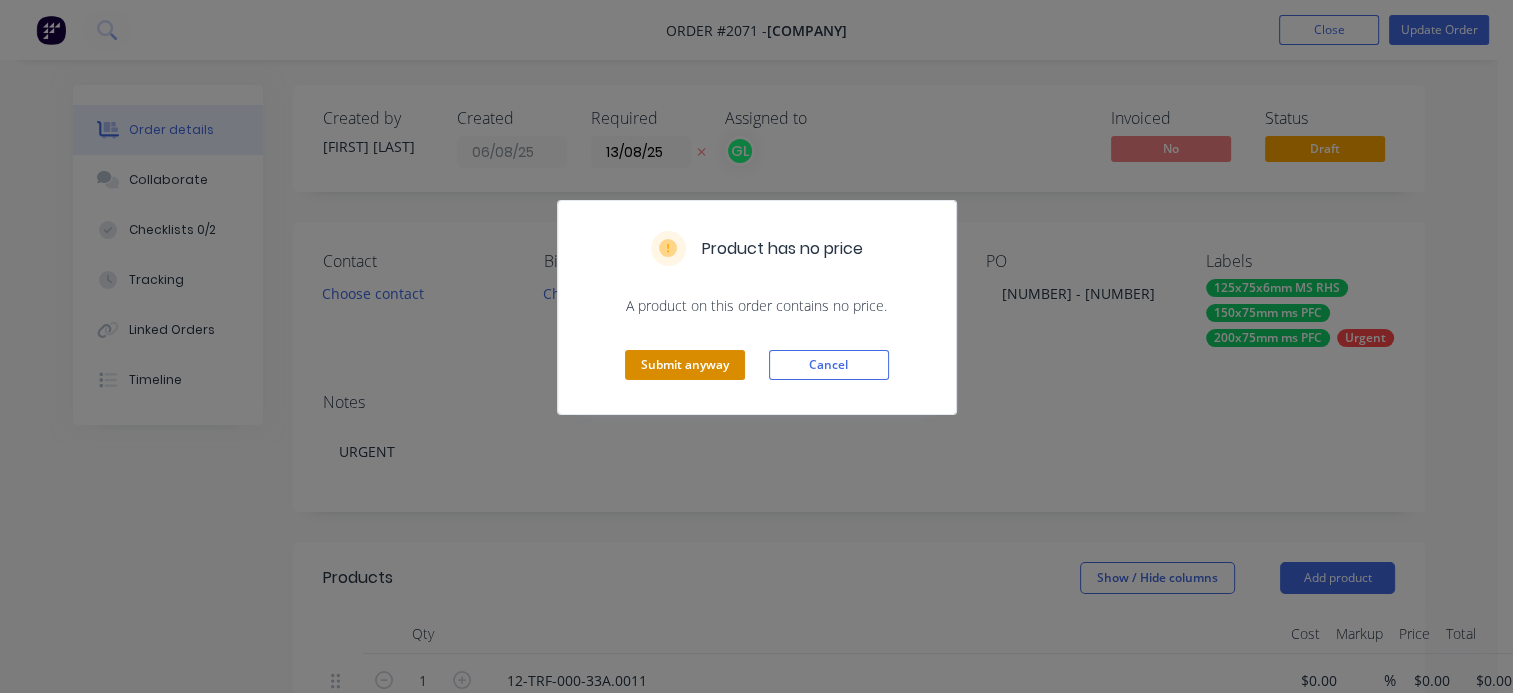 click on "Submit anyway" at bounding box center [685, 365] 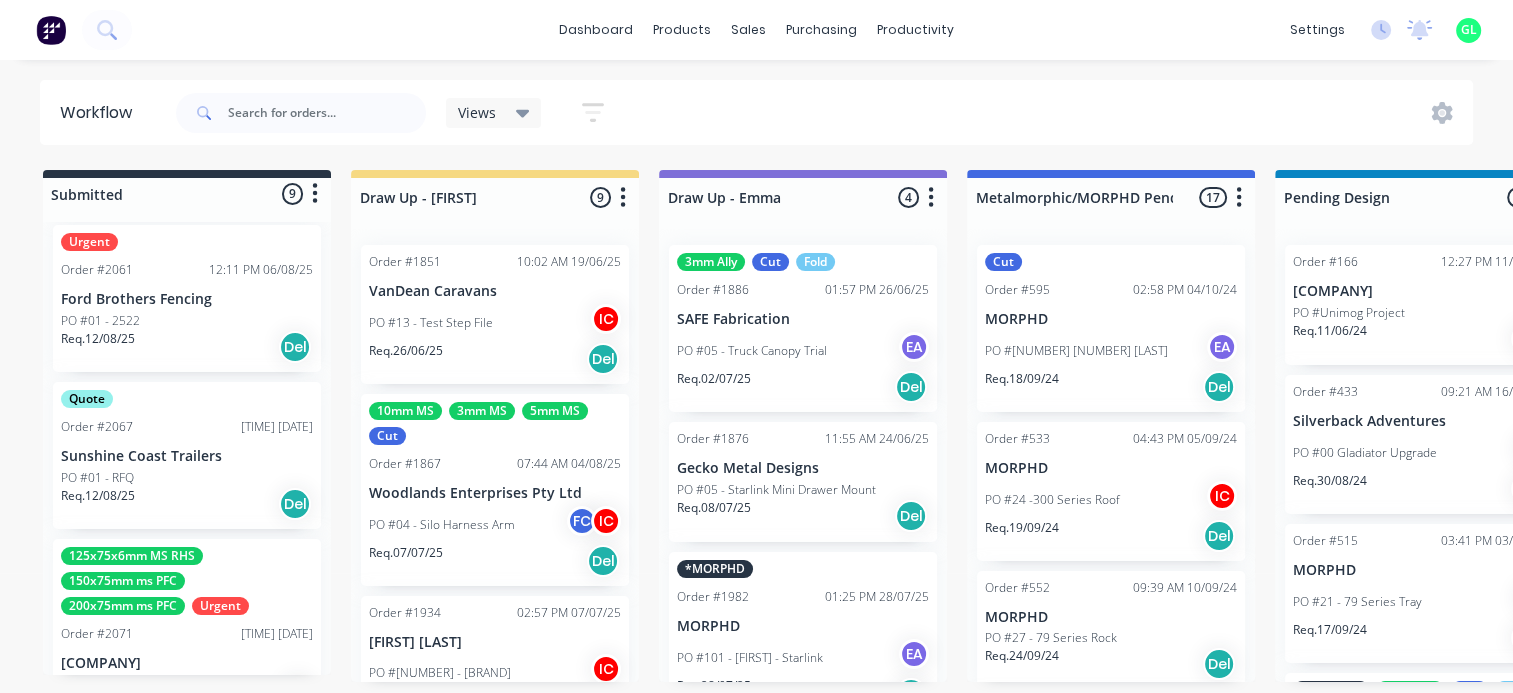 scroll, scrollTop: 700, scrollLeft: 0, axis: vertical 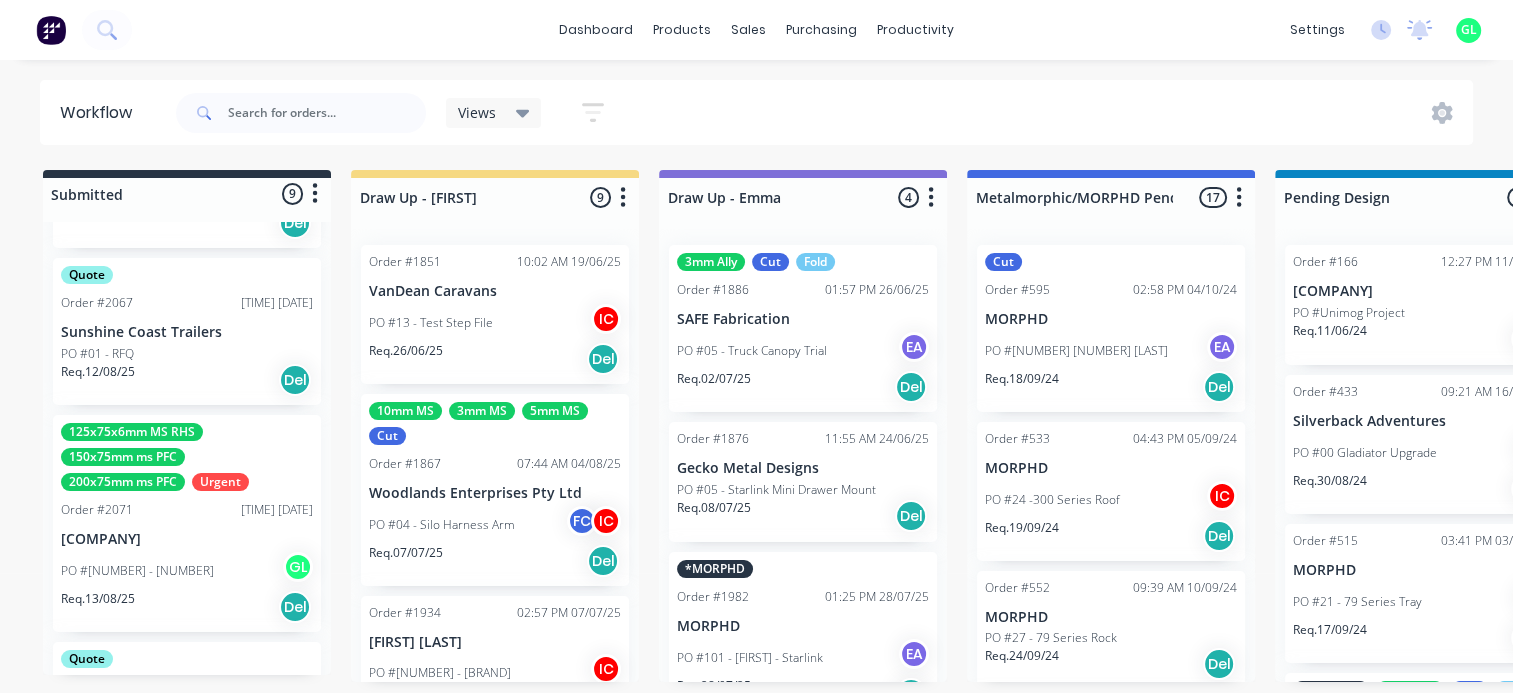 click on "PO #76 - 12506 GL" at bounding box center (187, 571) 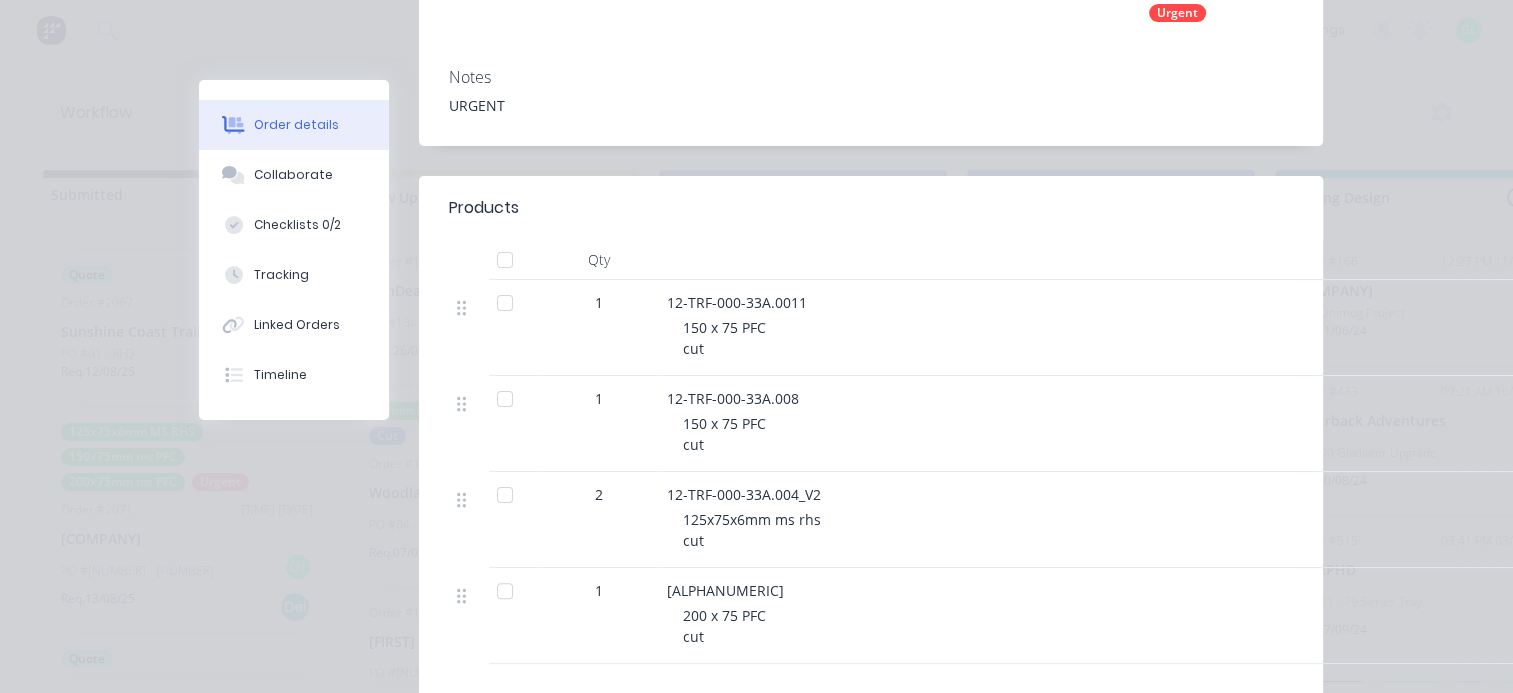 scroll, scrollTop: 400, scrollLeft: 0, axis: vertical 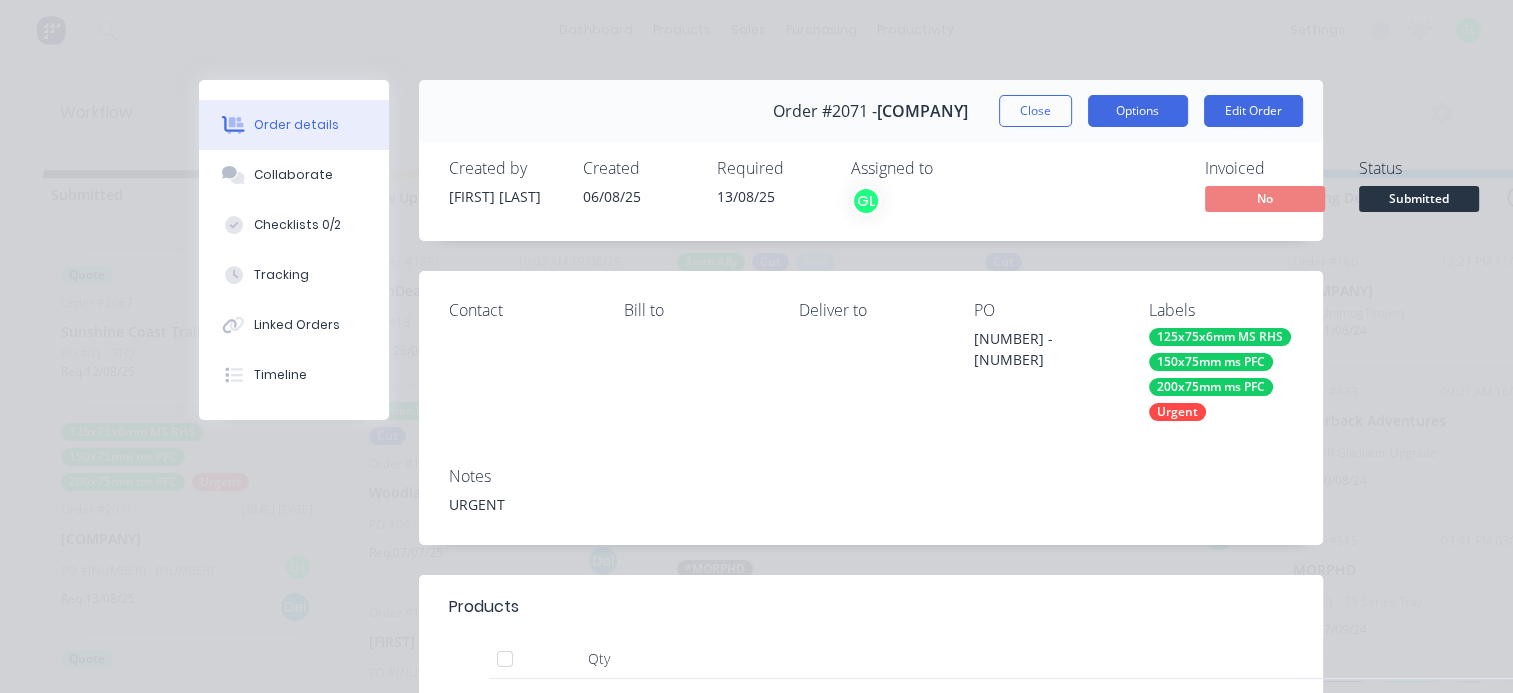 click on "Options" at bounding box center (1138, 111) 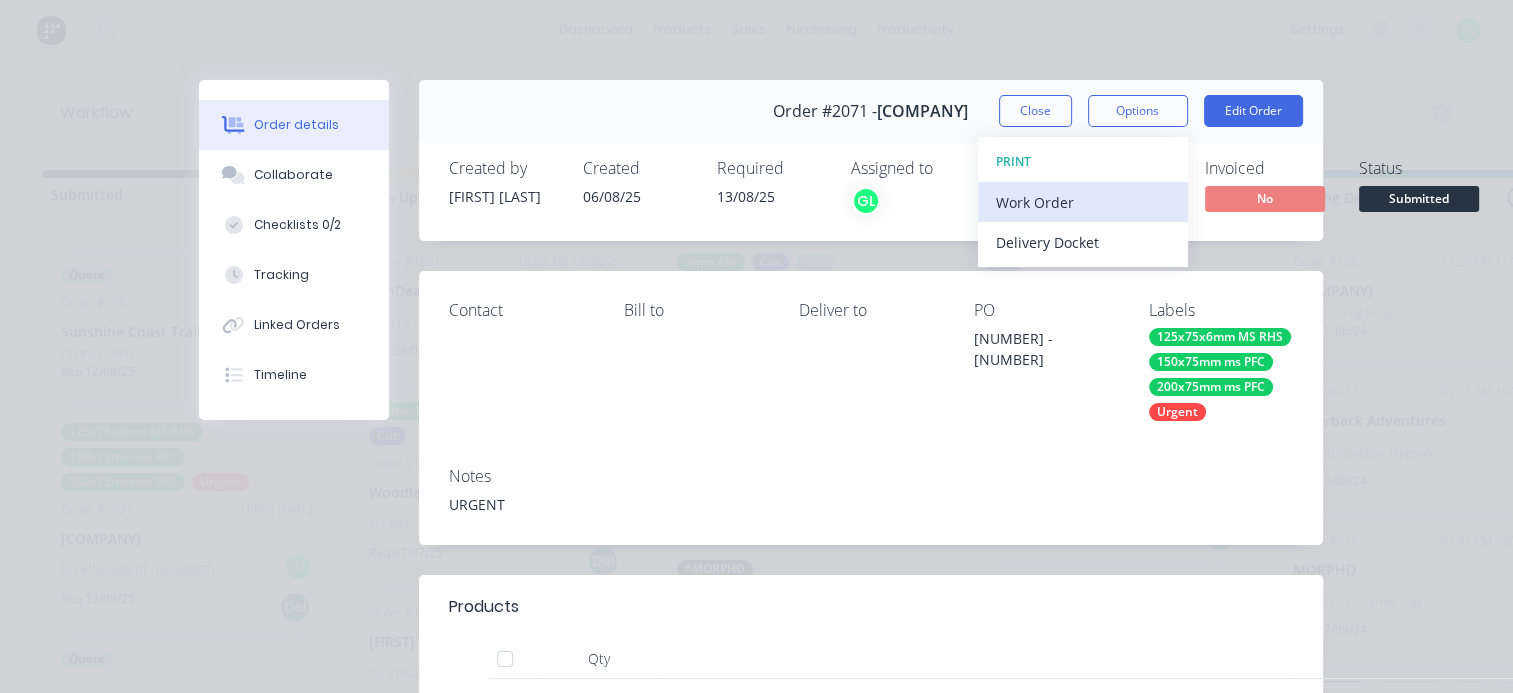 click on "Work Order" at bounding box center [1083, 202] 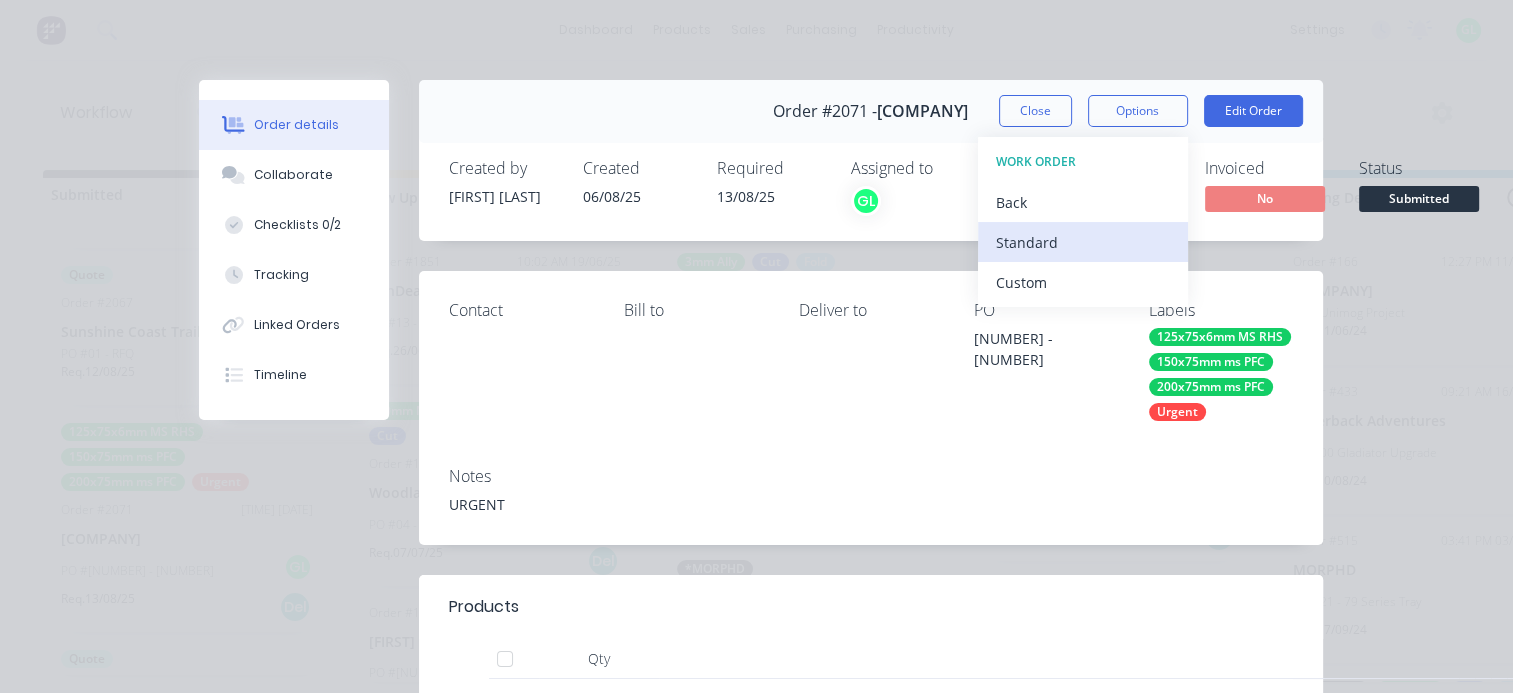 click on "Standard" at bounding box center (1083, 242) 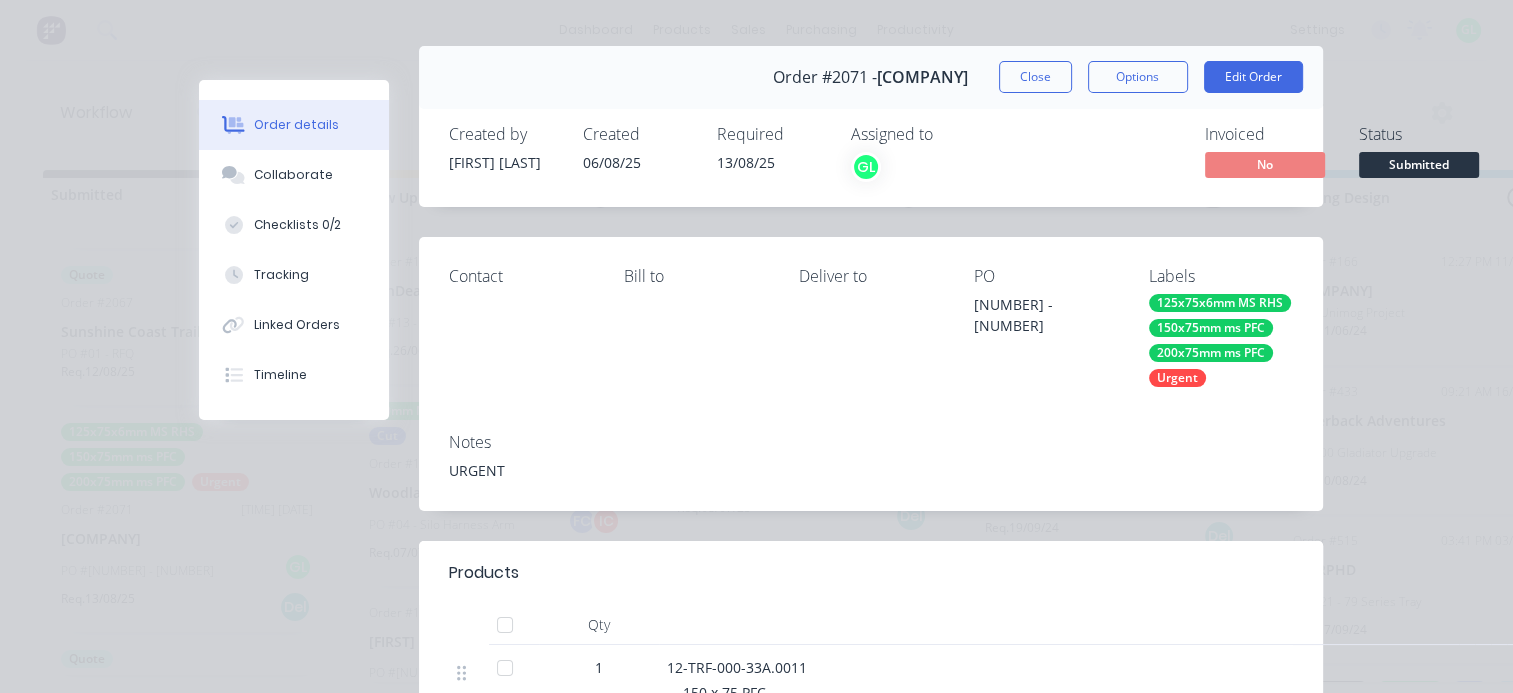 scroll, scrollTop: 0, scrollLeft: 0, axis: both 